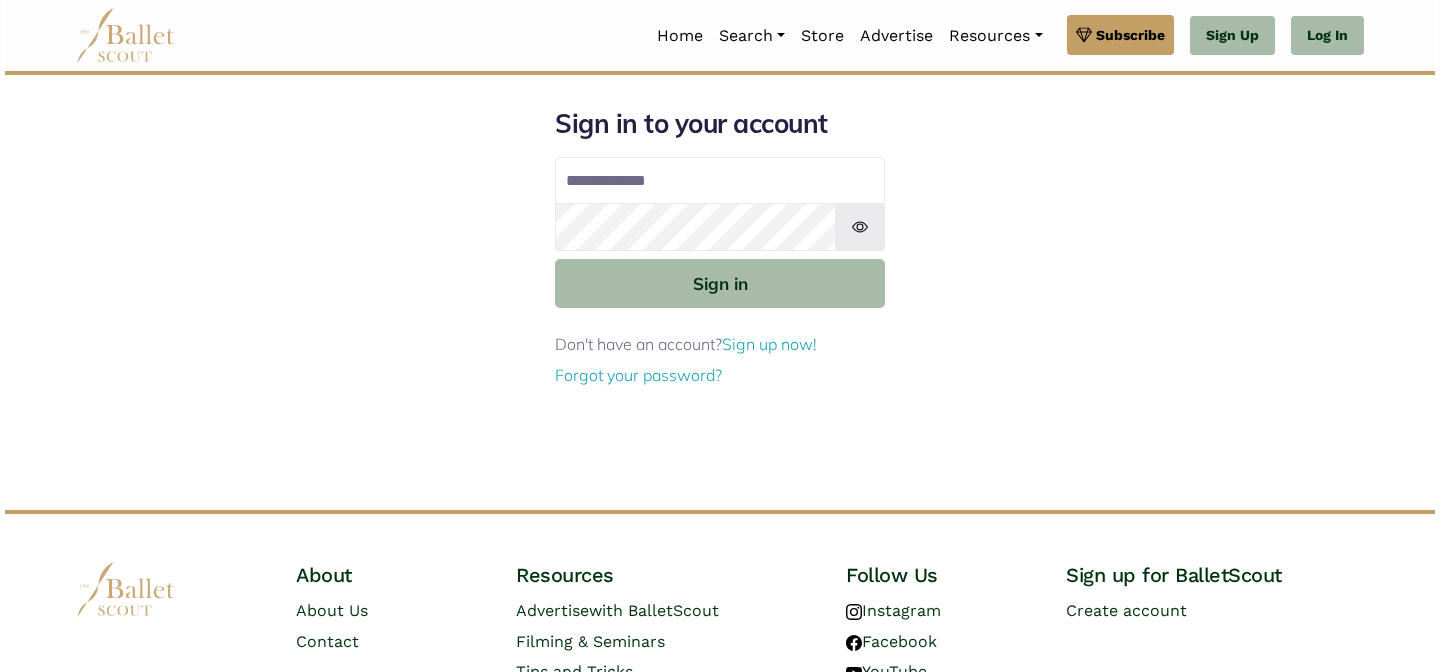scroll, scrollTop: 0, scrollLeft: 0, axis: both 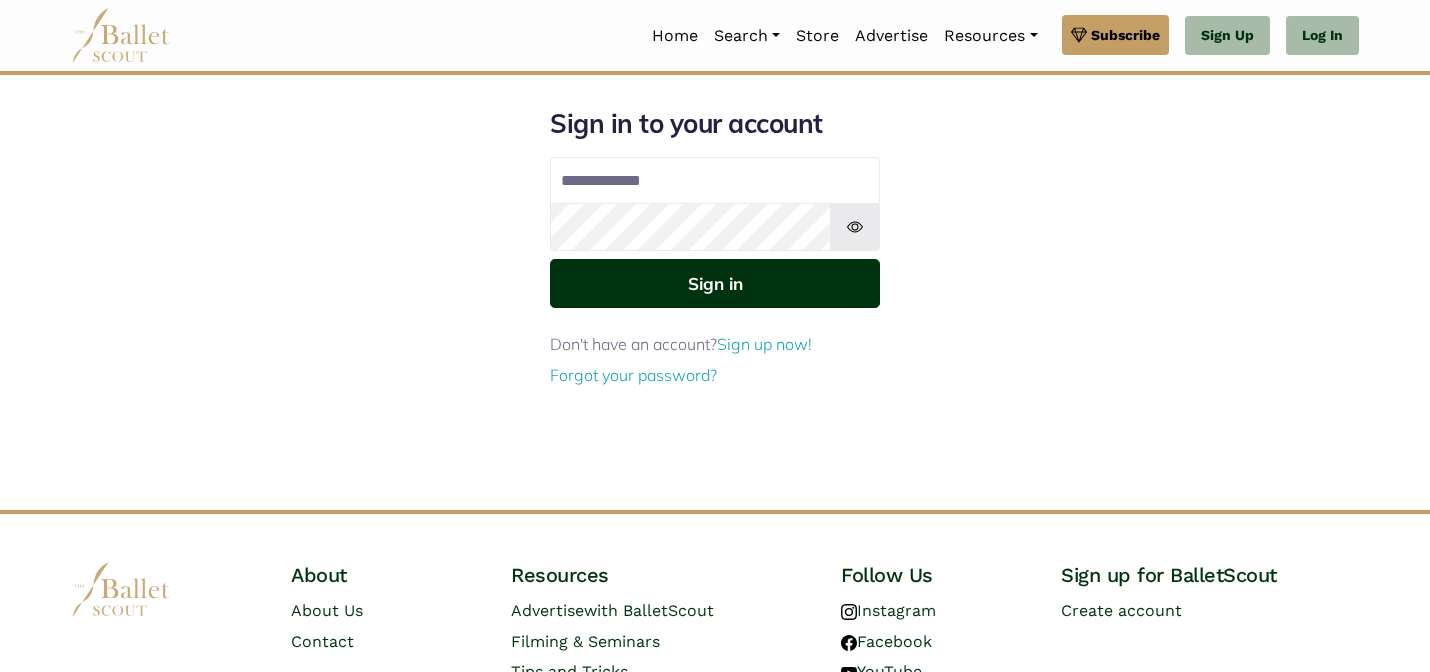 type on "**********" 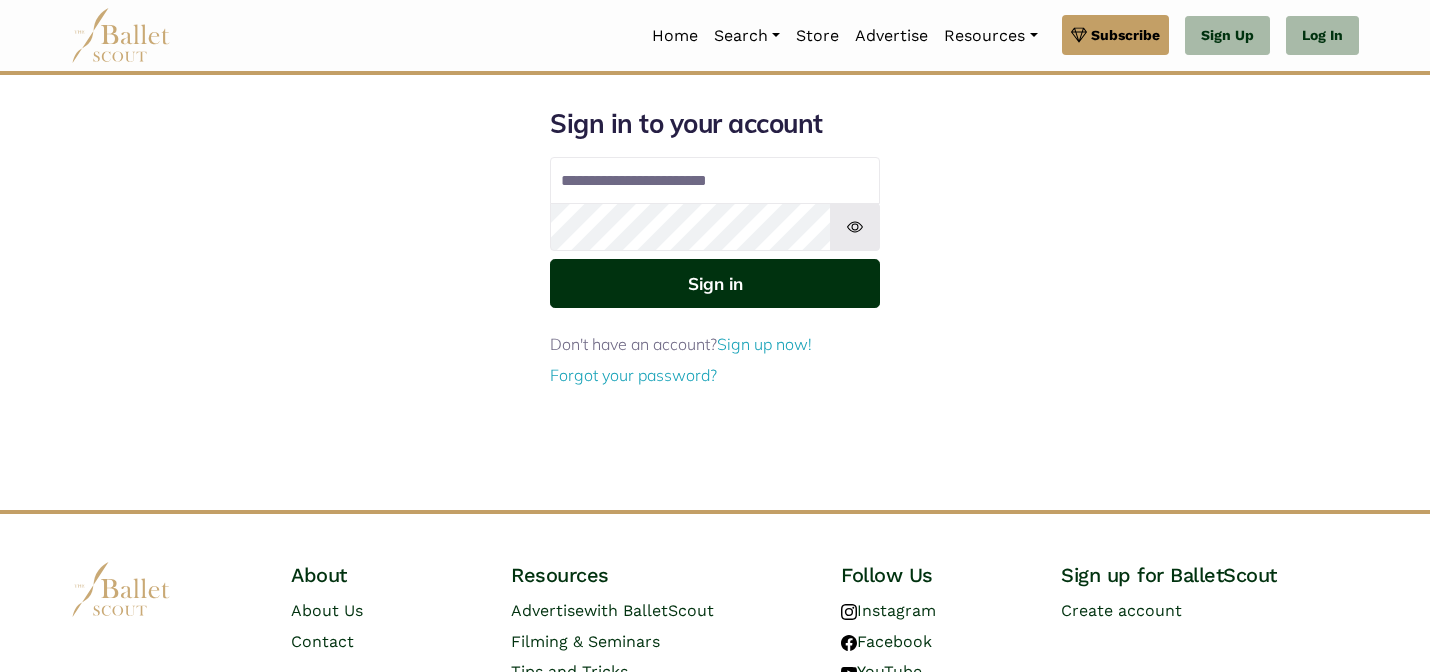 click on "Sign in" at bounding box center [715, 283] 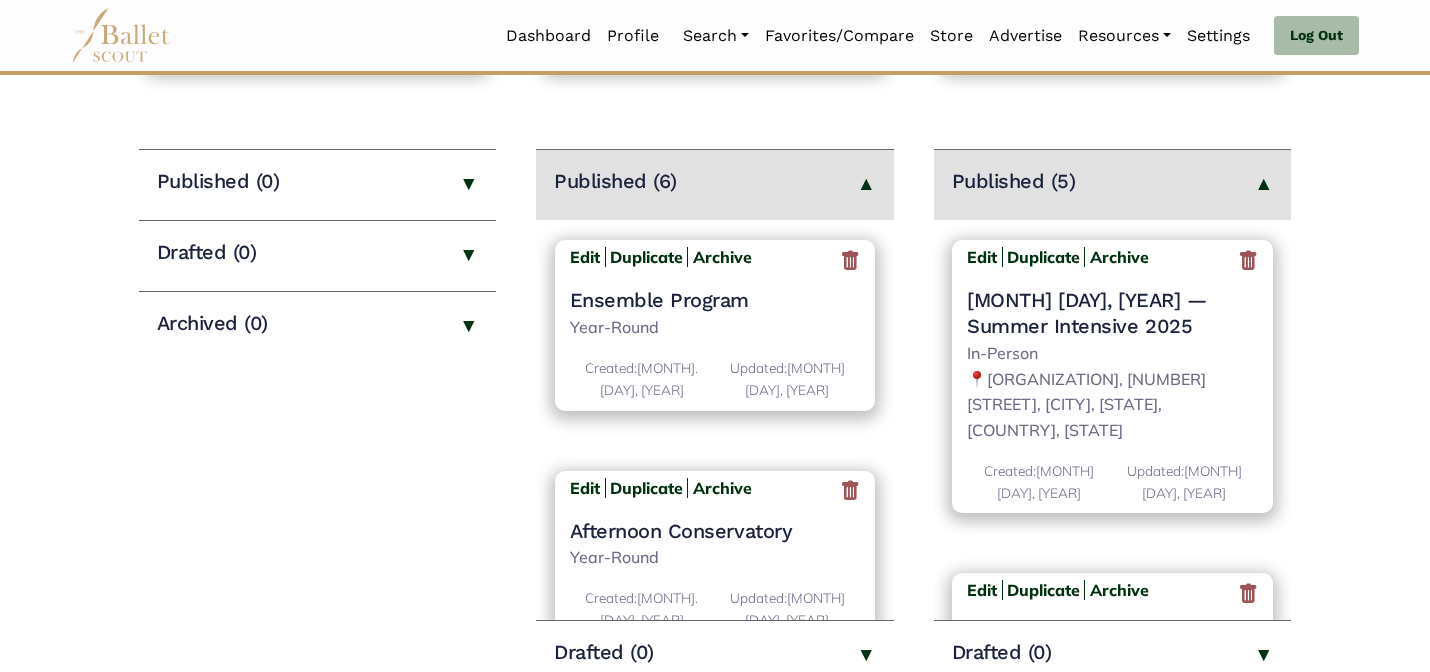 scroll, scrollTop: 240, scrollLeft: 0, axis: vertical 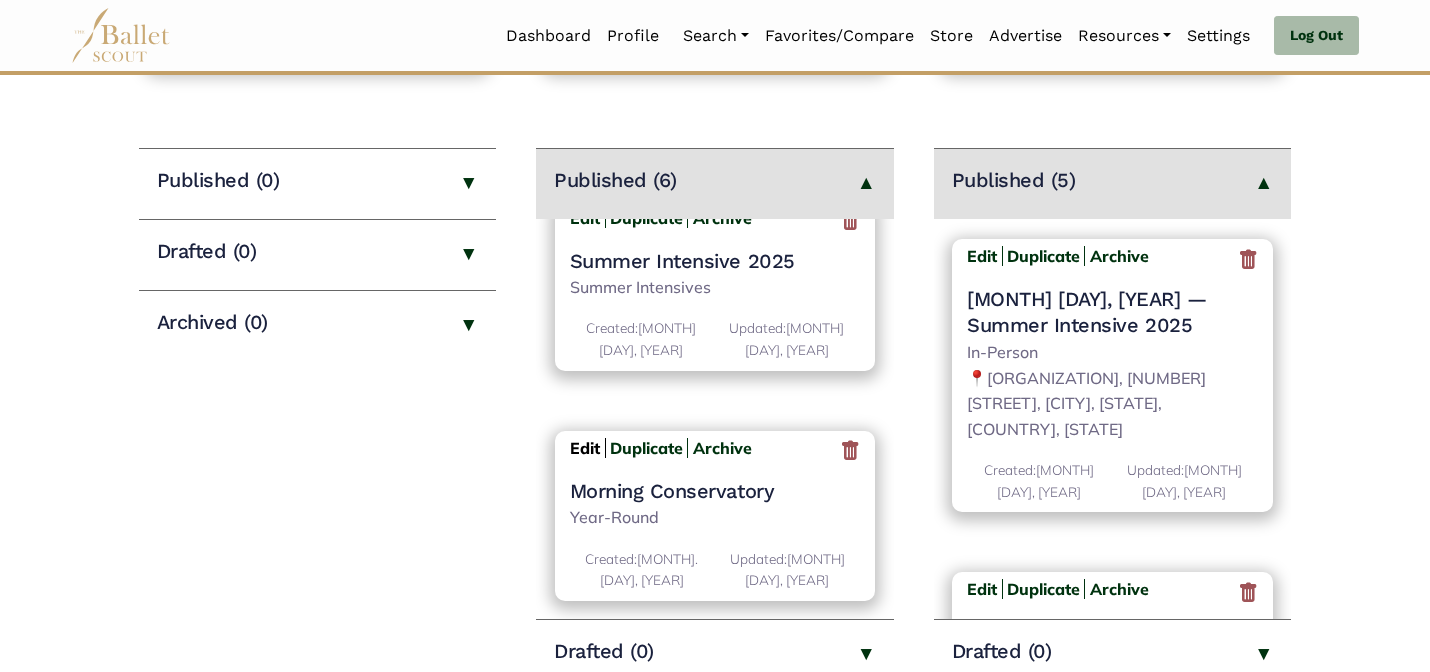 click on "Edit" at bounding box center (585, 448) 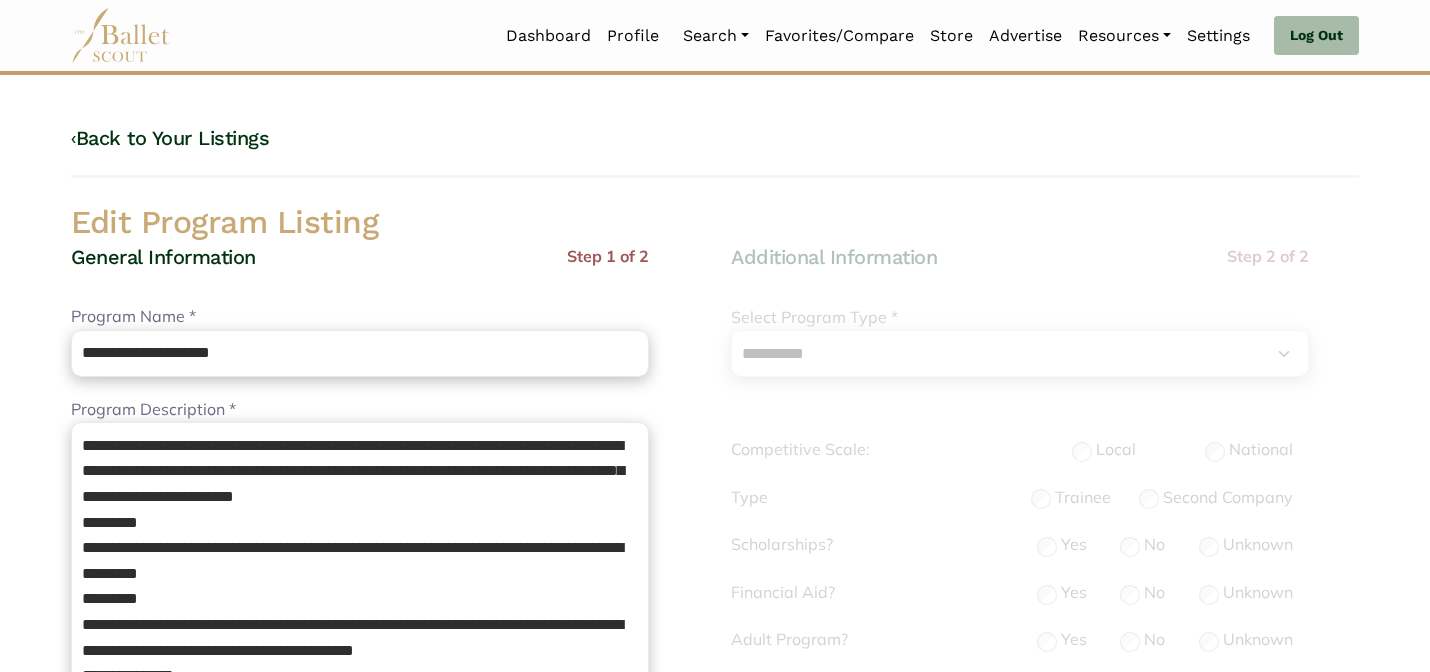 select on "**" 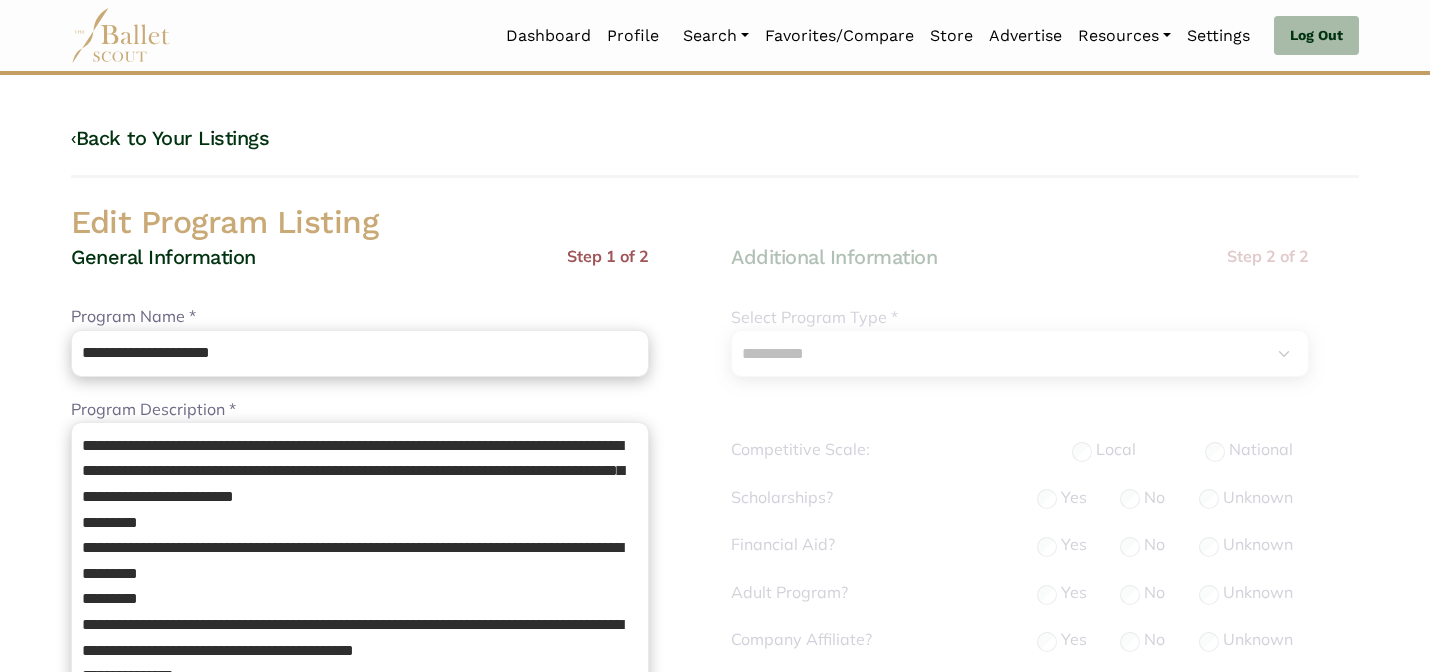 scroll, scrollTop: 632, scrollLeft: 0, axis: vertical 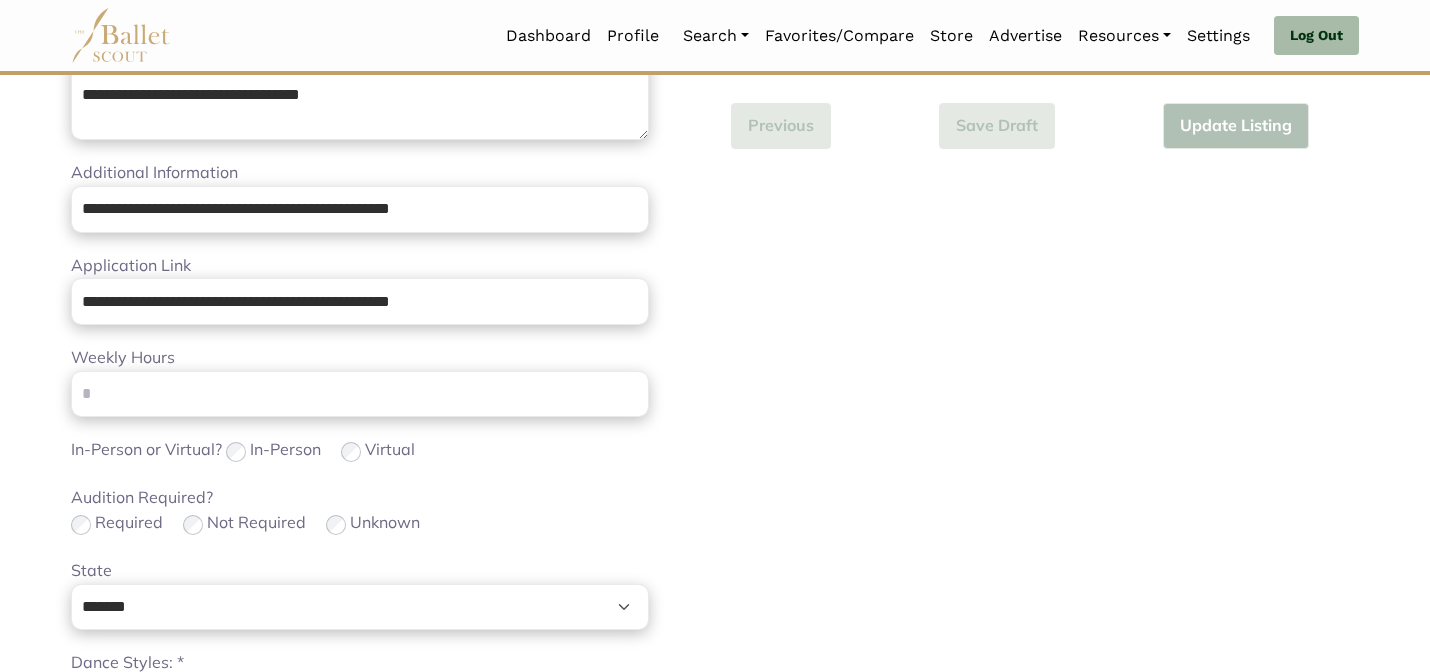 click on "**********" at bounding box center [385, 296] 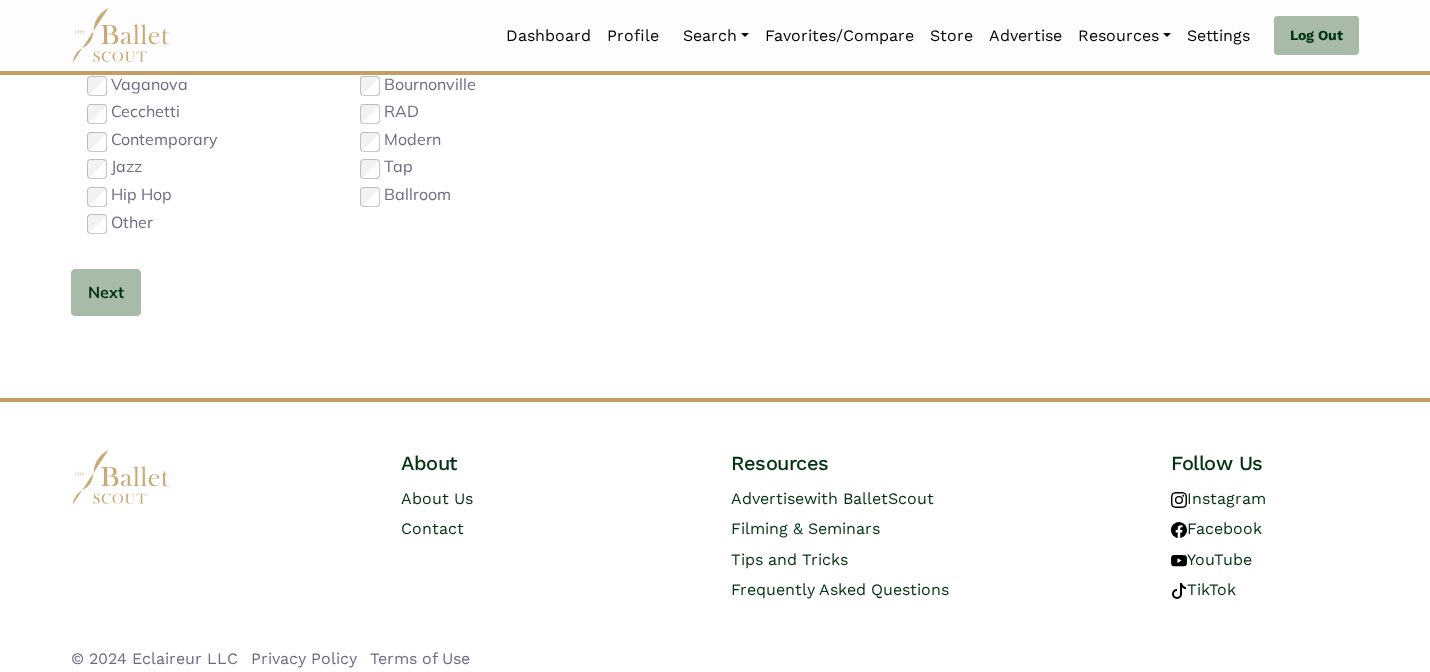 scroll, scrollTop: 1279, scrollLeft: 0, axis: vertical 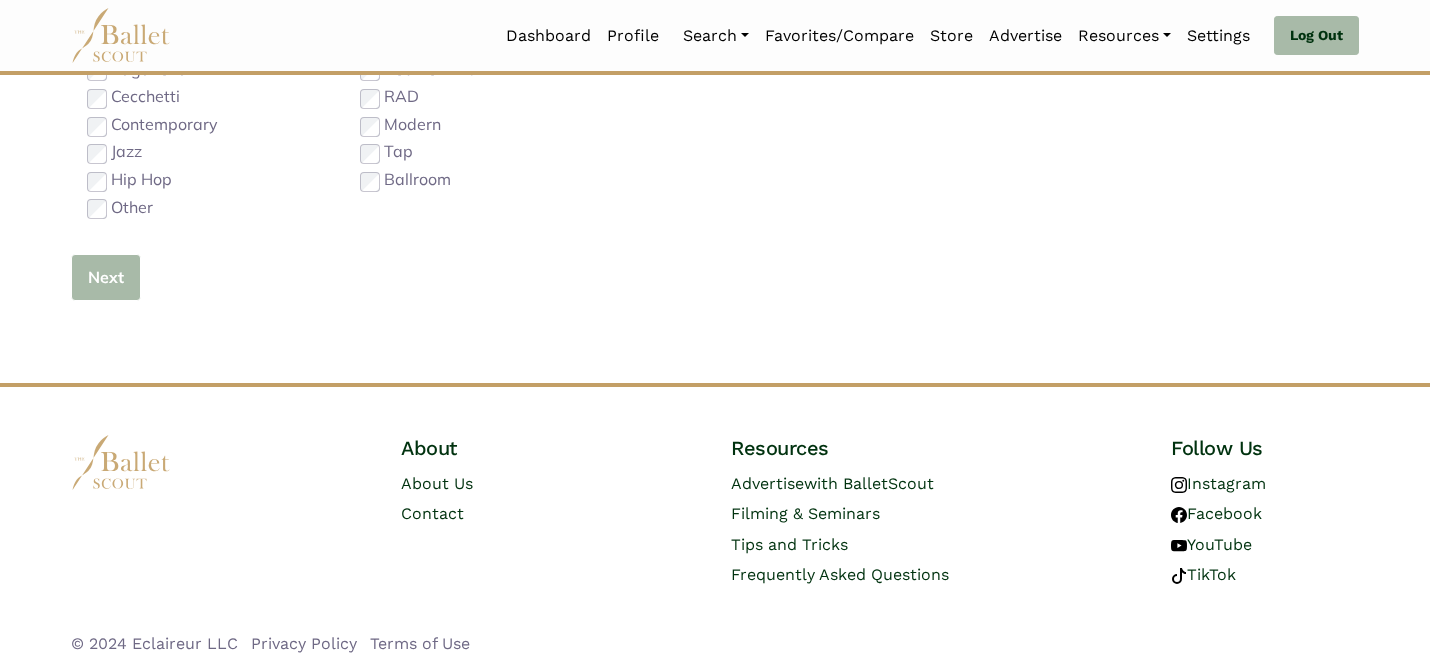 click on "Next" at bounding box center (106, 277) 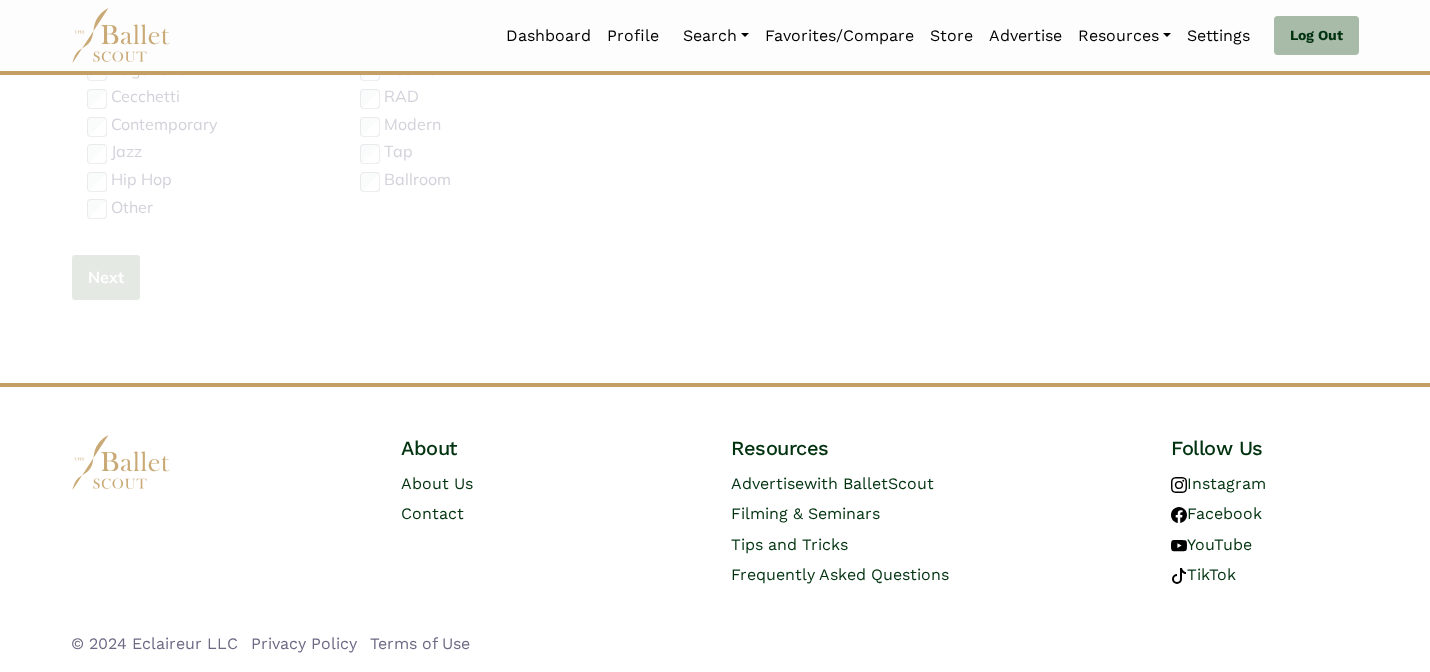 type 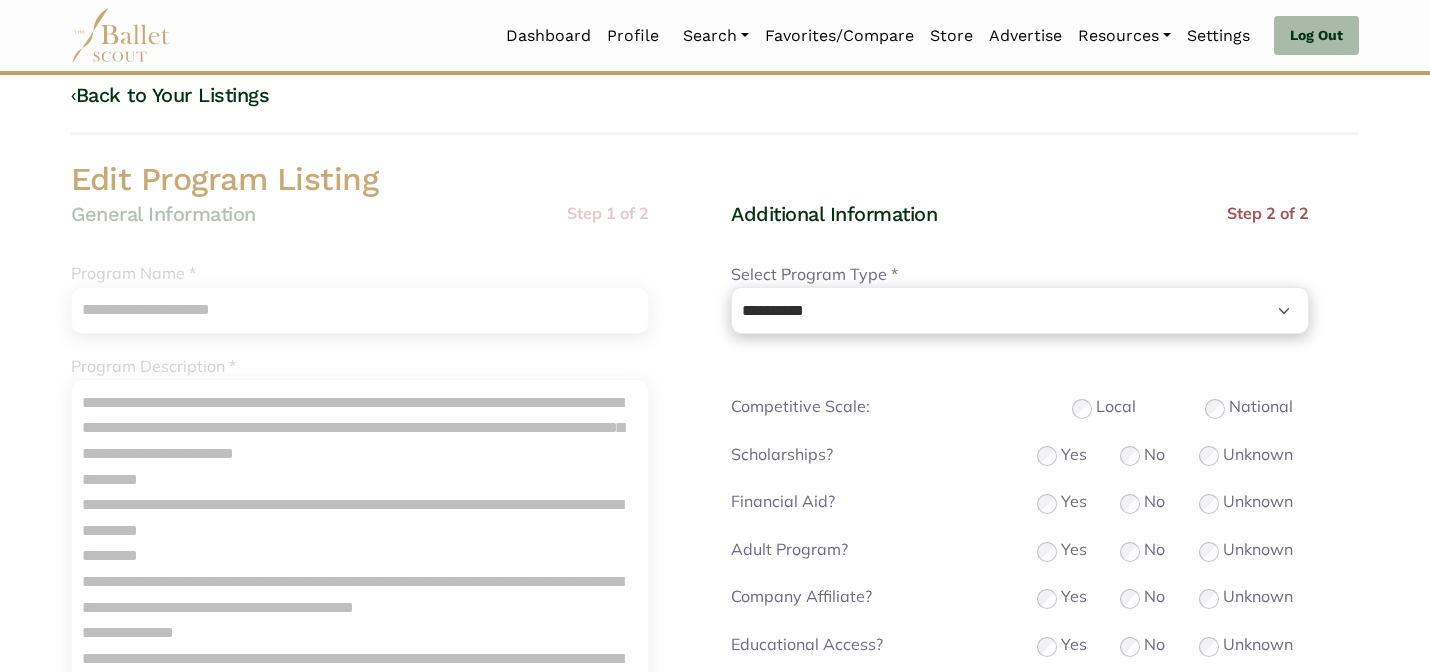 scroll, scrollTop: 15, scrollLeft: 0, axis: vertical 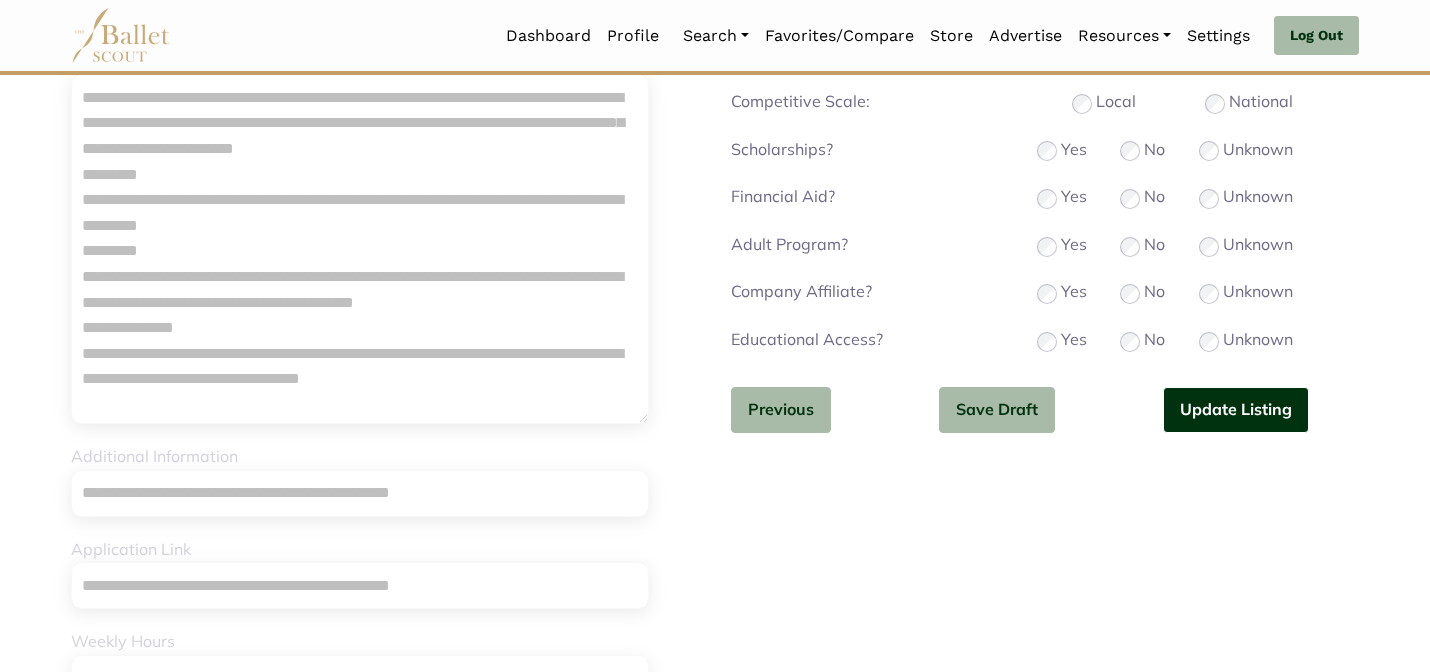 click on "Update Listing" at bounding box center (1236, 410) 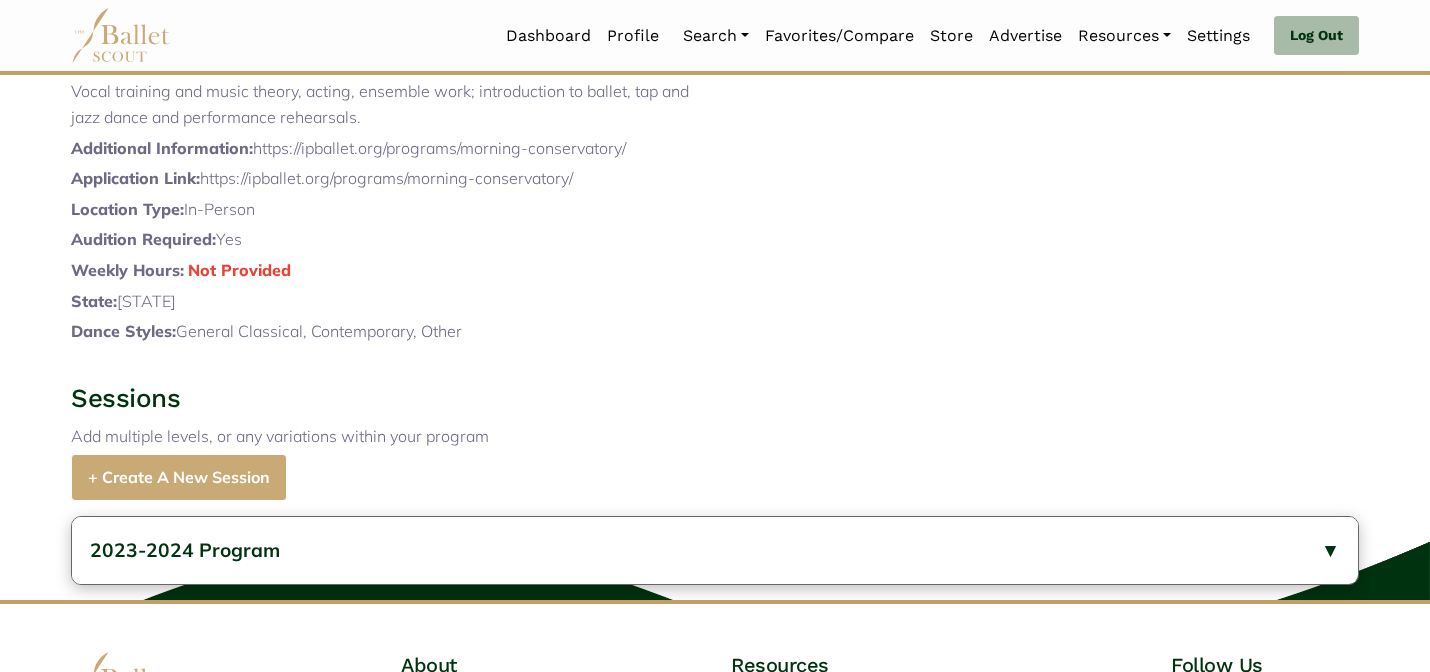scroll, scrollTop: 900, scrollLeft: 0, axis: vertical 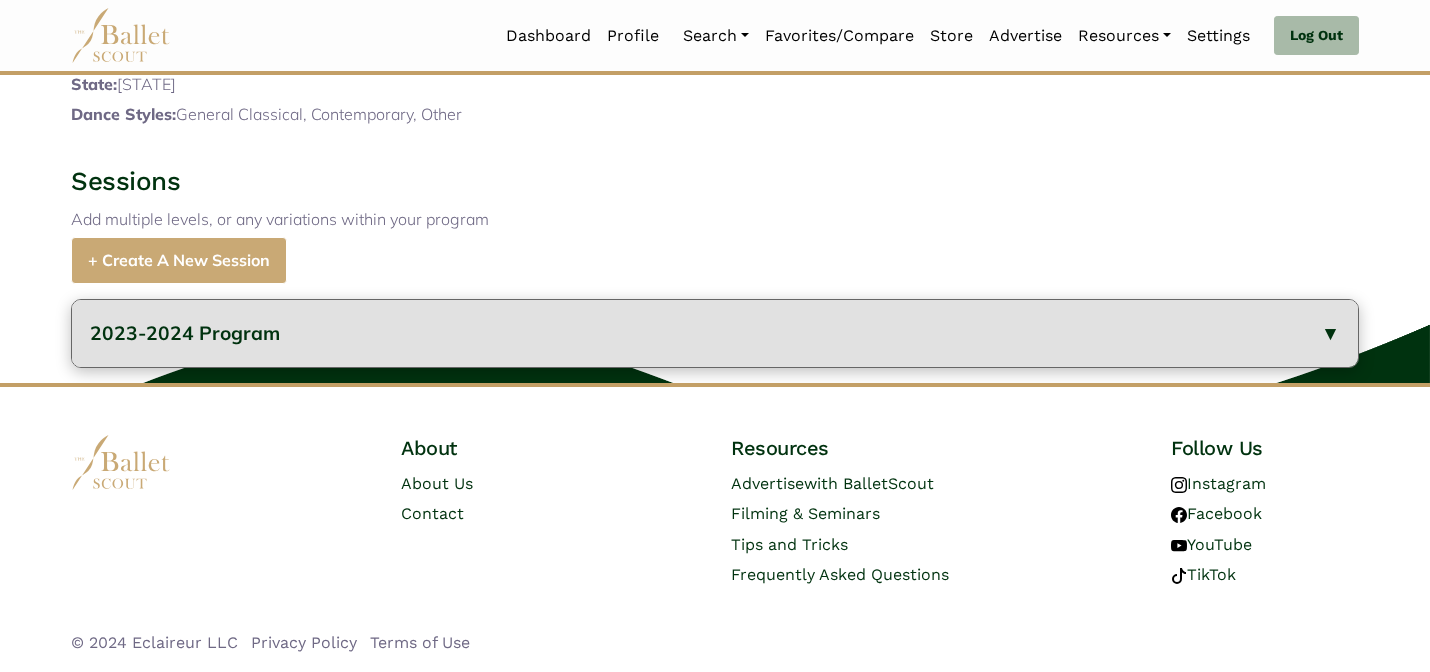 click on "2023-2024 Program" at bounding box center (715, 333) 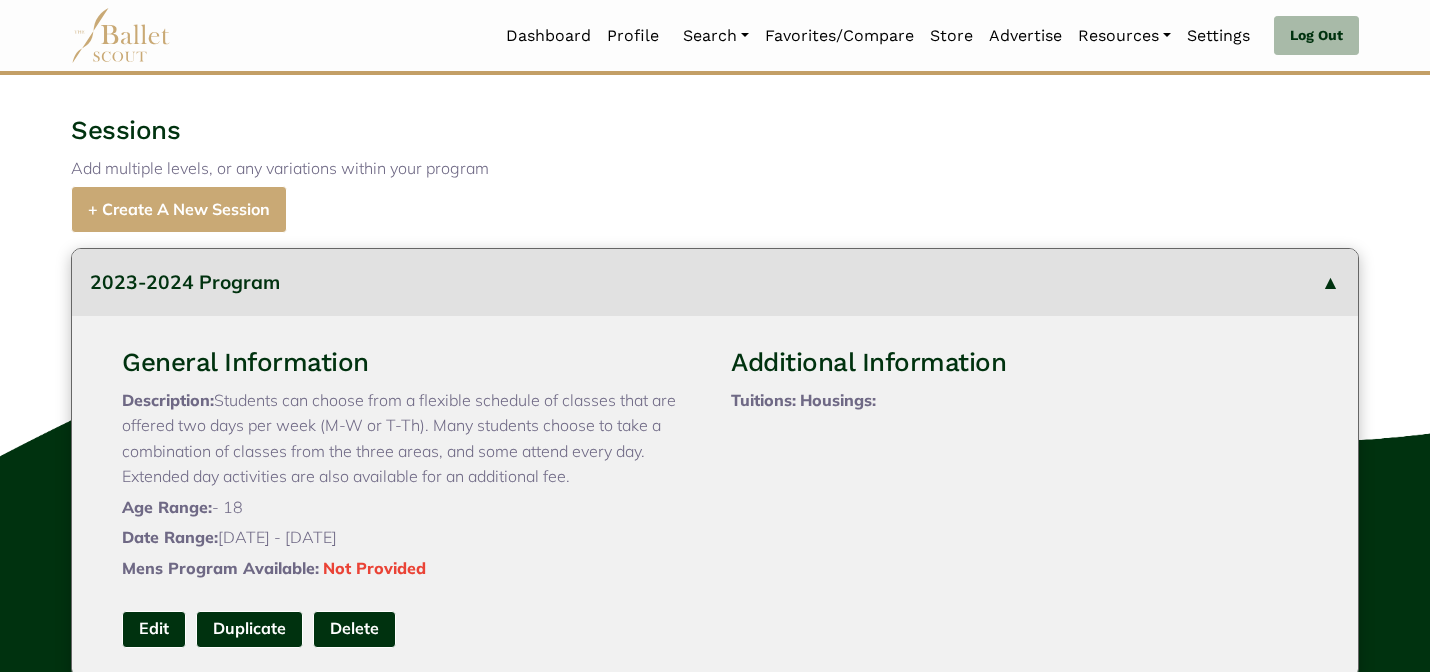 click on "Sessions" at bounding box center (715, 131) 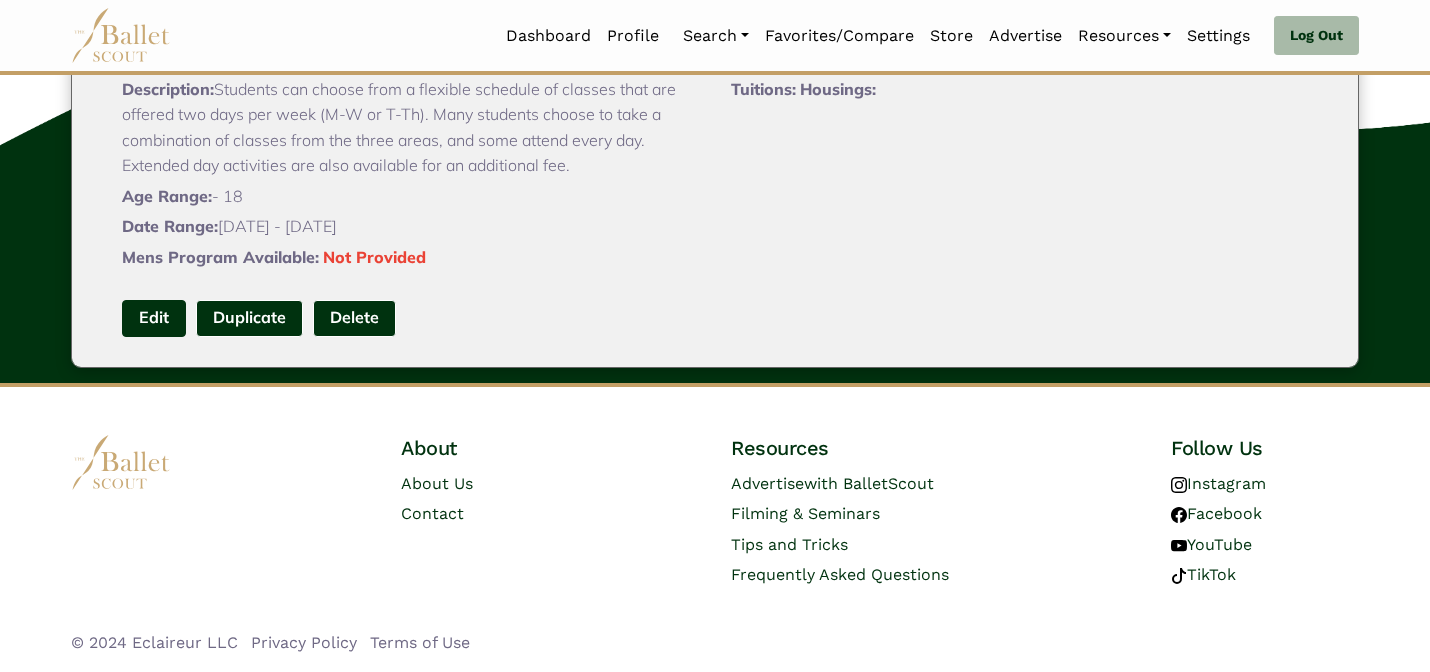 click on "Edit" at bounding box center [154, 318] 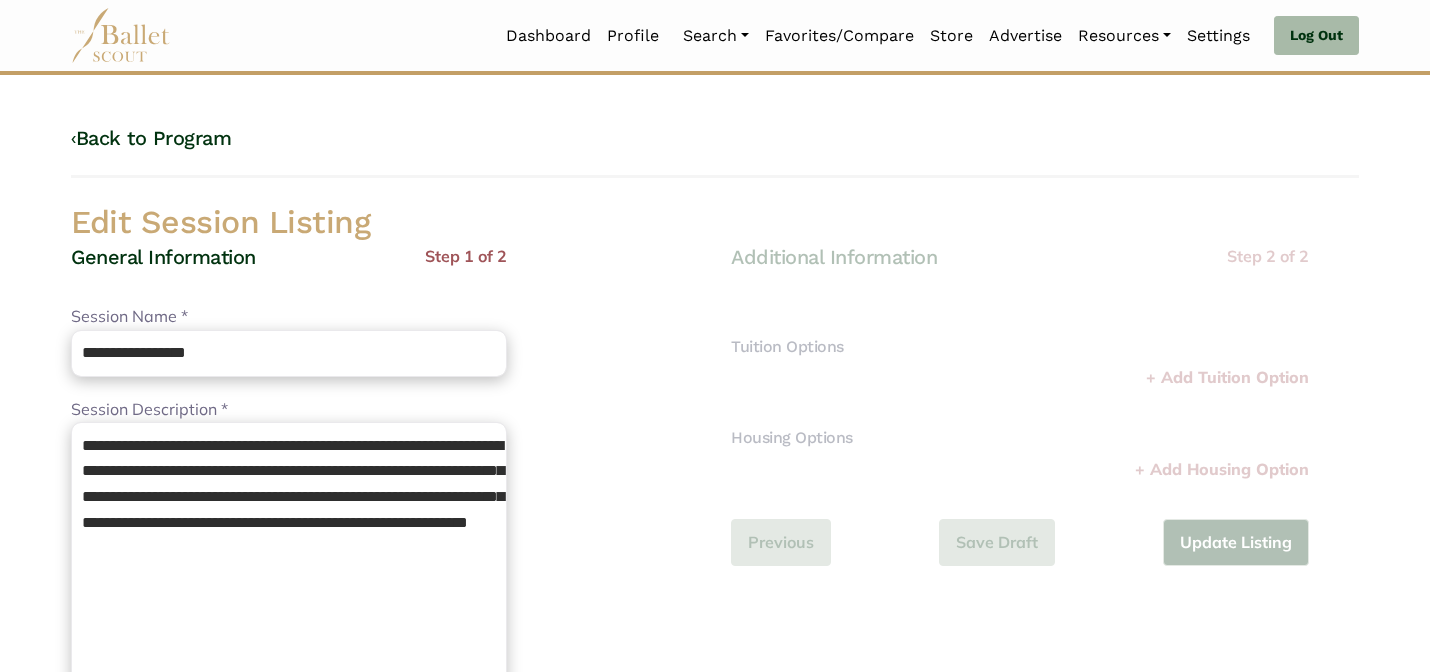 scroll, scrollTop: 0, scrollLeft: 0, axis: both 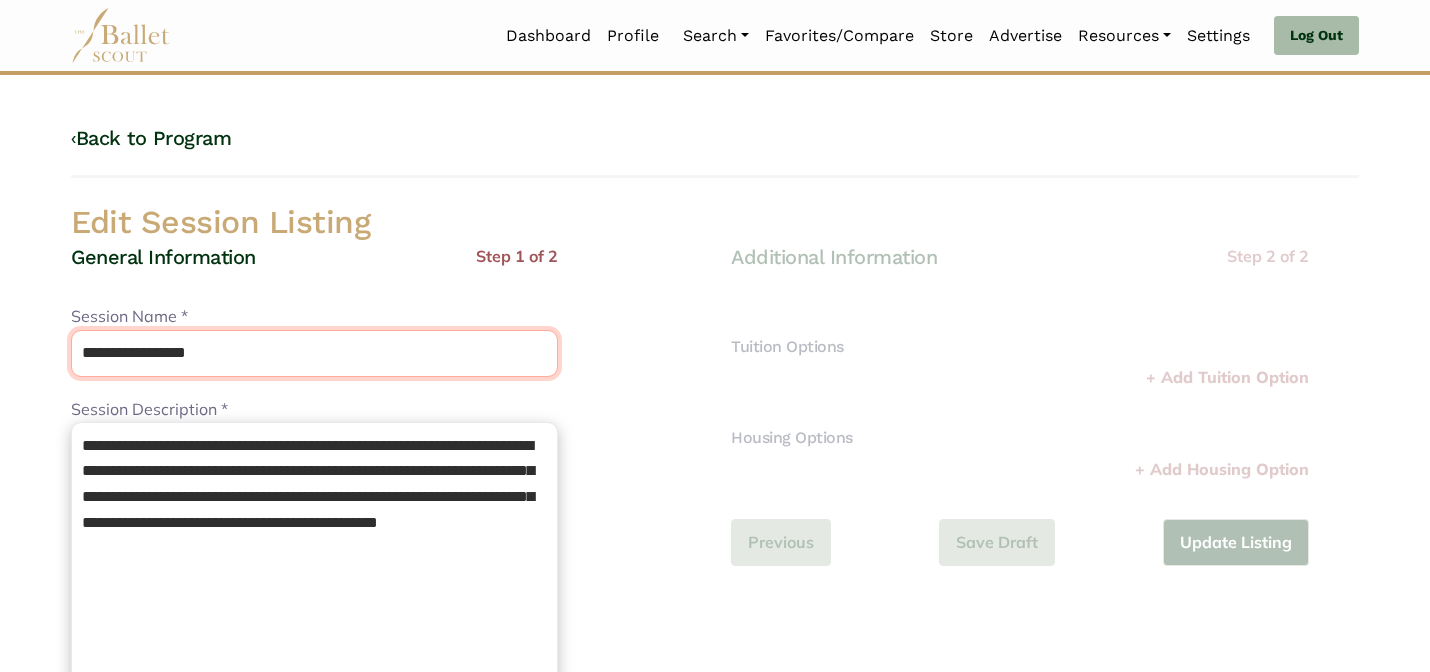 drag, startPoint x: 357, startPoint y: 359, endPoint x: 282, endPoint y: 275, distance: 112.60995 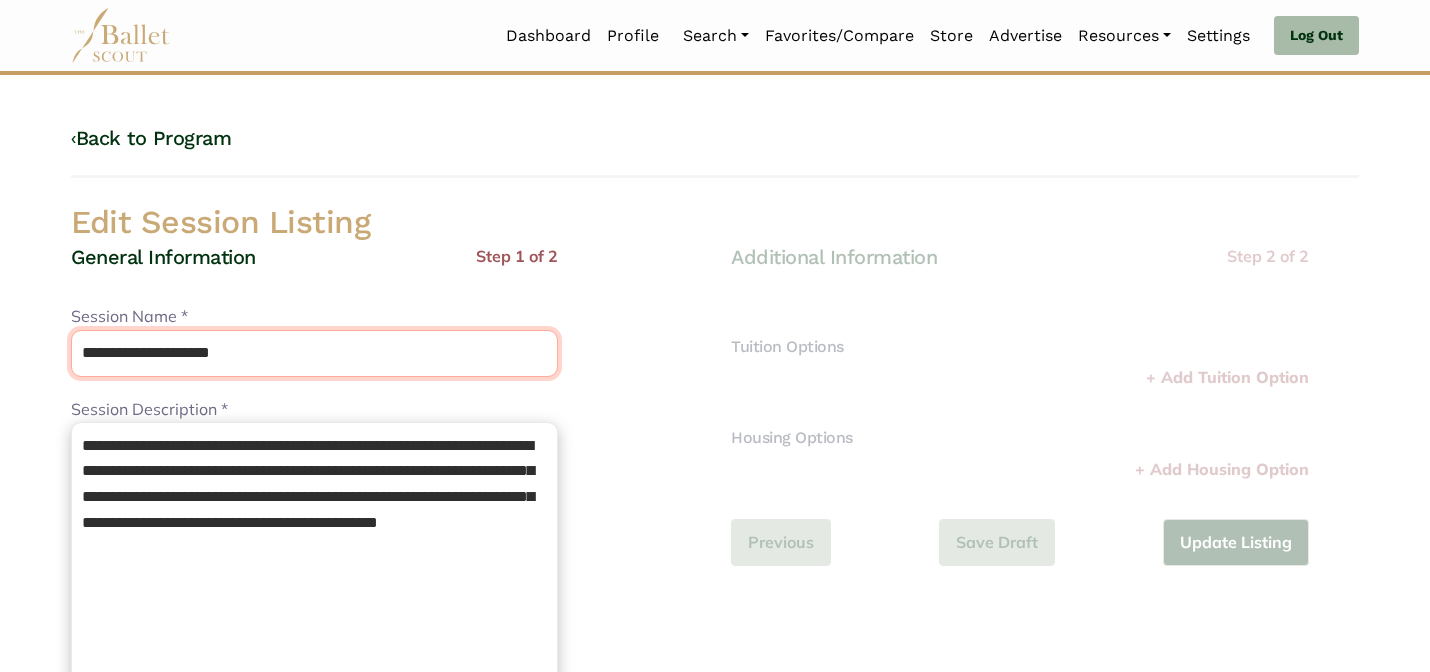 type on "**********" 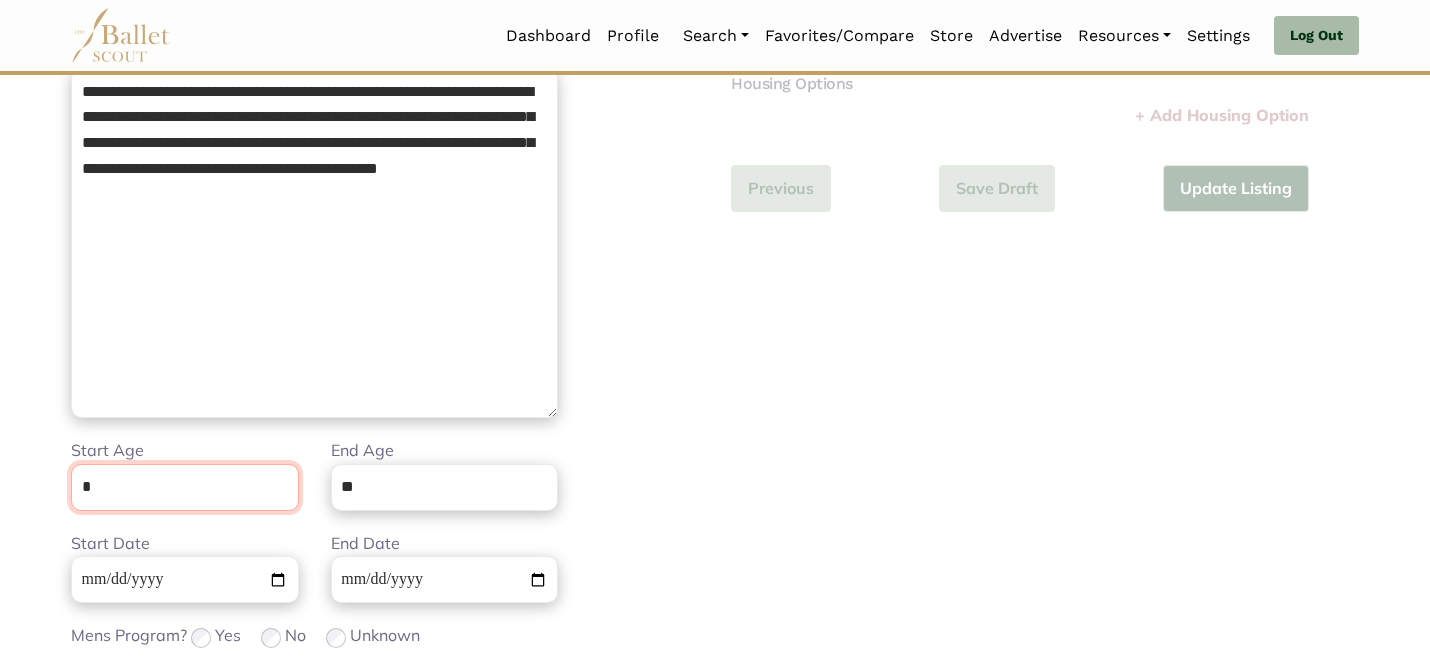 scroll, scrollTop: 505, scrollLeft: 0, axis: vertical 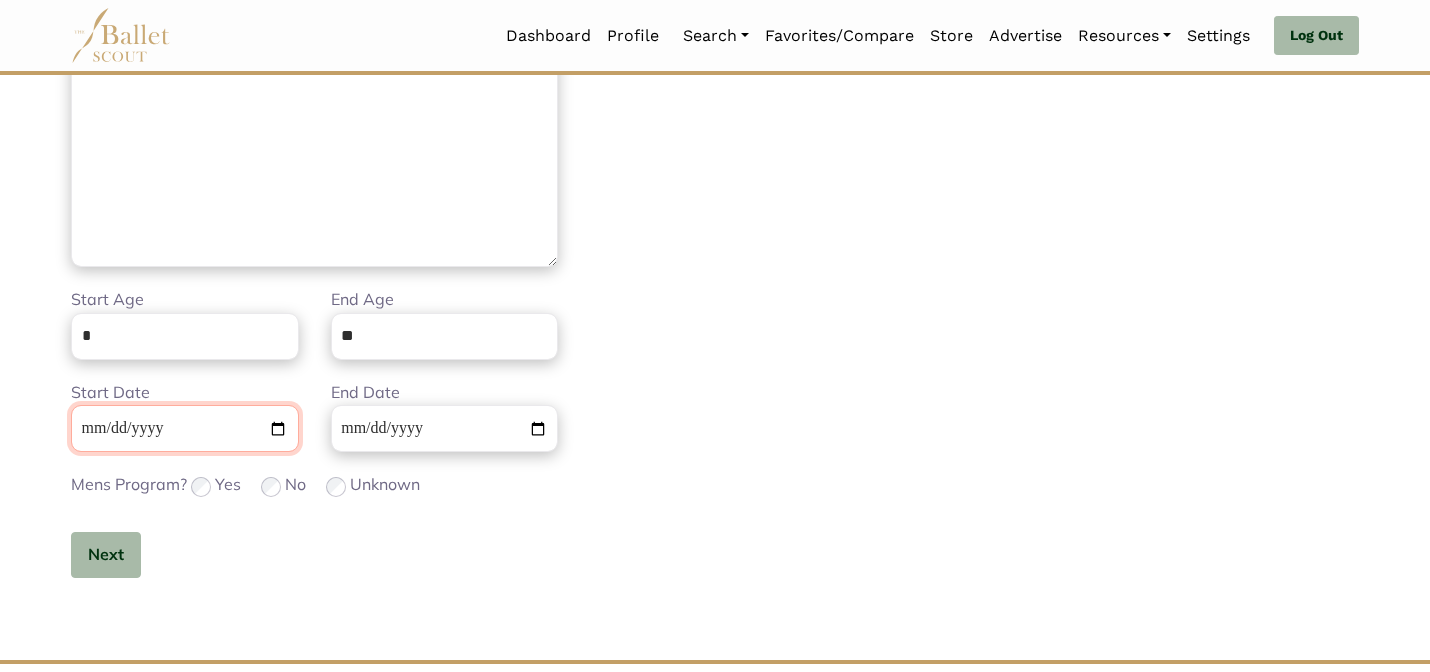type 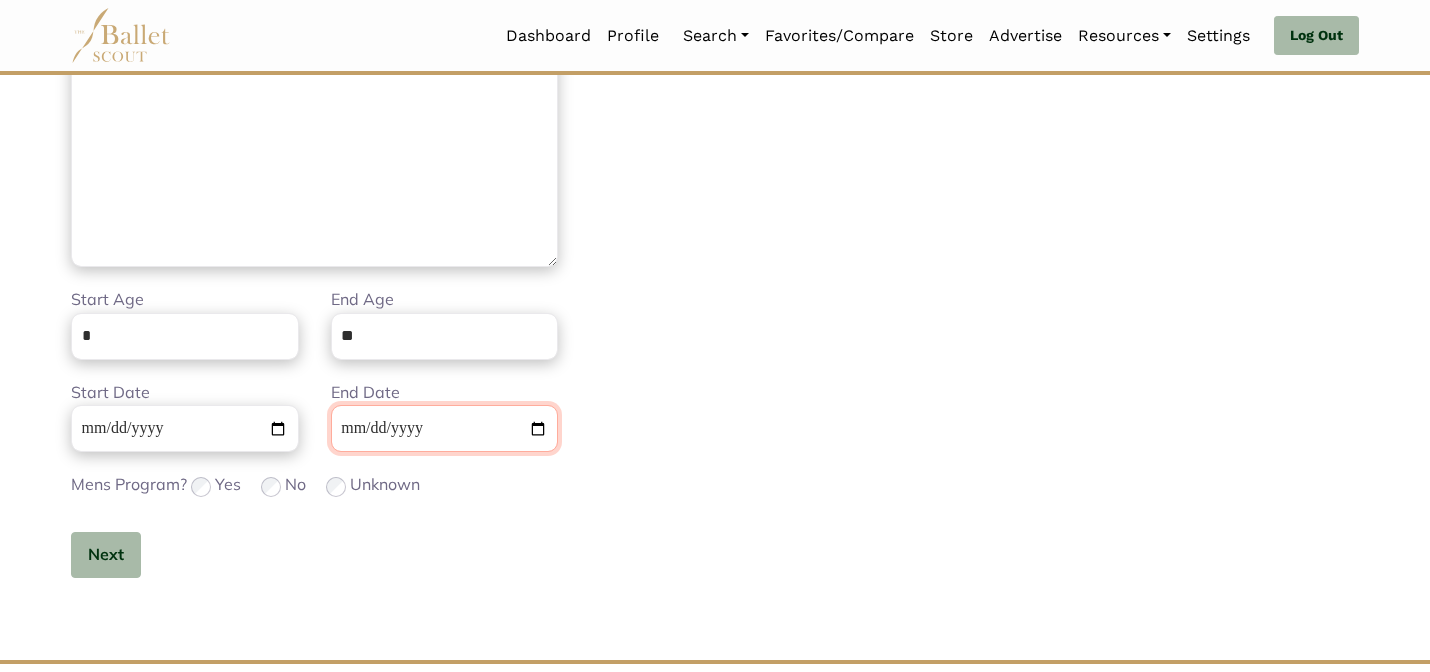 type 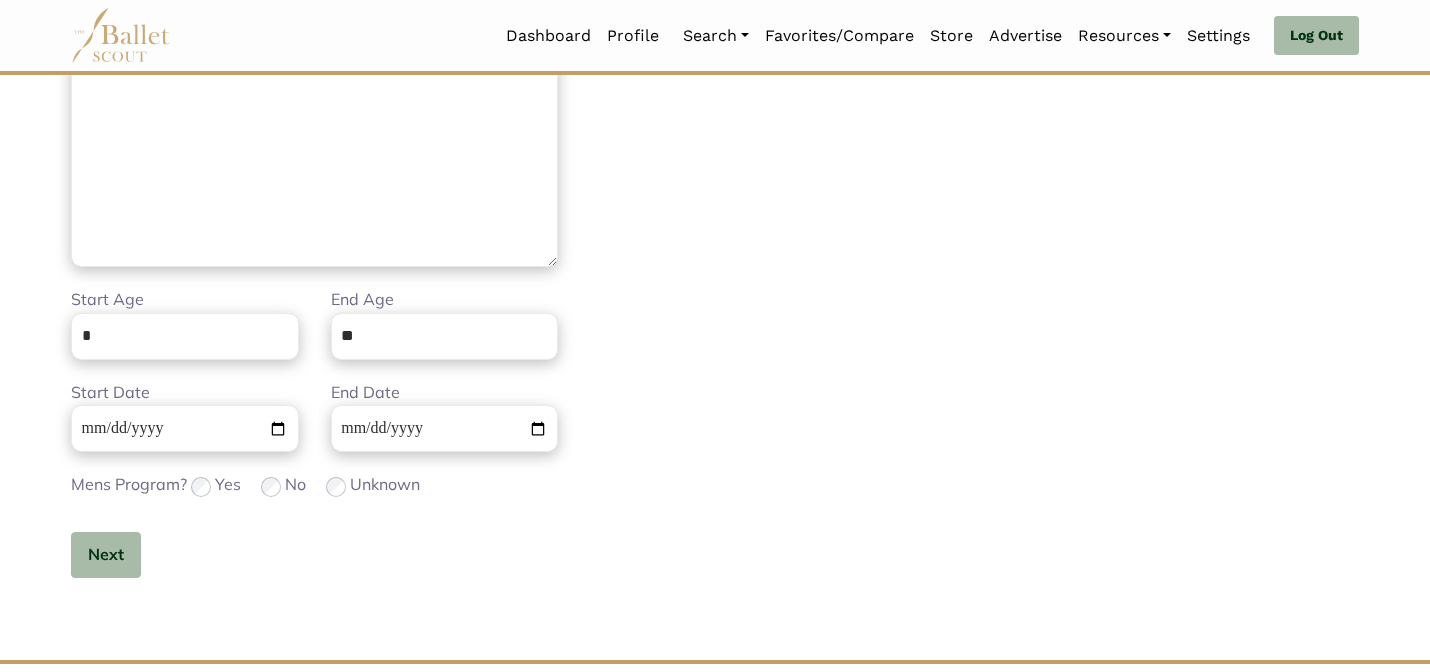 click on "Additional Information
Step 2 of 2
Tuition Options
Price *
Please enter a valid price
Short Description *
Please enter a valid description
Del
-
+ Add Tuition Option
Housing Options
Price *
Please enter a price
Short Description *
Please enter a description" at bounding box center [1045, 200] 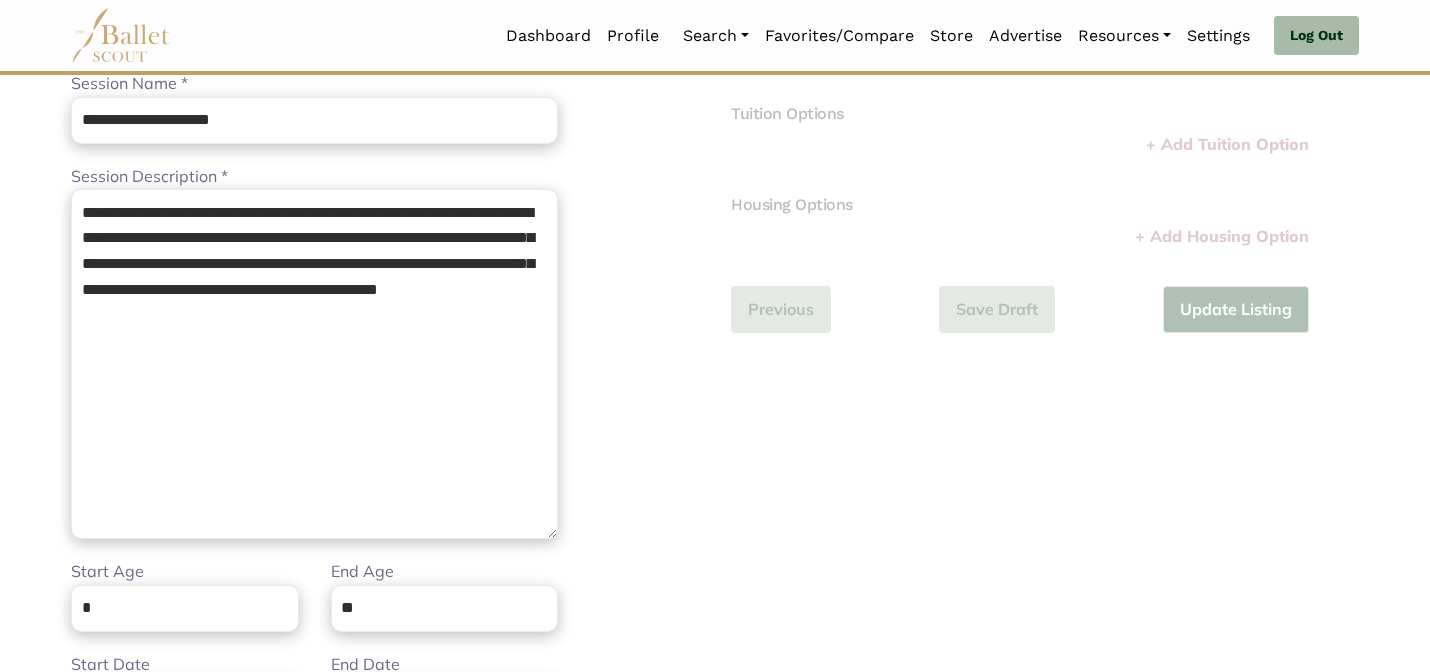 scroll, scrollTop: 225, scrollLeft: 0, axis: vertical 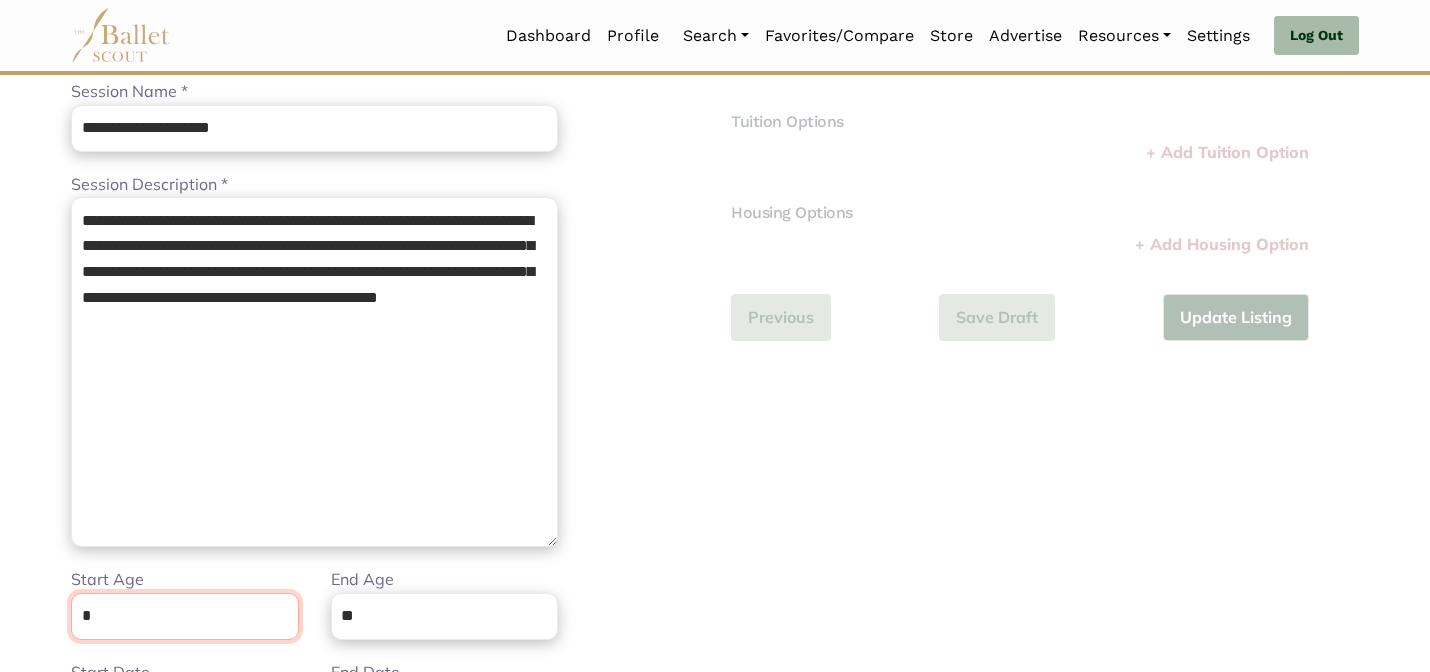 drag, startPoint x: 183, startPoint y: 622, endPoint x: 186, endPoint y: 523, distance: 99.04544 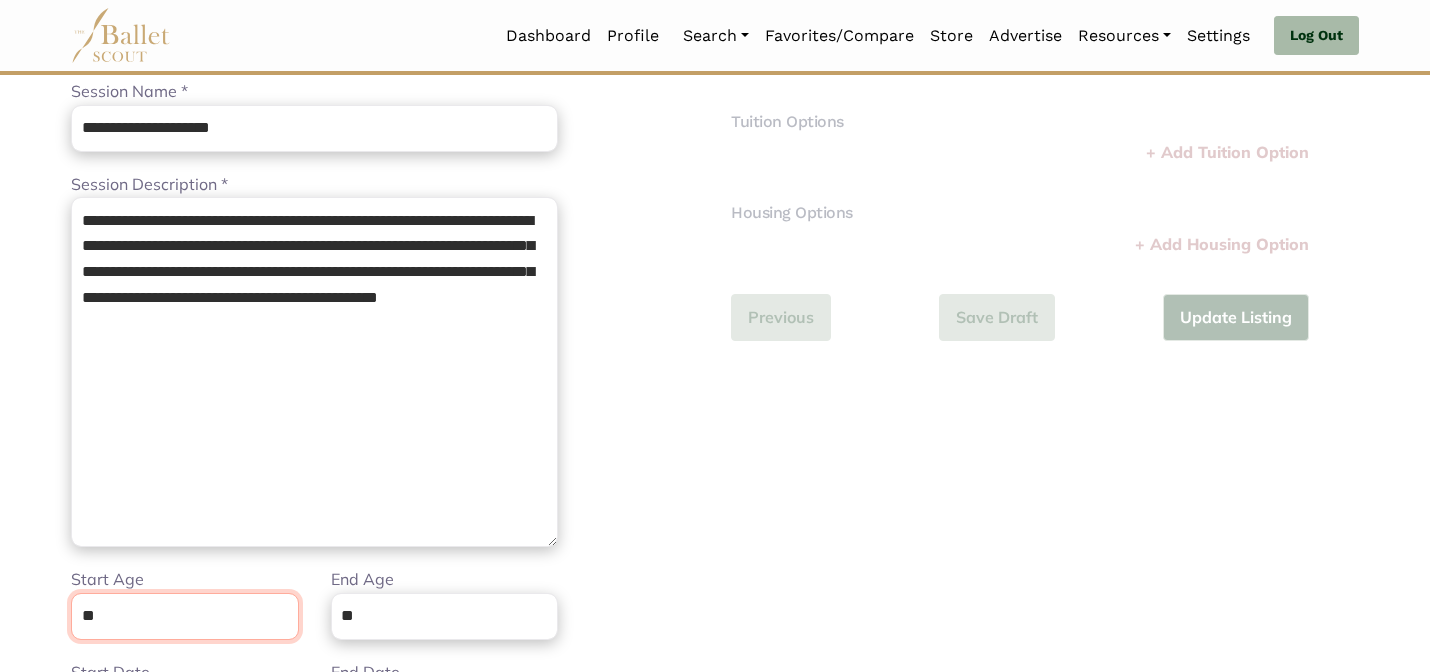 type on "**" 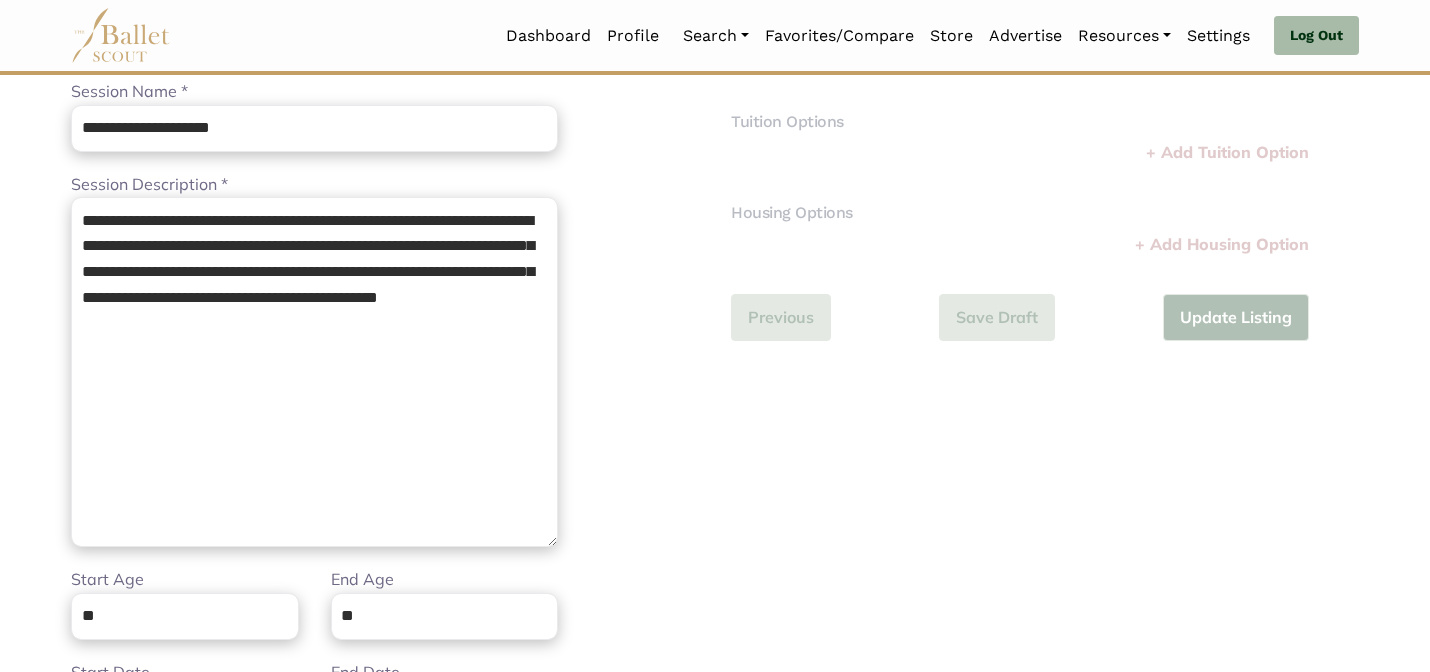 click on "**********" at bounding box center [385, 455] 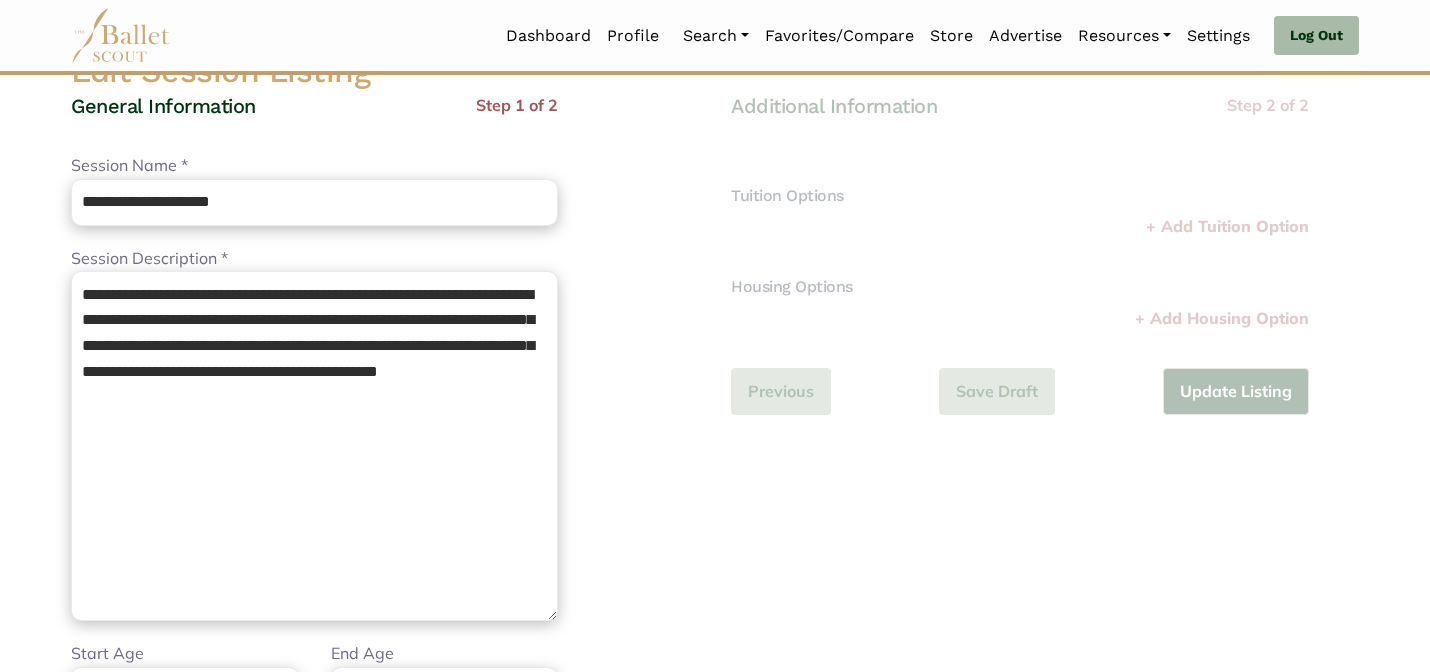 scroll, scrollTop: 145, scrollLeft: 0, axis: vertical 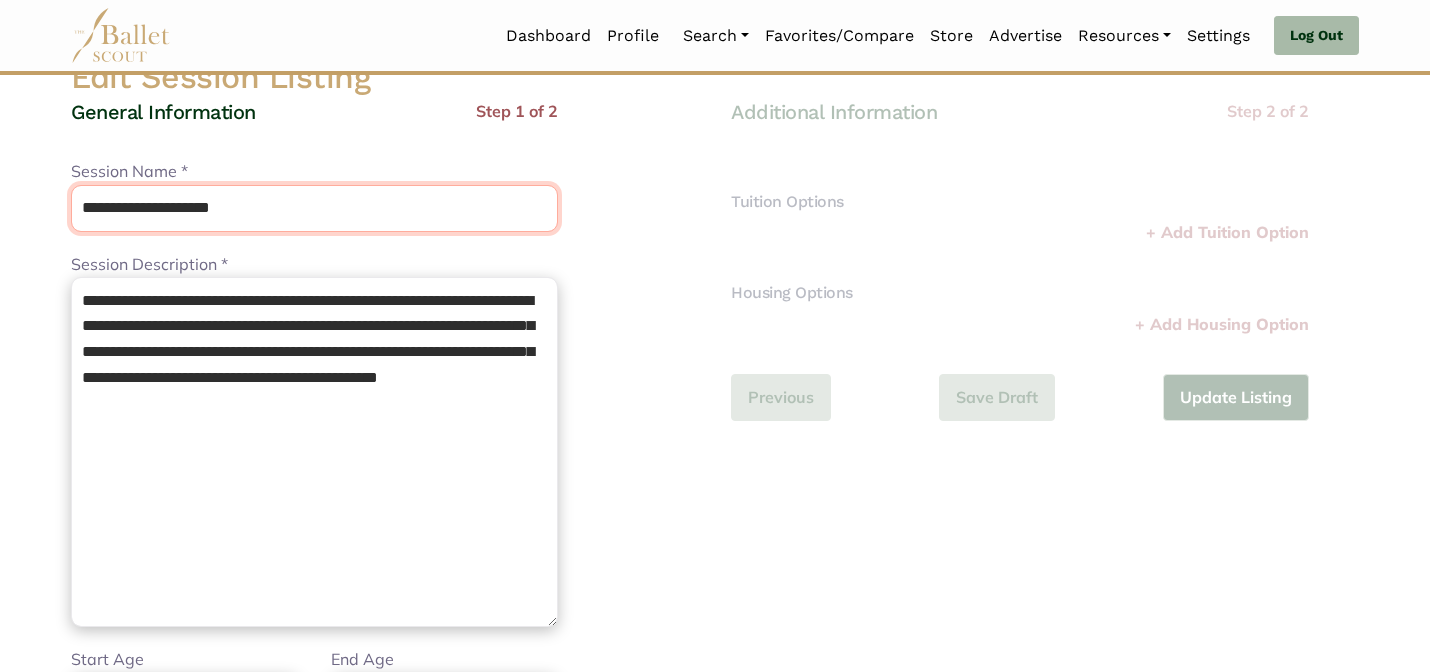 click on "**********" at bounding box center [314, 208] 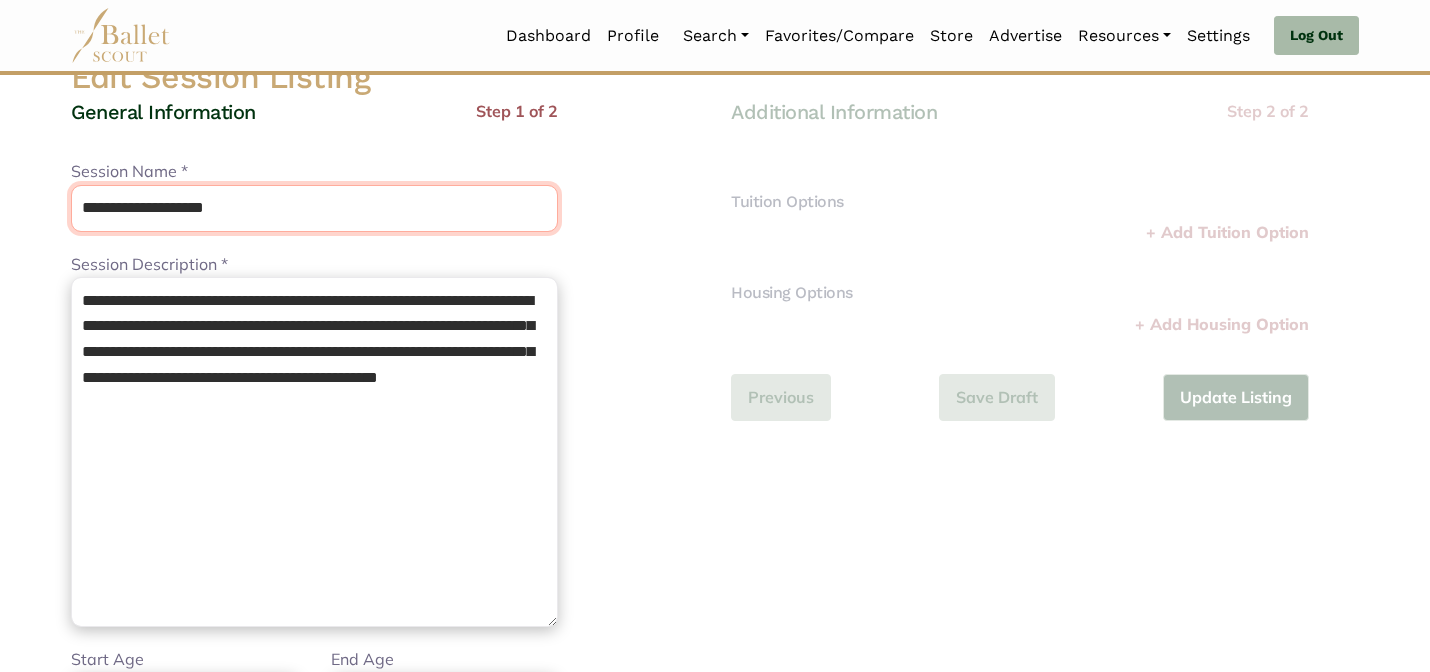 type on "**********" 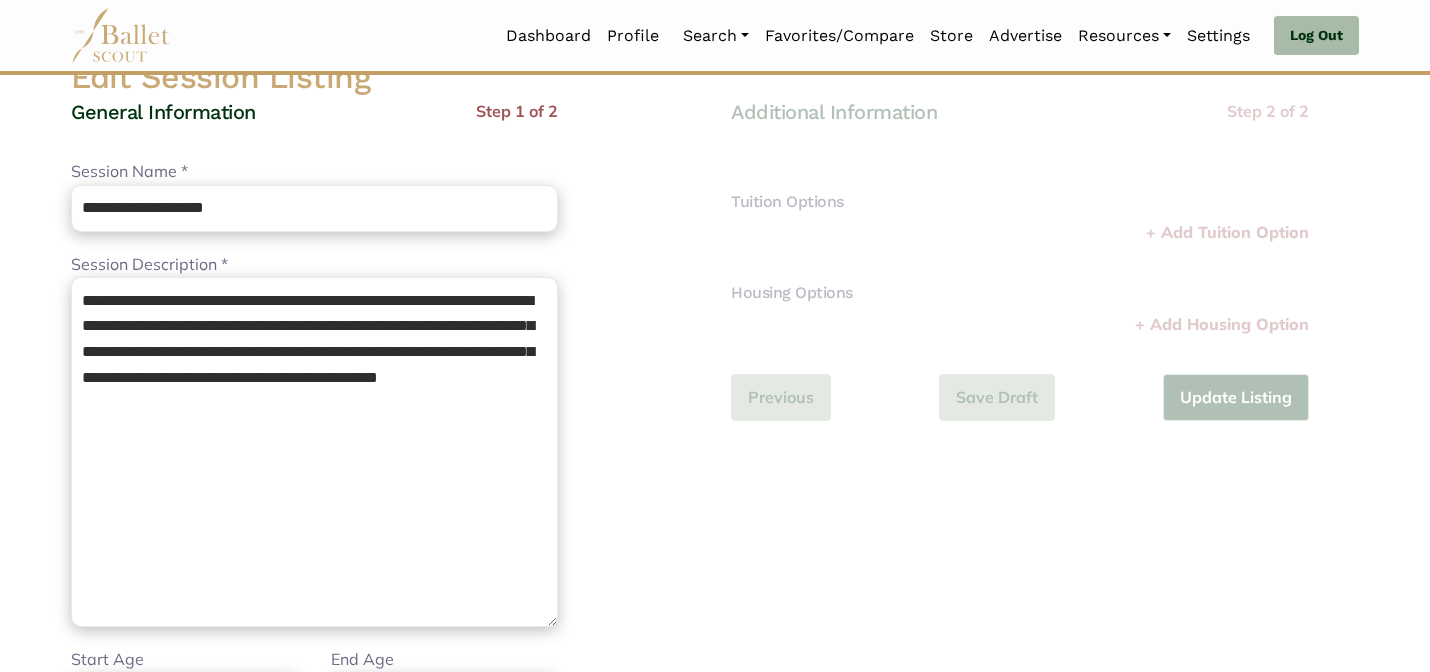 click on "General Information
Step 1 of 2" at bounding box center (314, 129) 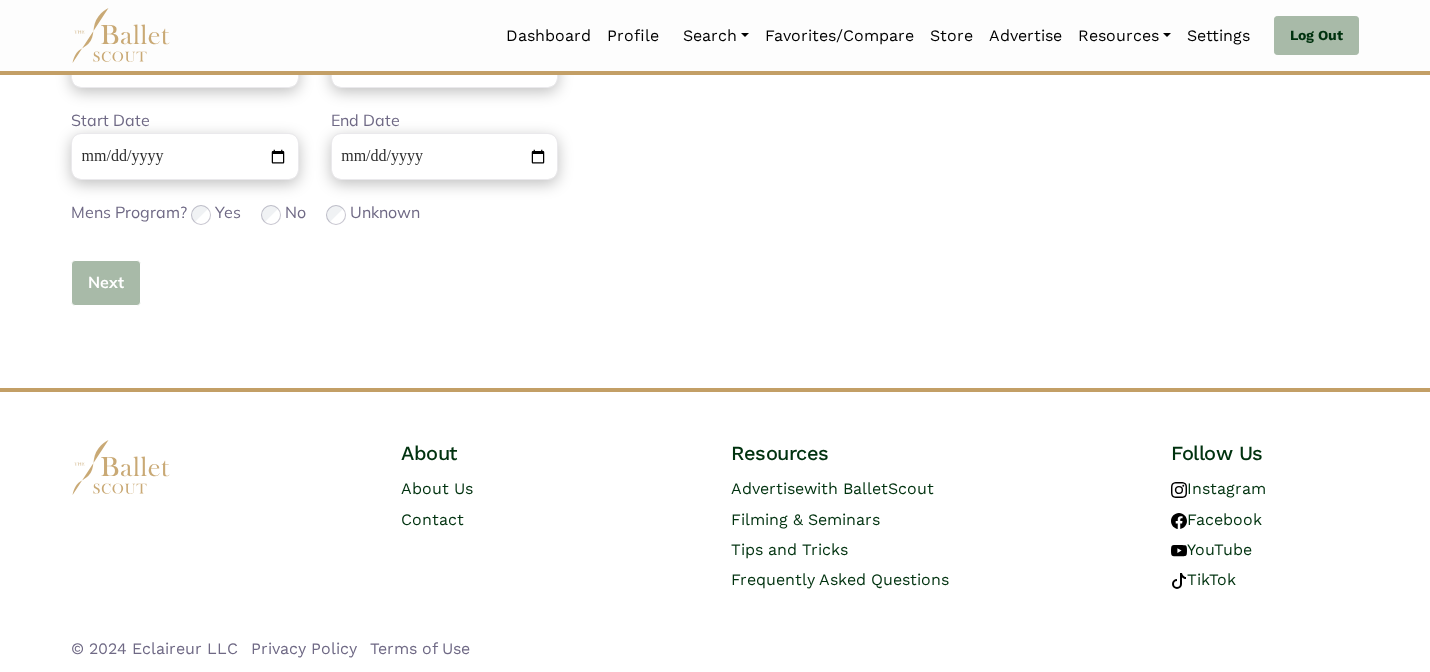 click on "Next" at bounding box center (106, 283) 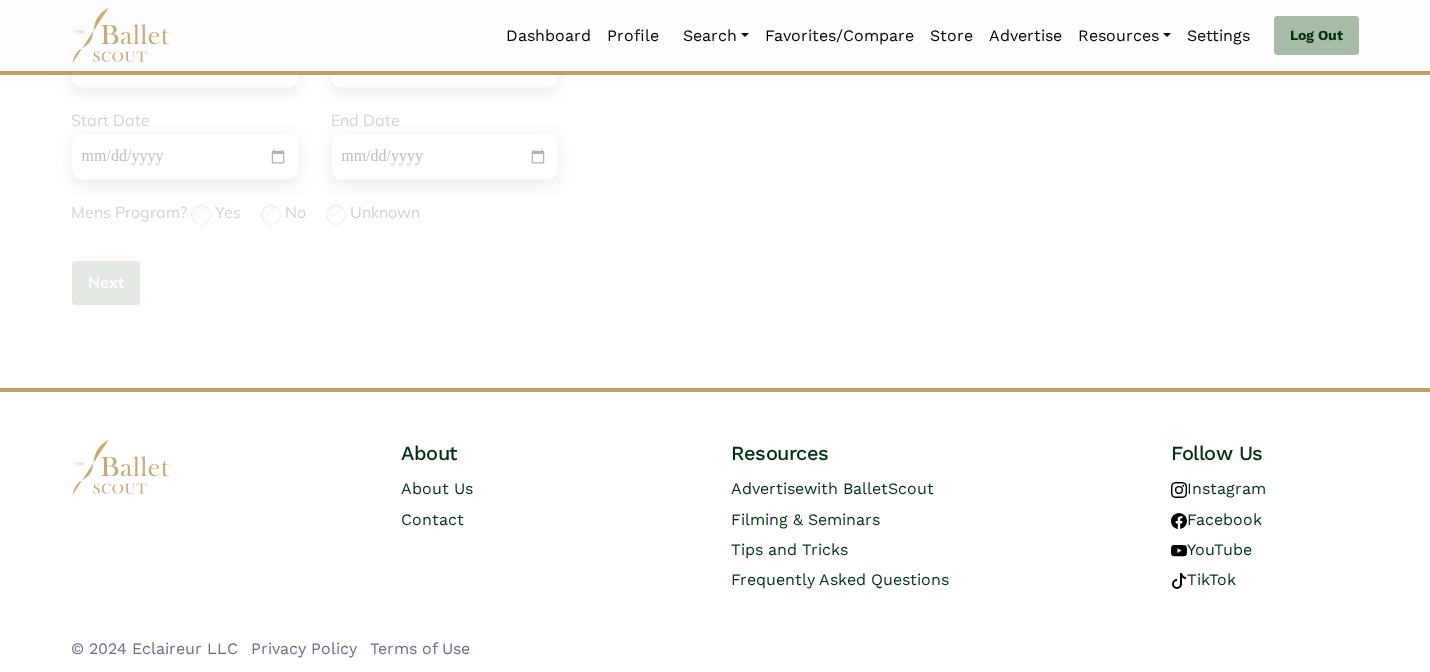 type 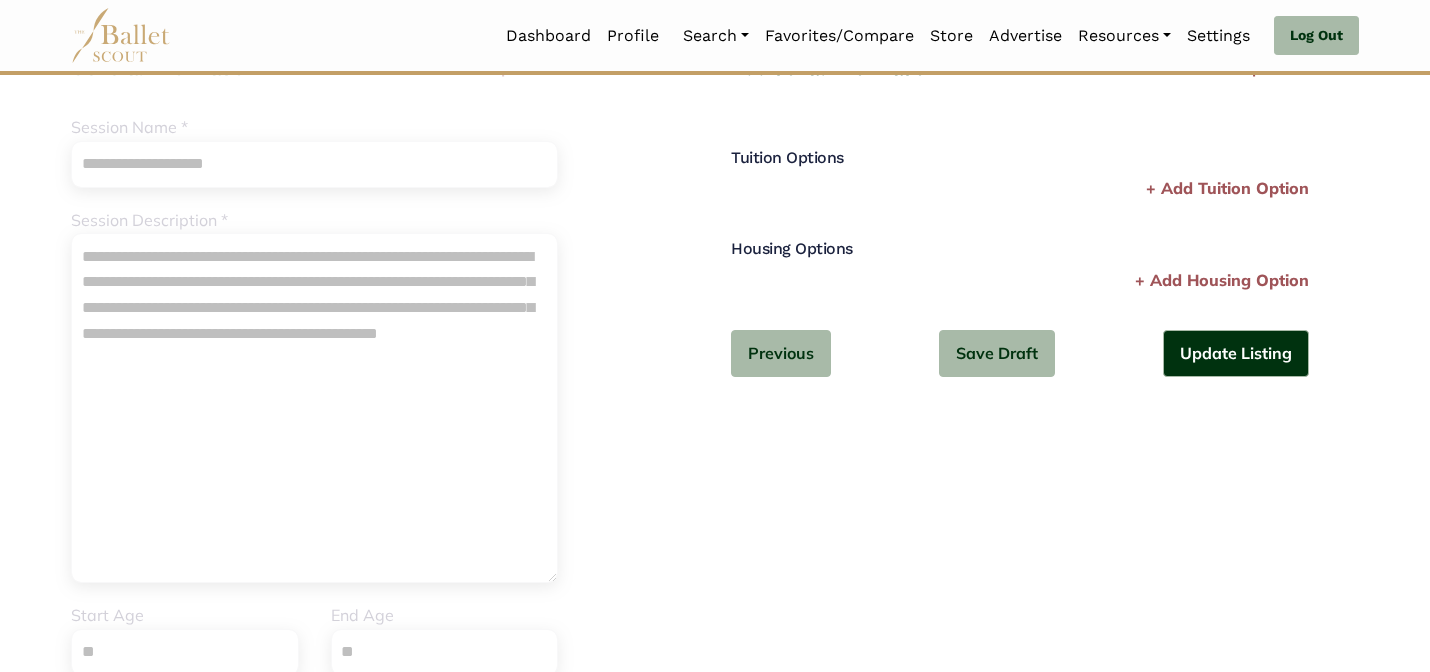 scroll, scrollTop: 145, scrollLeft: 0, axis: vertical 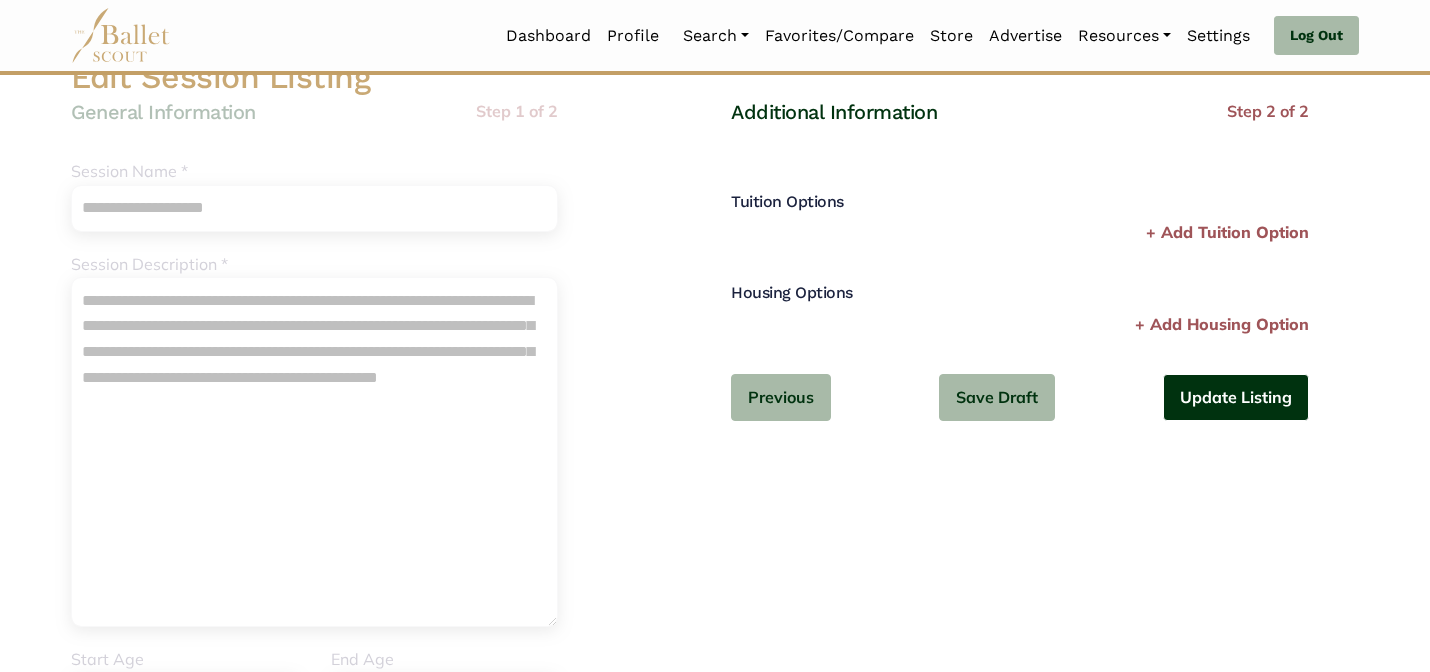 click on "Update Listing" at bounding box center [1236, 397] 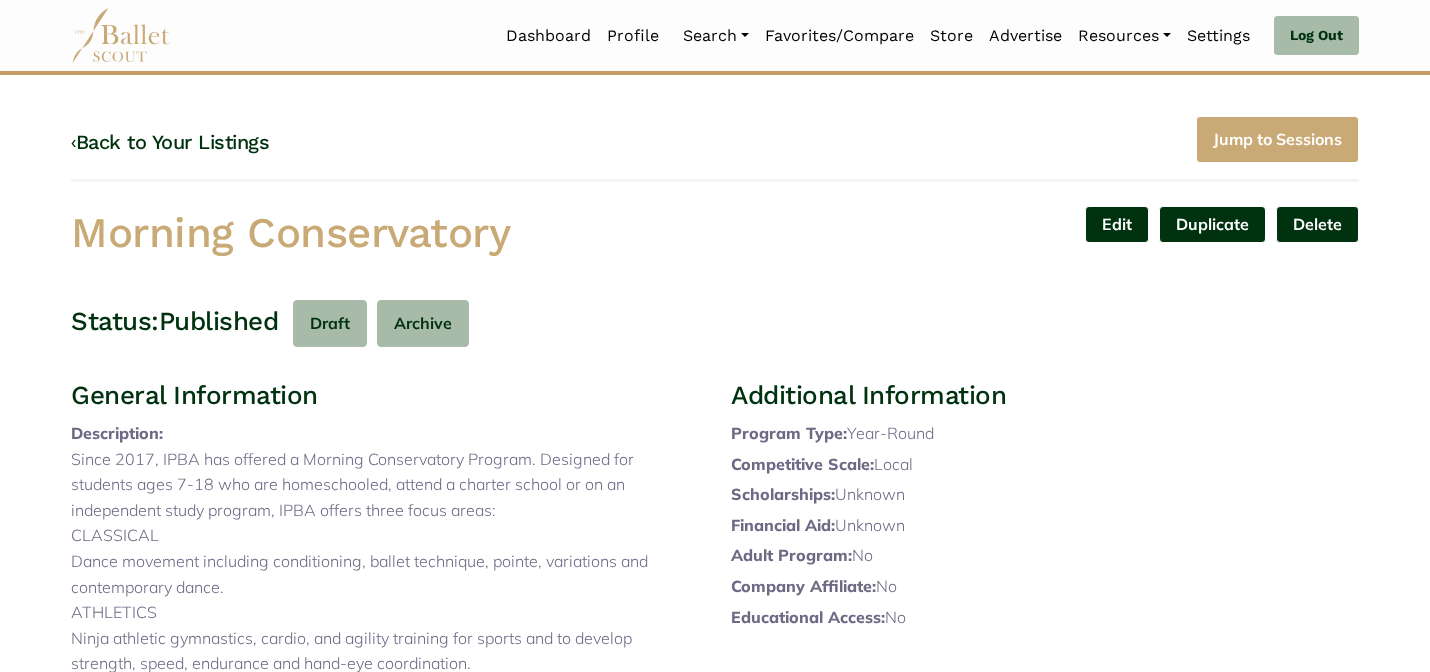 scroll, scrollTop: 0, scrollLeft: 0, axis: both 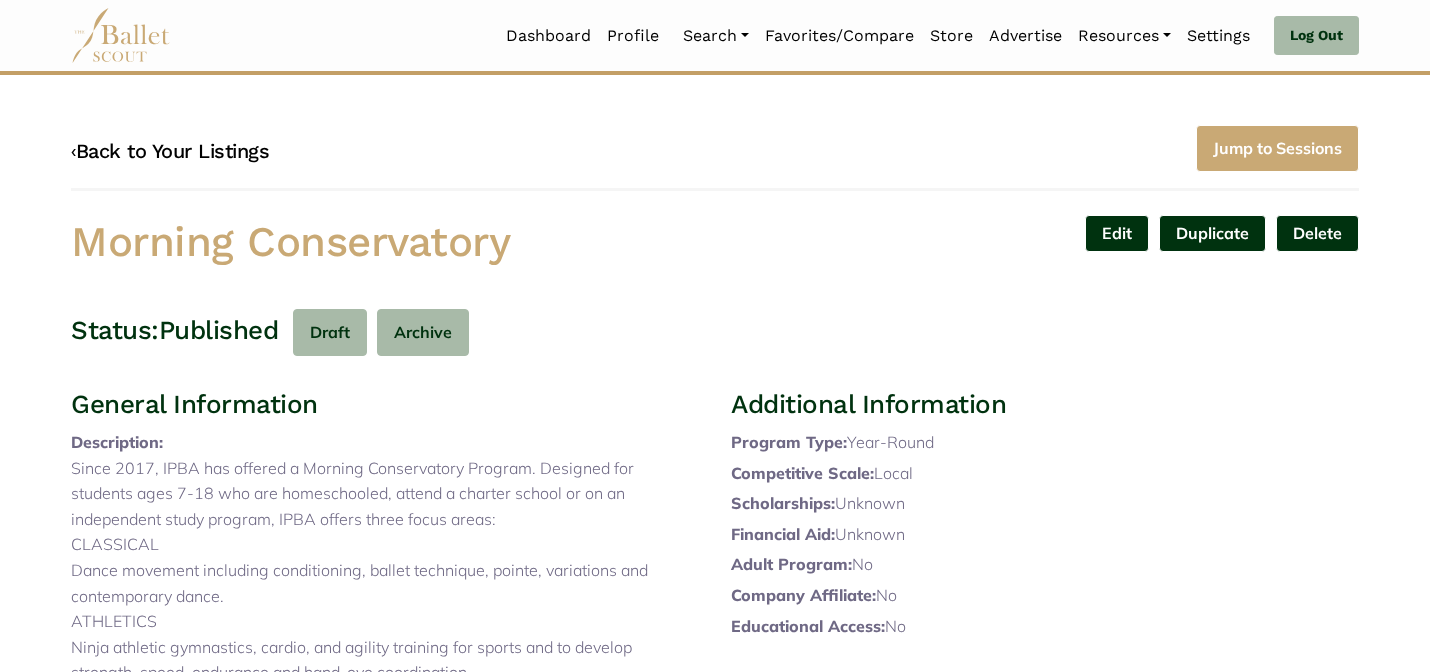 click on "‹  Back to Your Listings" at bounding box center (170, 151) 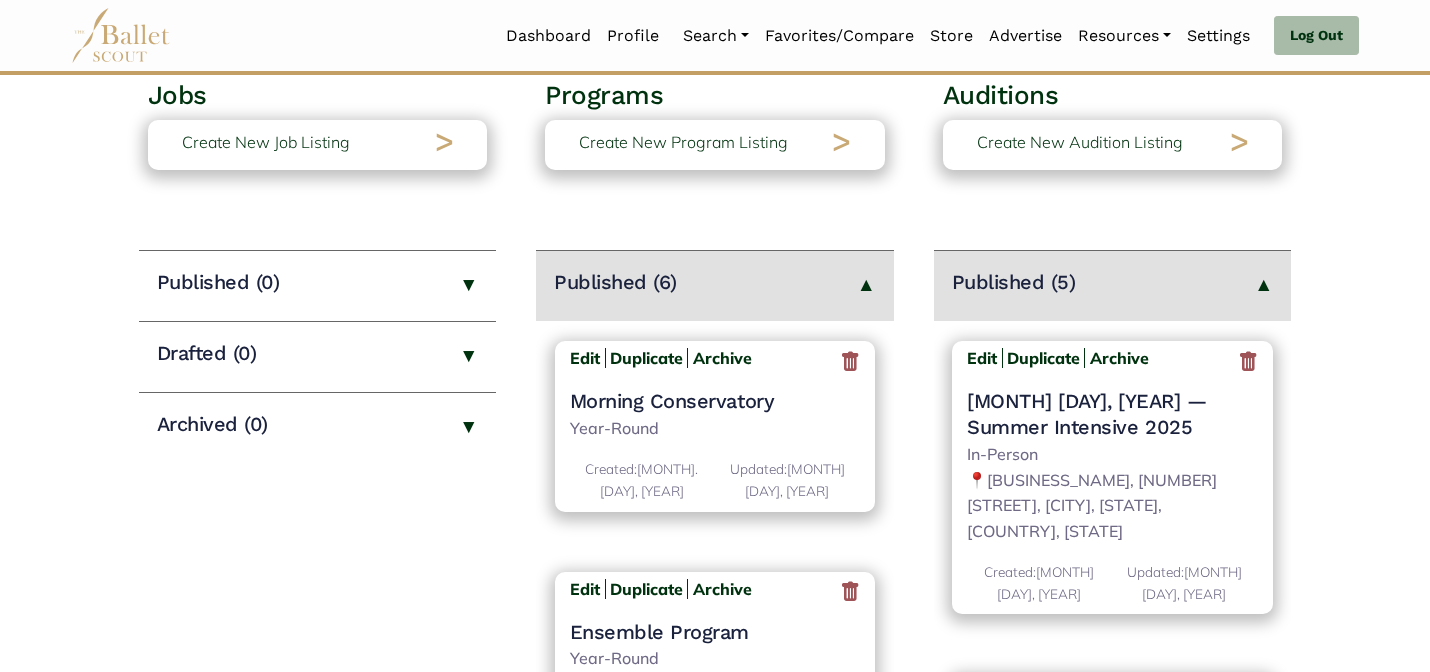 scroll, scrollTop: 200, scrollLeft: 0, axis: vertical 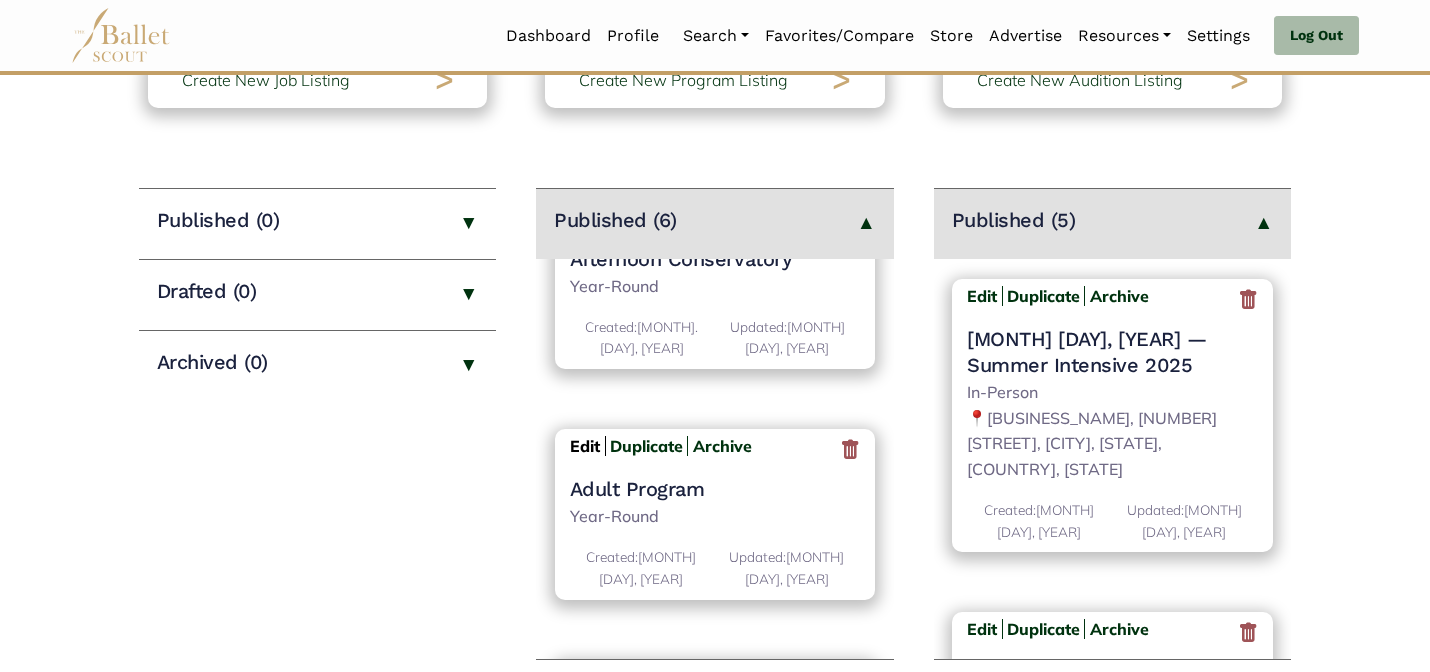 click on "Edit" at bounding box center [585, 446] 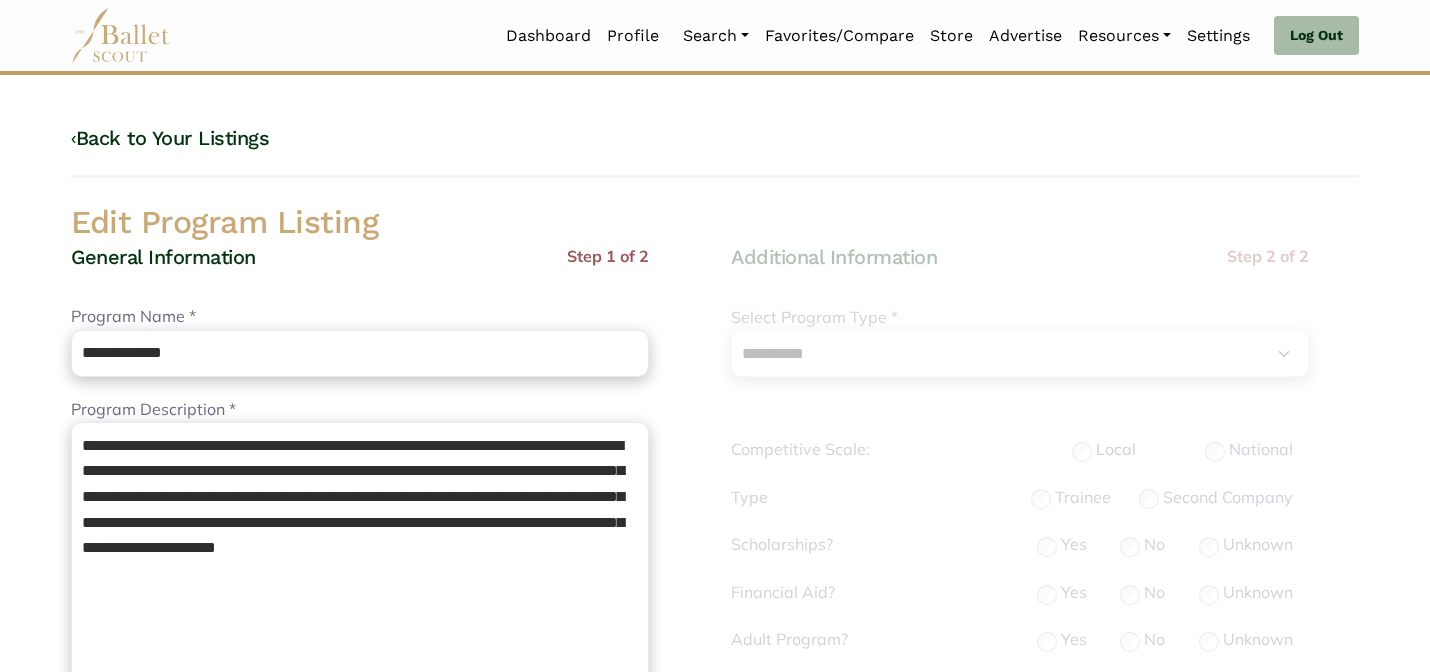 select on "**" 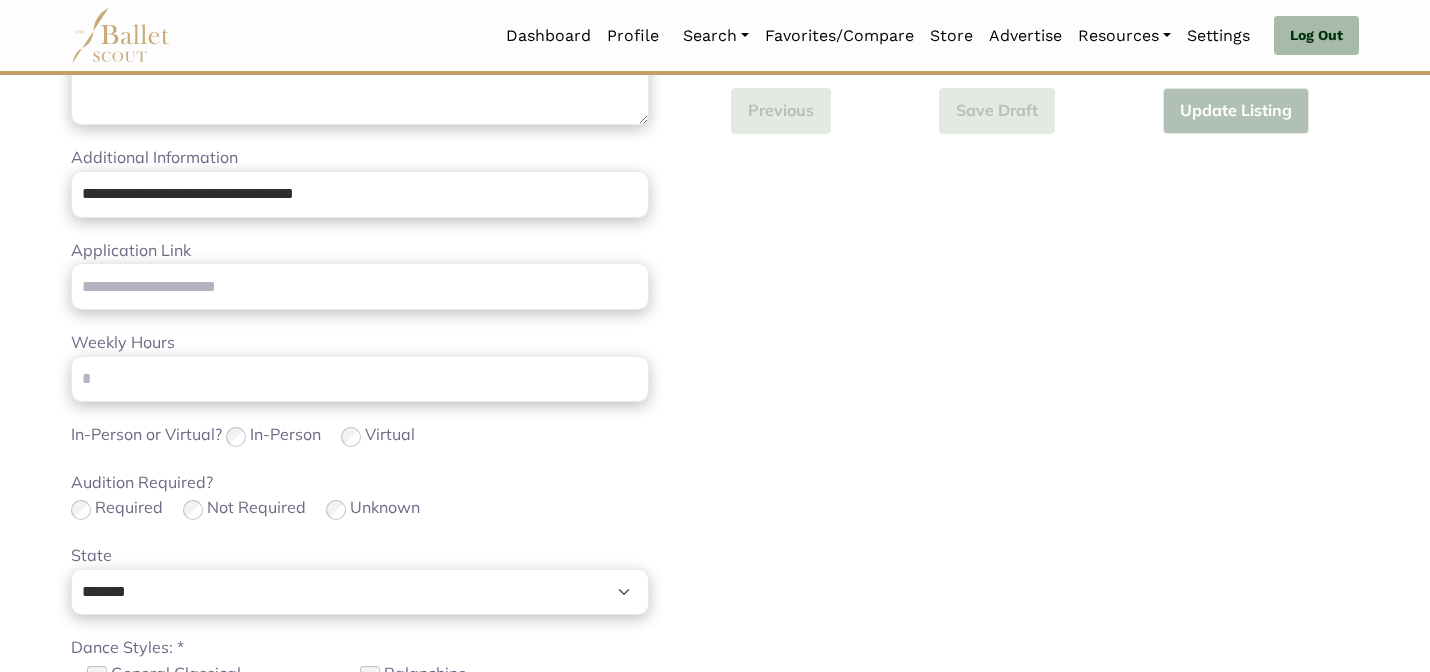 scroll, scrollTop: 15, scrollLeft: 0, axis: vertical 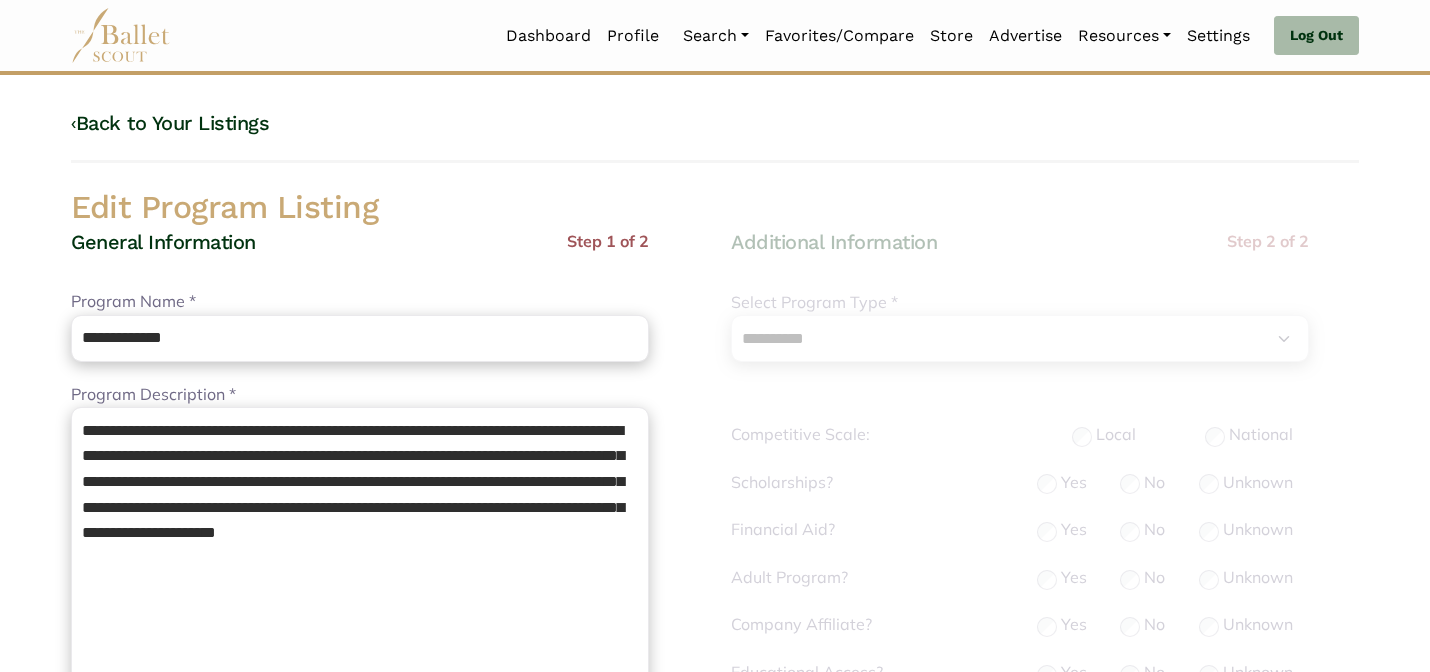 click on "**********" at bounding box center [360, 325] 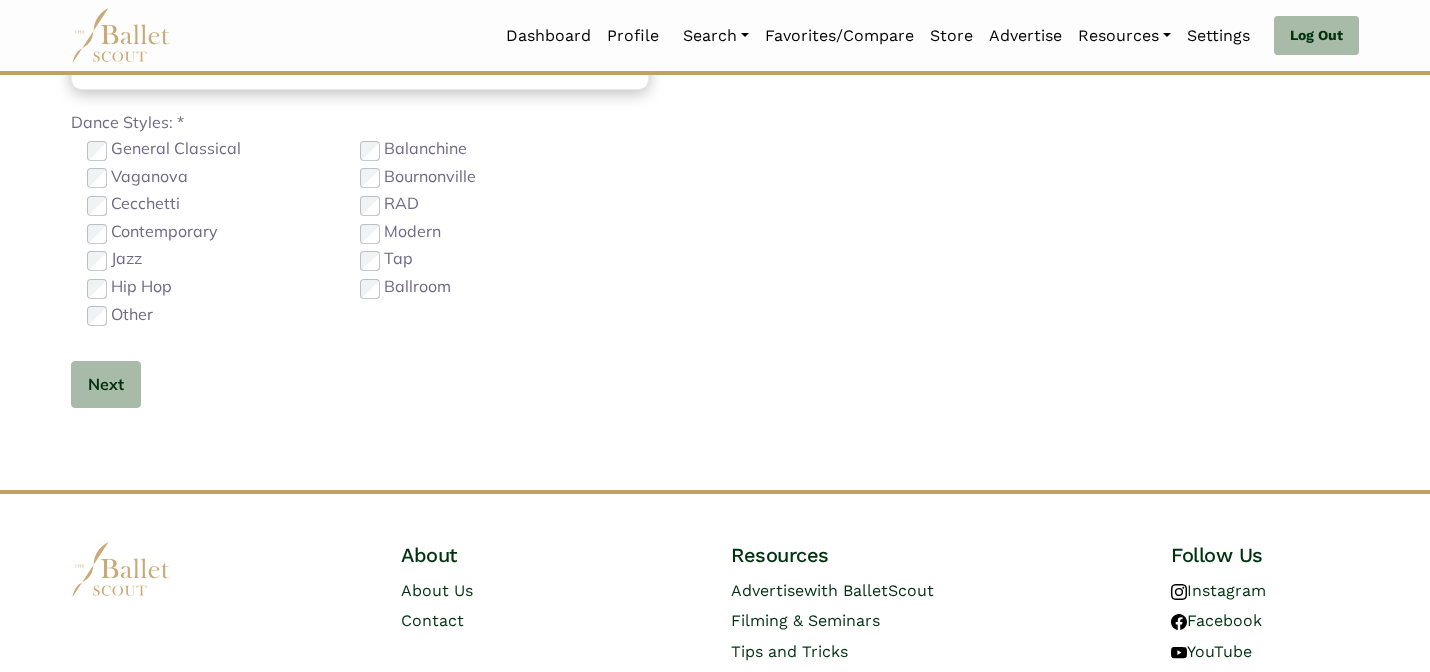 scroll, scrollTop: 1279, scrollLeft: 0, axis: vertical 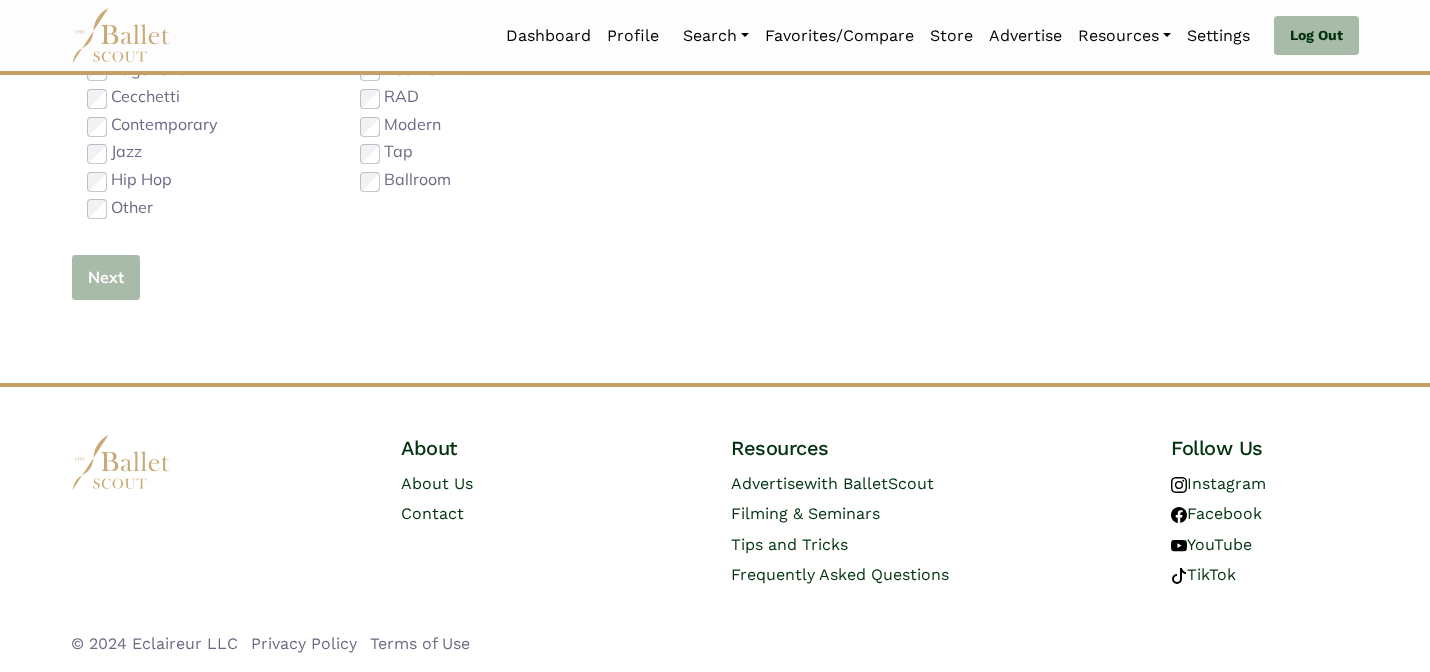 click on "Next" at bounding box center [106, 277] 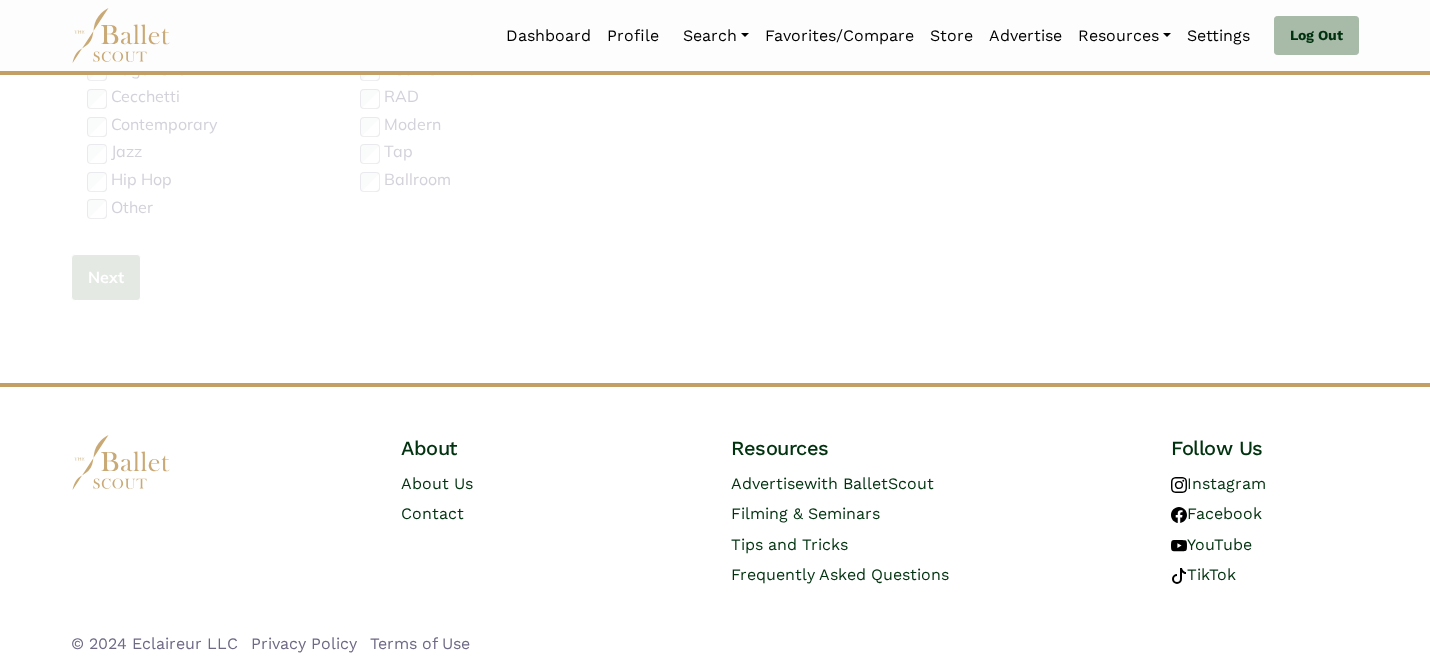type 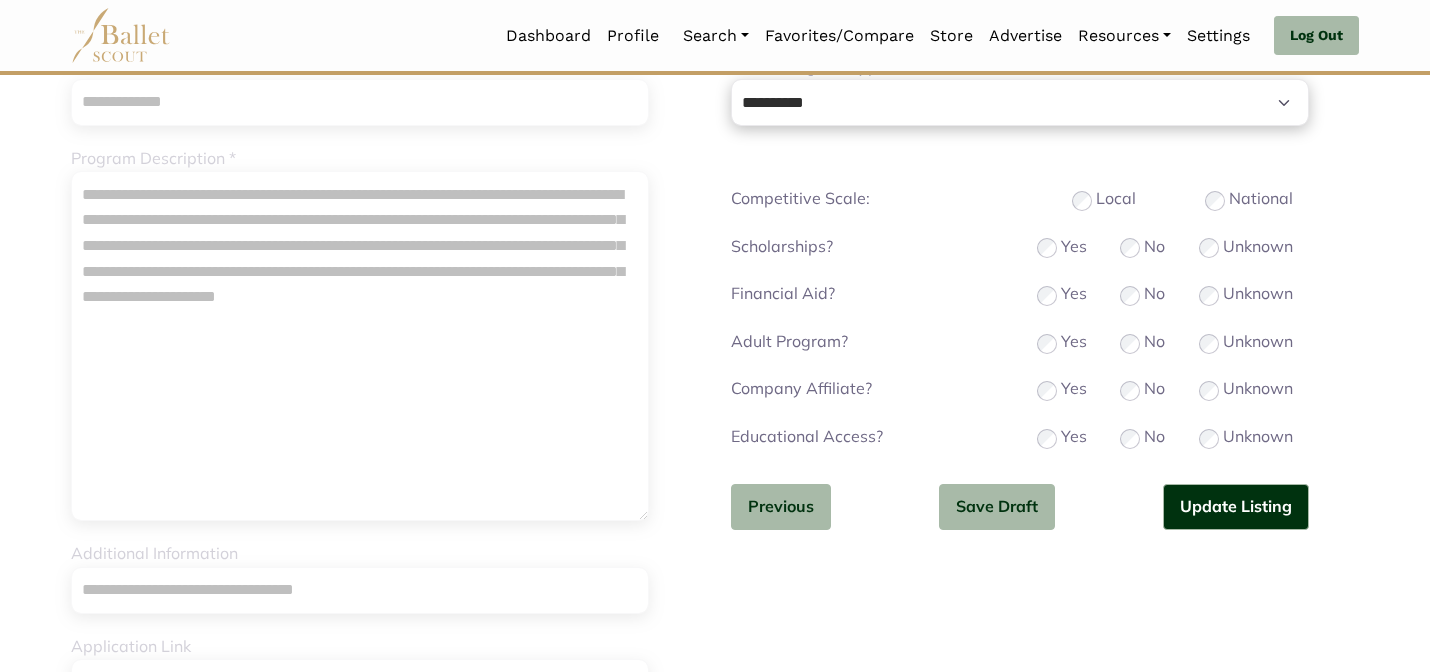 scroll, scrollTop: 255, scrollLeft: 0, axis: vertical 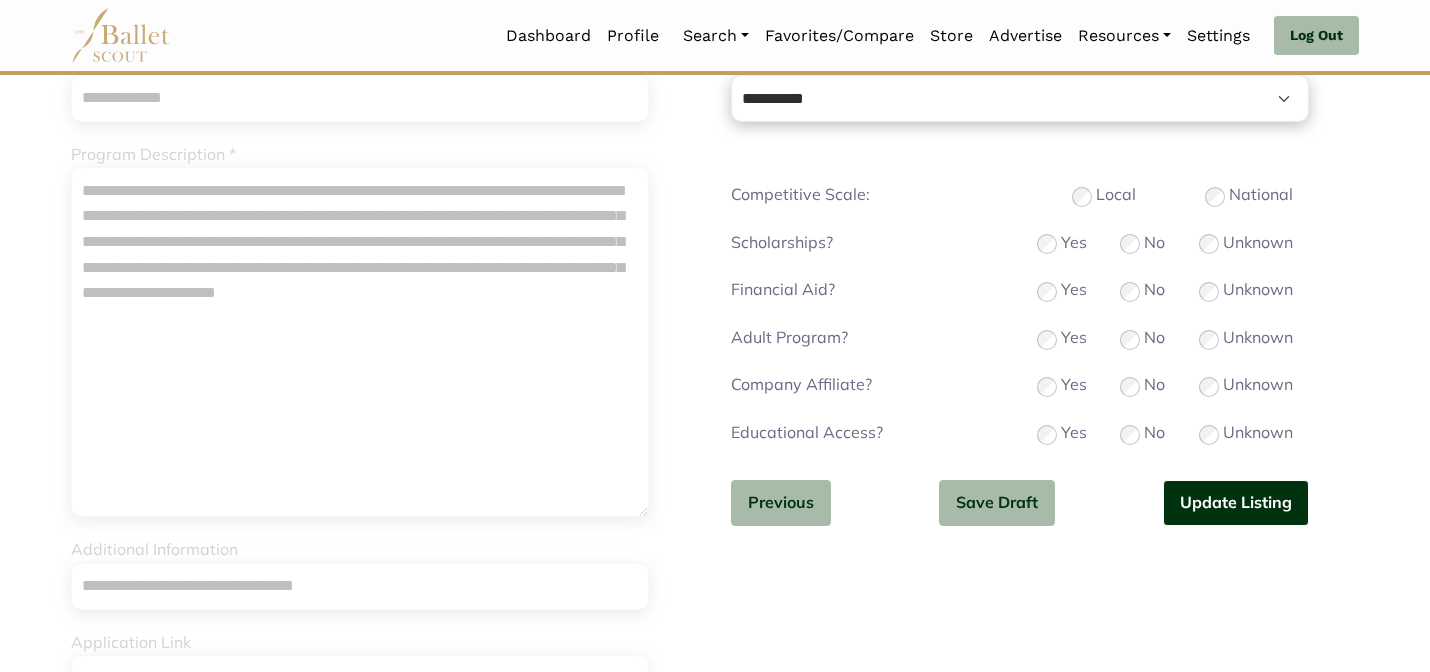 click on "Update Listing" at bounding box center [1236, 503] 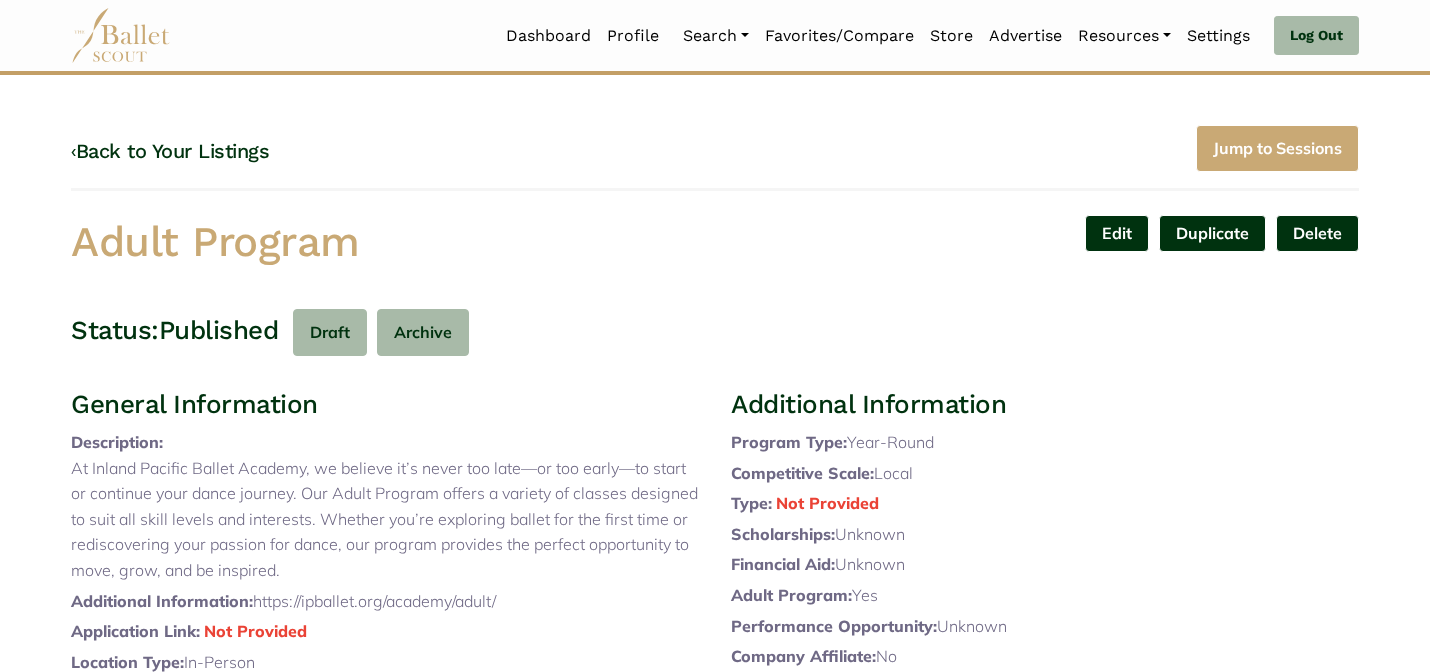 scroll, scrollTop: 0, scrollLeft: 0, axis: both 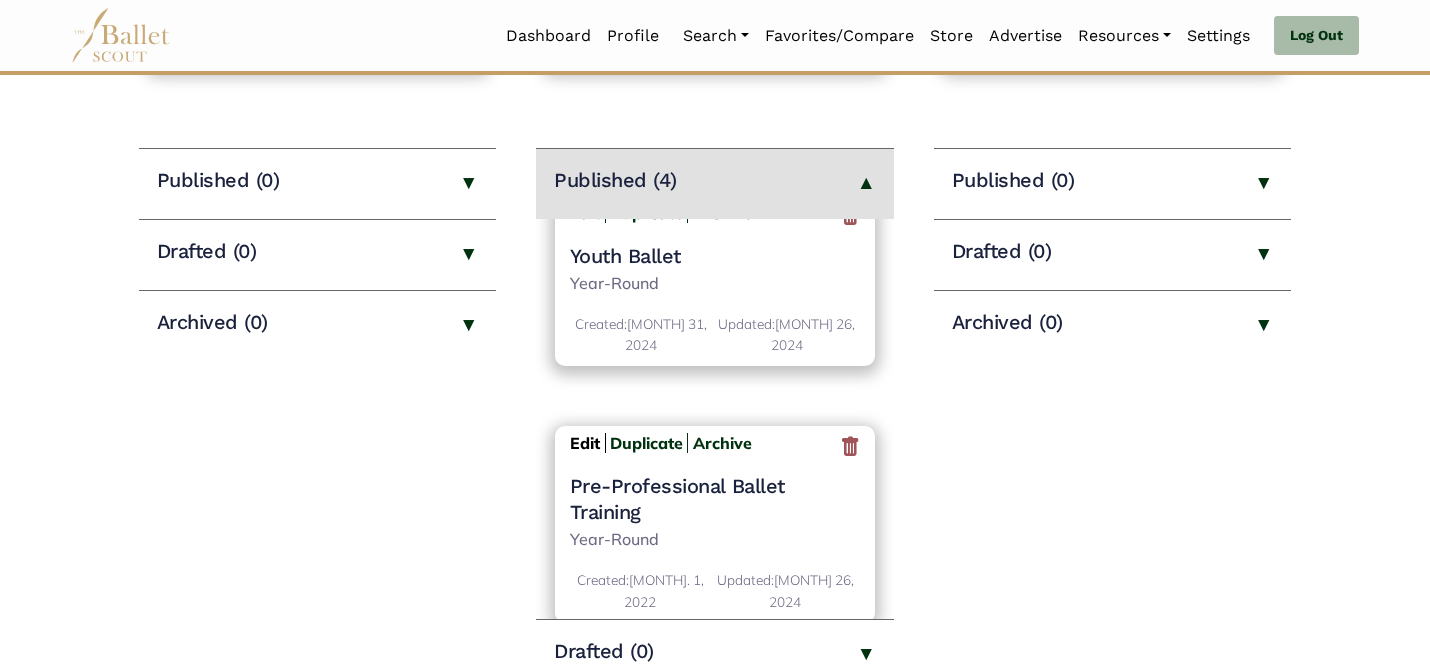click on "Edit" at bounding box center [585, 443] 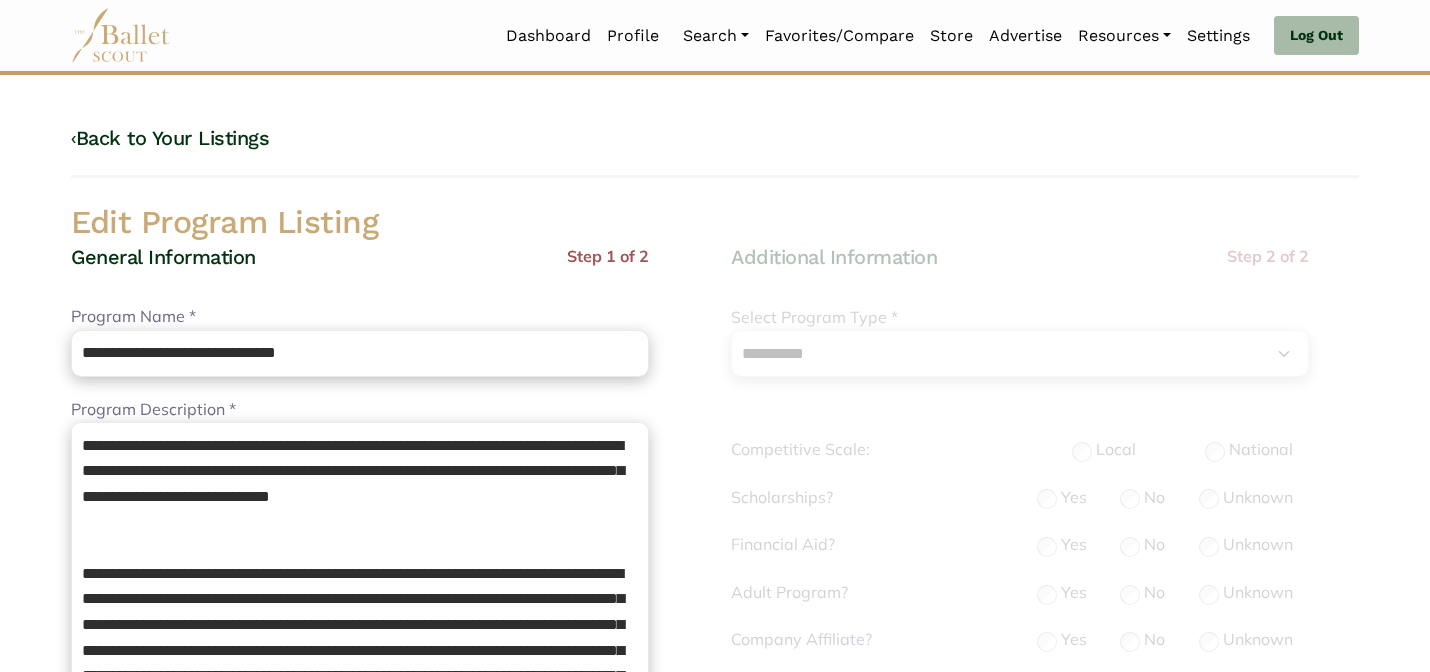 select on "**" 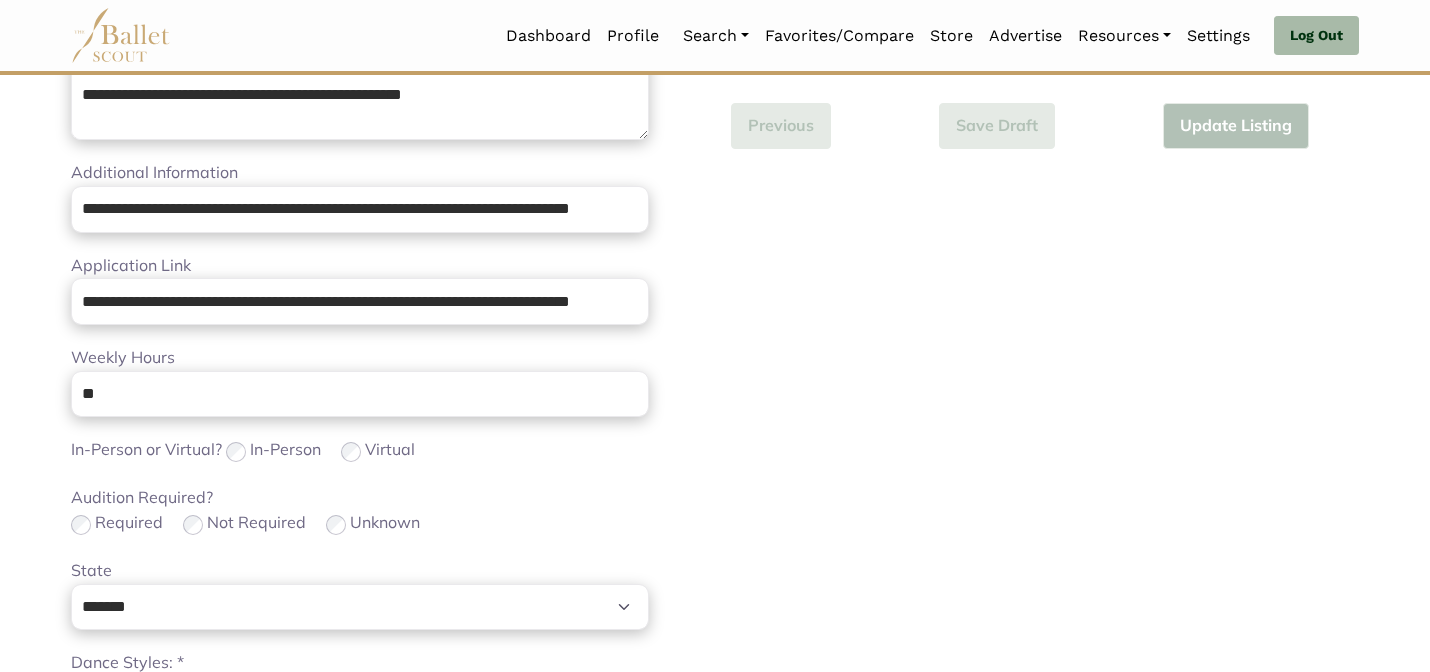 scroll, scrollTop: 1264, scrollLeft: 0, axis: vertical 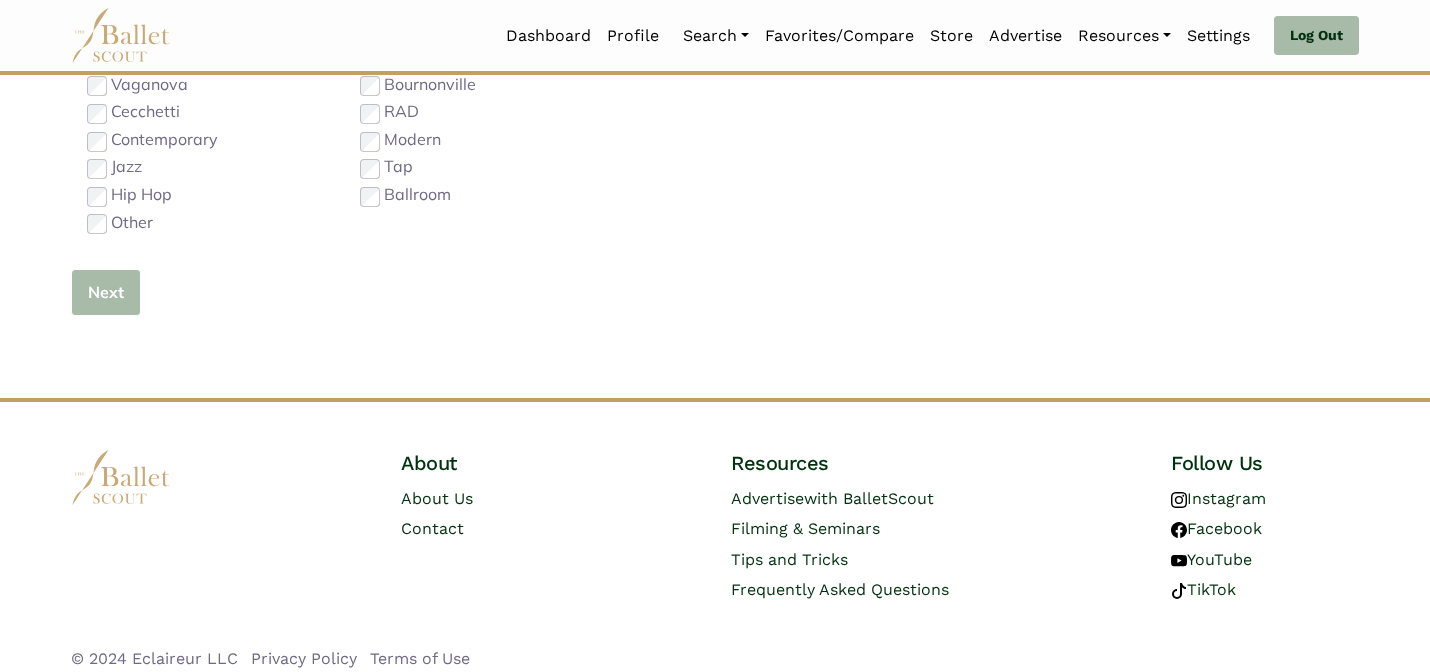 click on "Next" at bounding box center (106, 292) 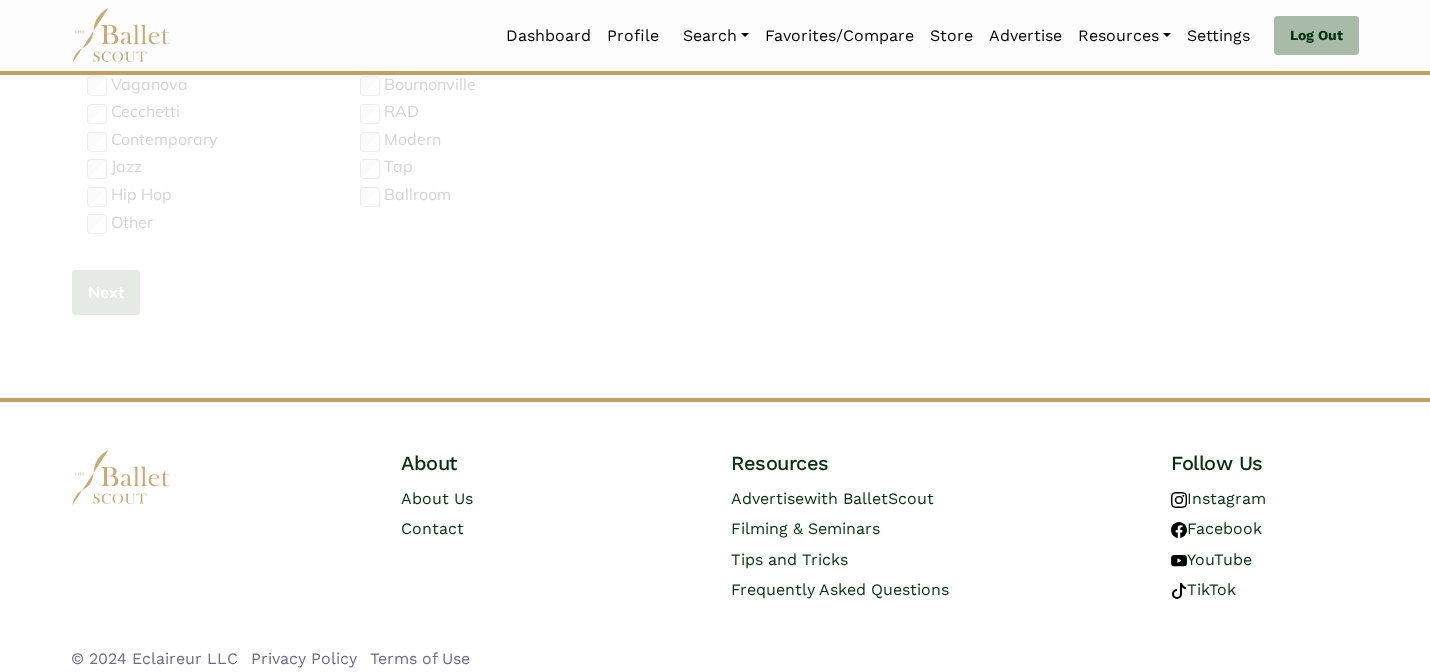 type 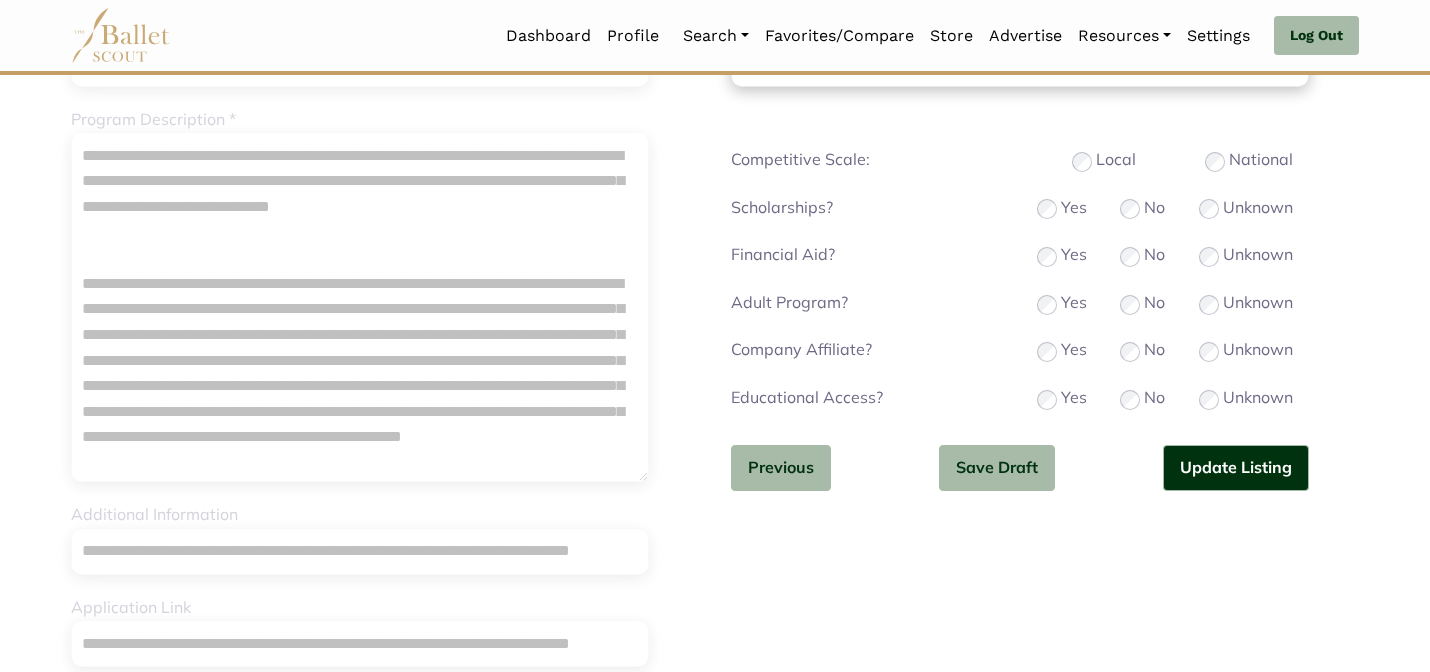 scroll, scrollTop: 320, scrollLeft: 0, axis: vertical 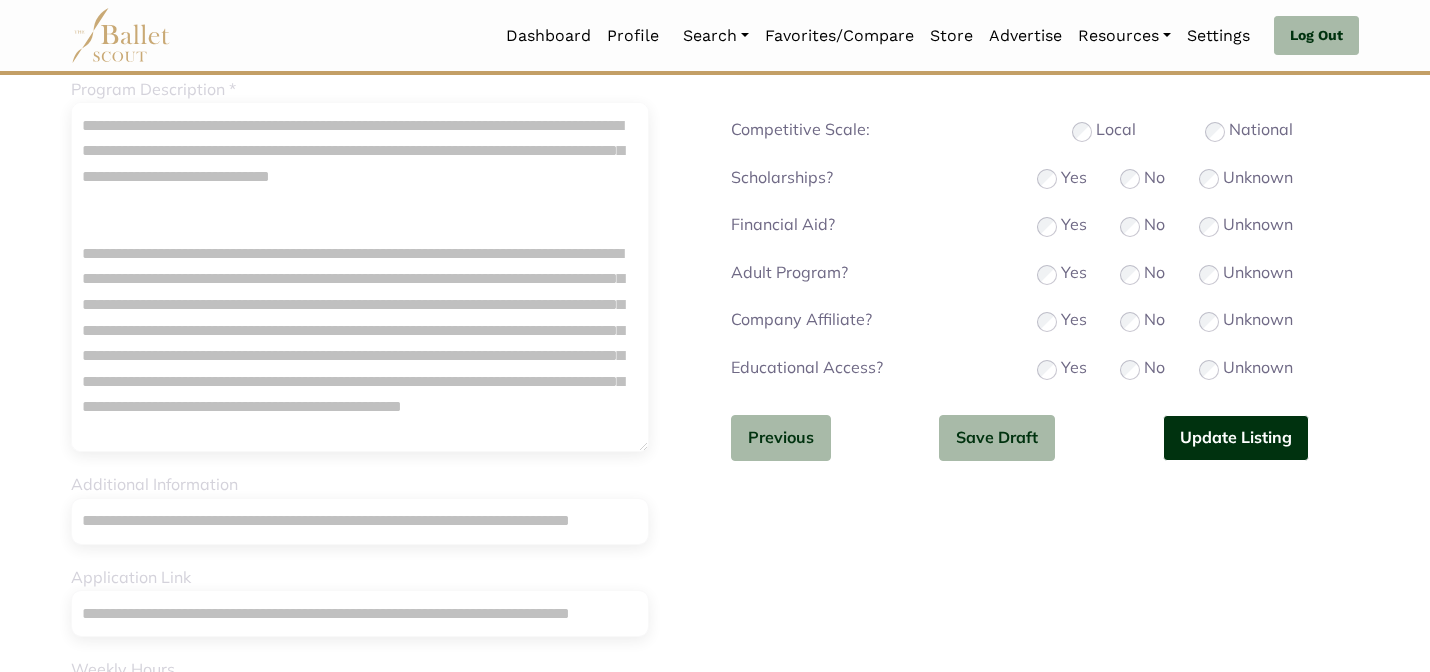 click on "Update Listing" at bounding box center [1236, 438] 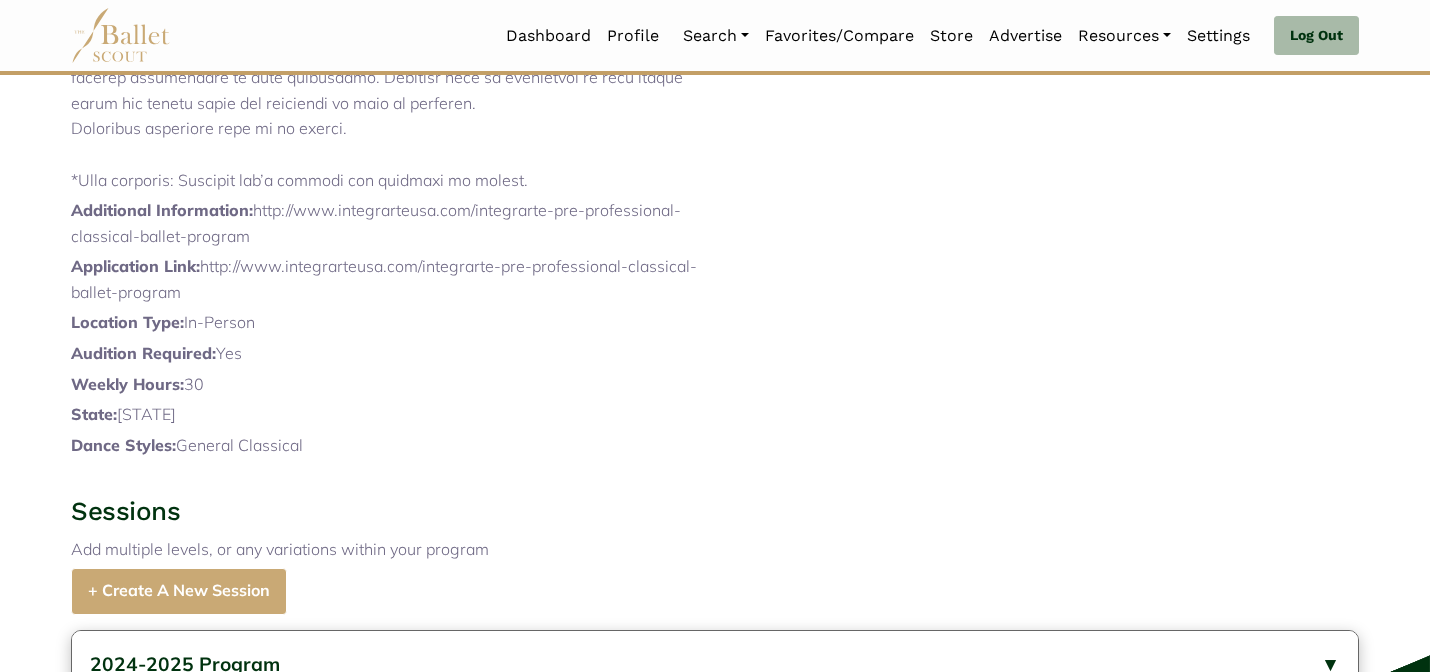 scroll, scrollTop: 1620, scrollLeft: 0, axis: vertical 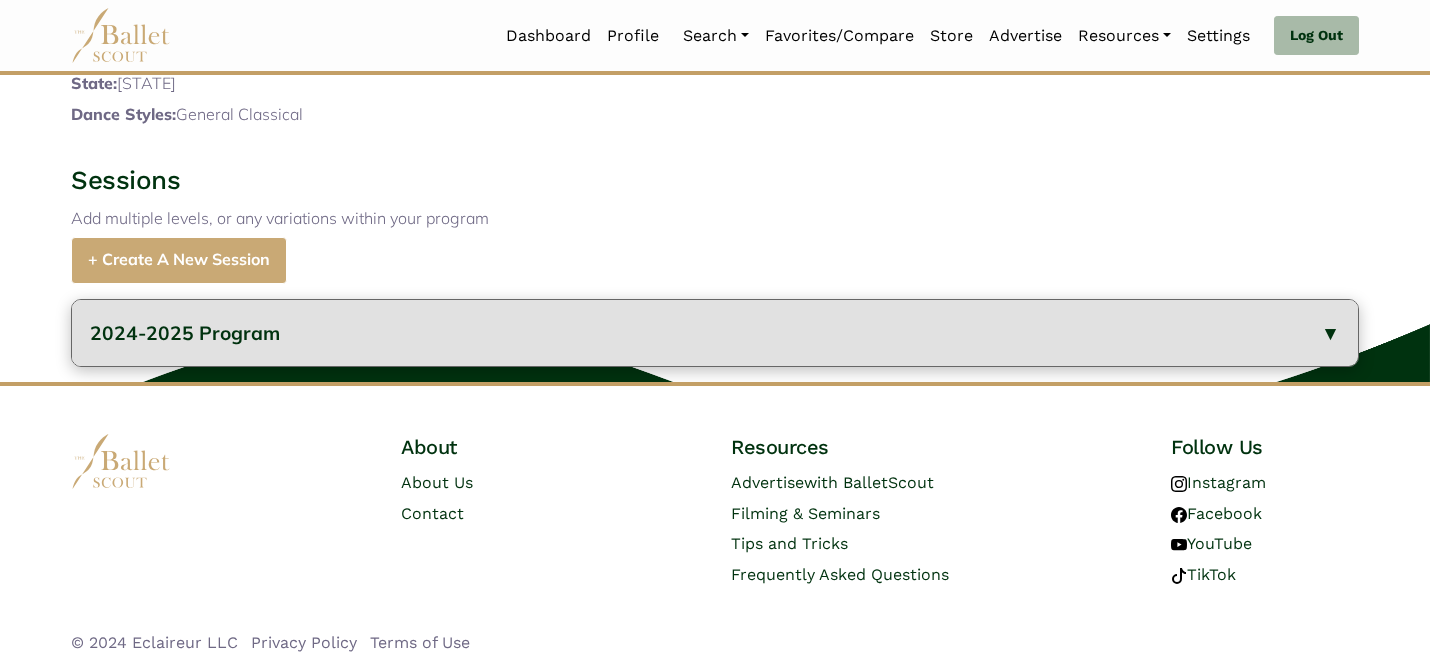 click on "2024-2025 Program" at bounding box center [715, 333] 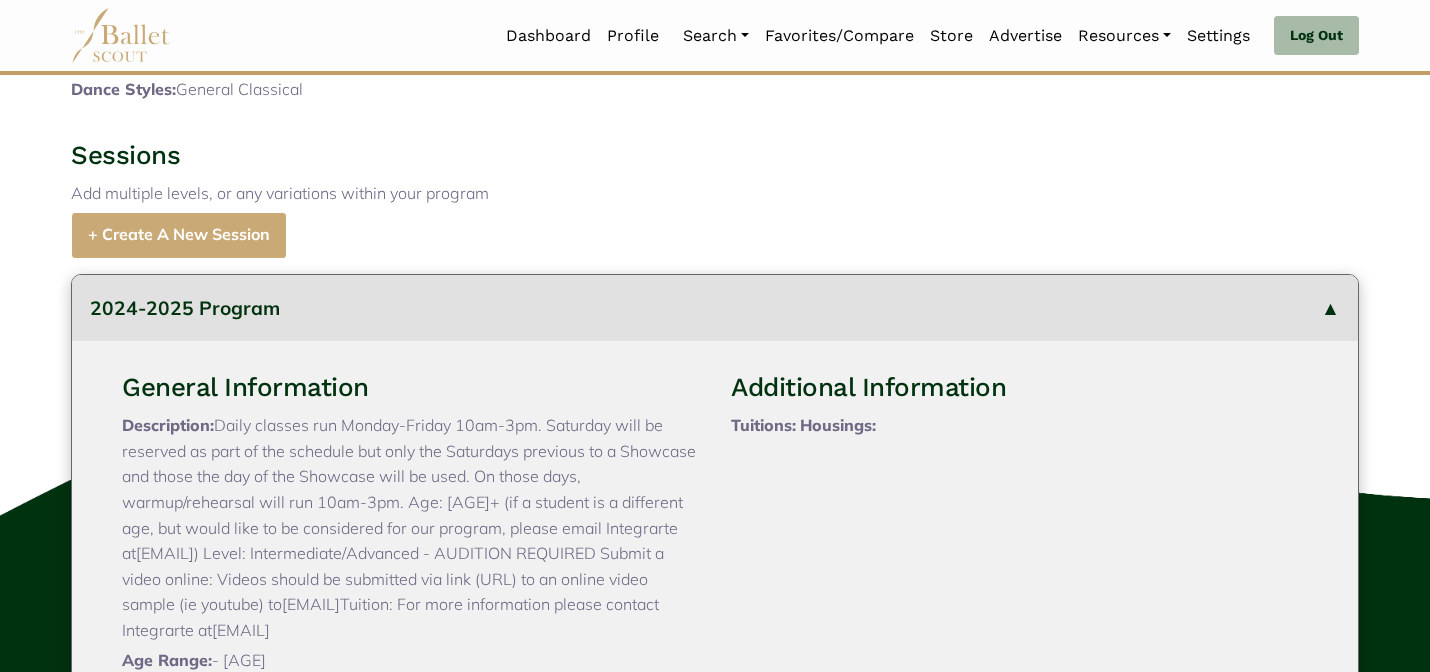 click on "Sessions
Add multiple levels, or any variations within your program
+ Create A New Session" at bounding box center [715, 198] 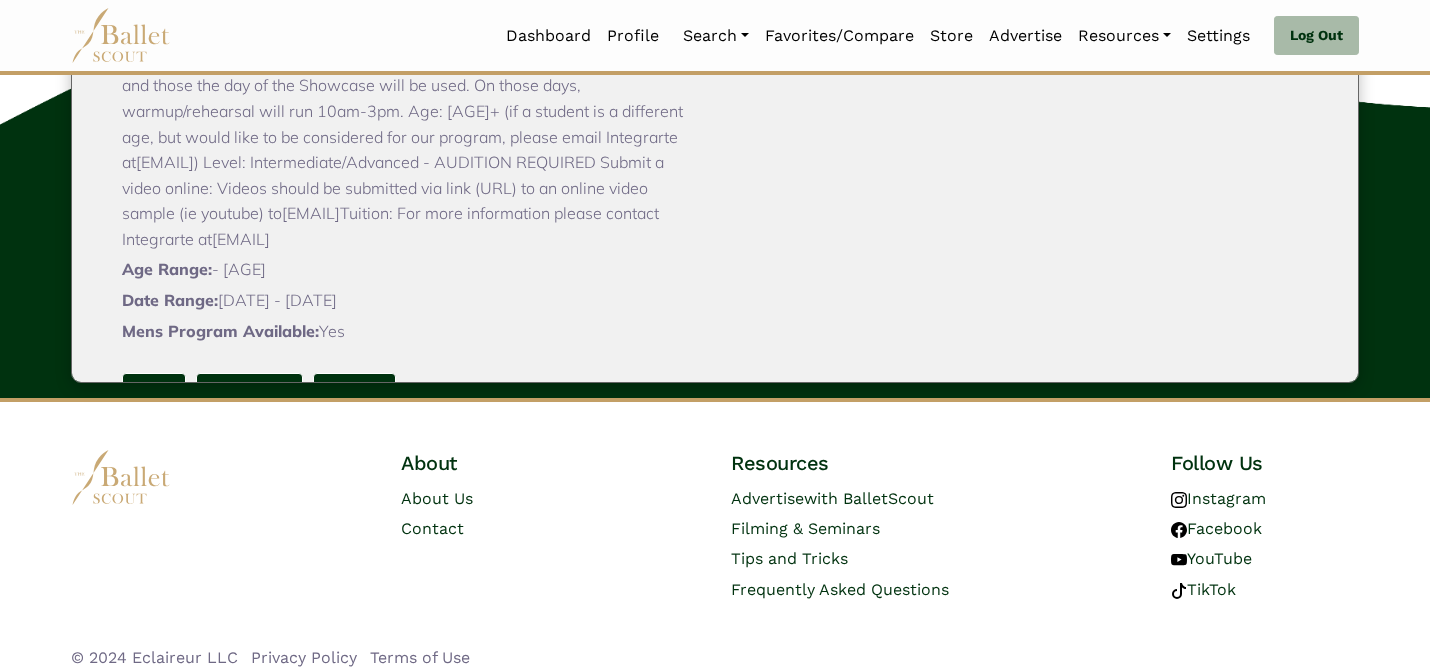 scroll, scrollTop: 2051, scrollLeft: 0, axis: vertical 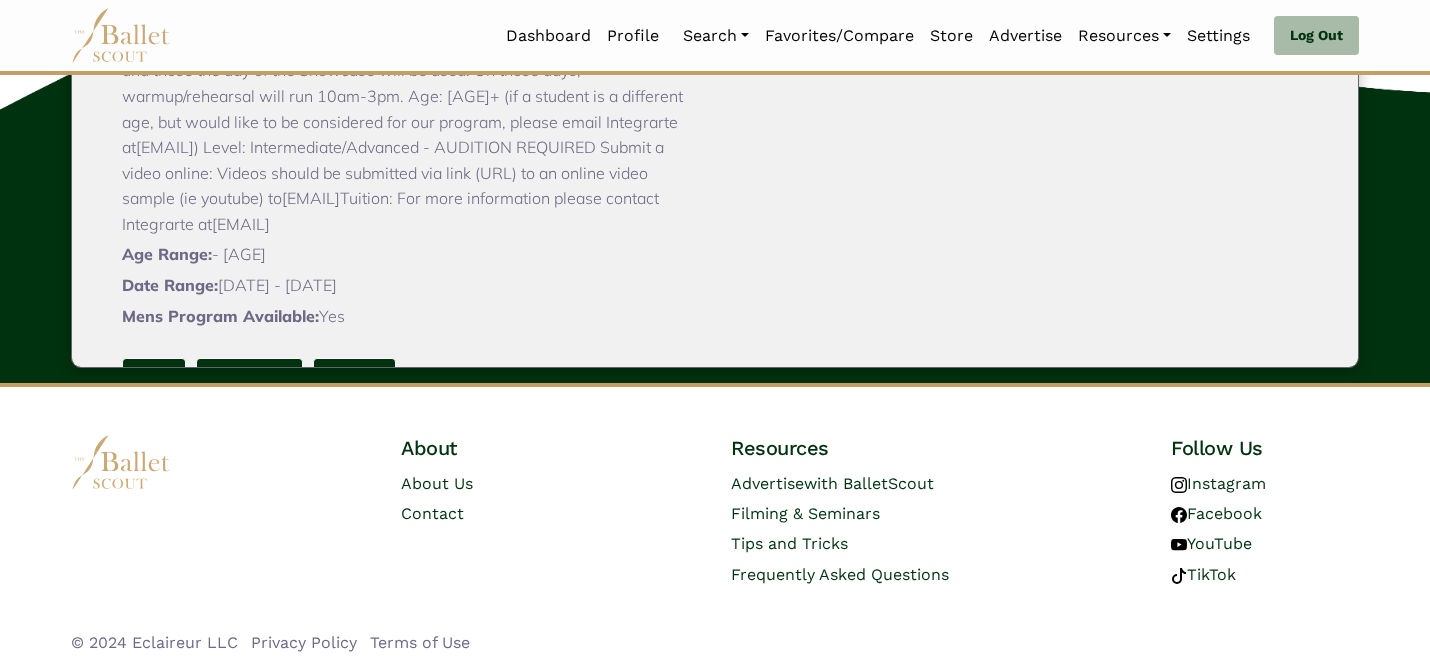 click on "Description:
Daily classes run Monday-Friday 10am-3pm.
Saturday will be reserved as part of the schedule but only the Saturdays previous to a Showcase and those the day of the Showcase will be used. On those days, warmup/rehearsal will run 10am-3pm.
Age:
14-17+ (if a student is a different age, but would like to be considered for our program, please email Integrarte at  integrarteusa@gmail.com  )
Level:
Intermediate/Advanced - AUDITION REQUIRED
Submit a video online:
Videos should be submitted via link (URL) to an online video sample (ie youtube) to  integrarteusa@gmail.com
Tuition:
For more information please contact Integrarte at  integrarteusa@gmail.com" at bounding box center [410, 122] 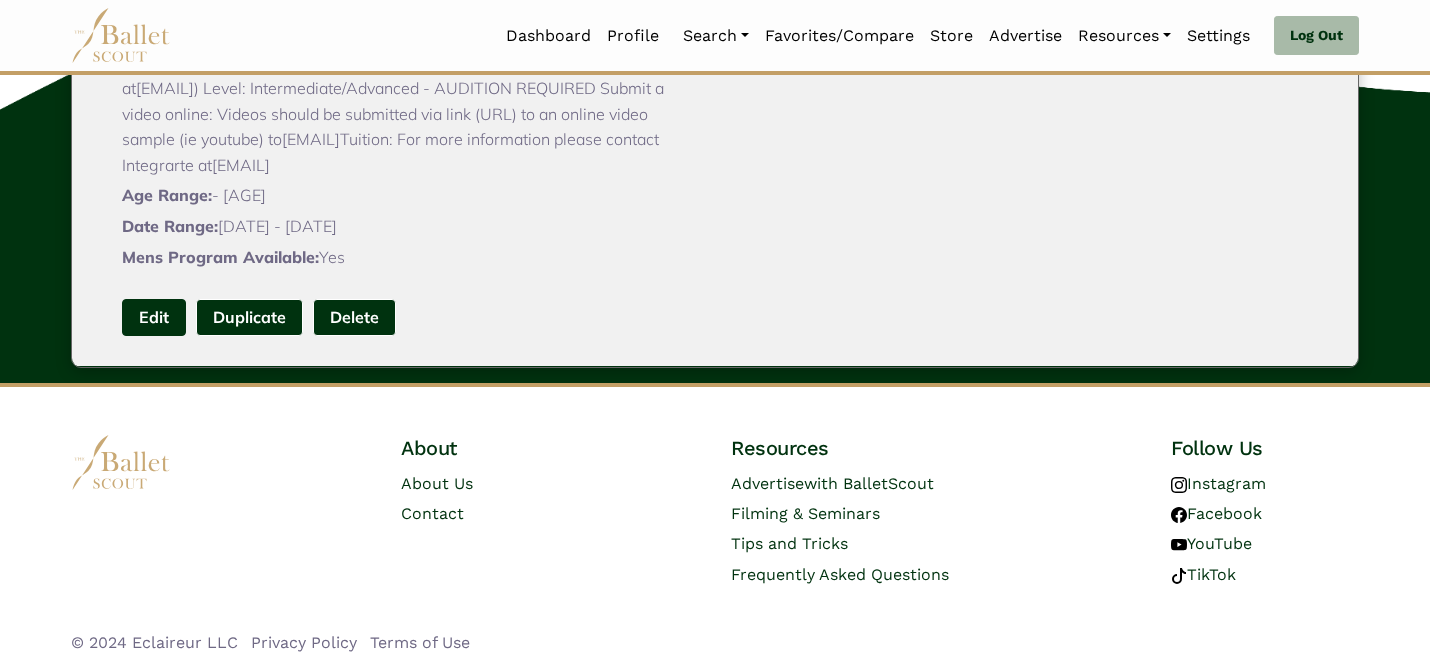click on "Edit" at bounding box center [154, 317] 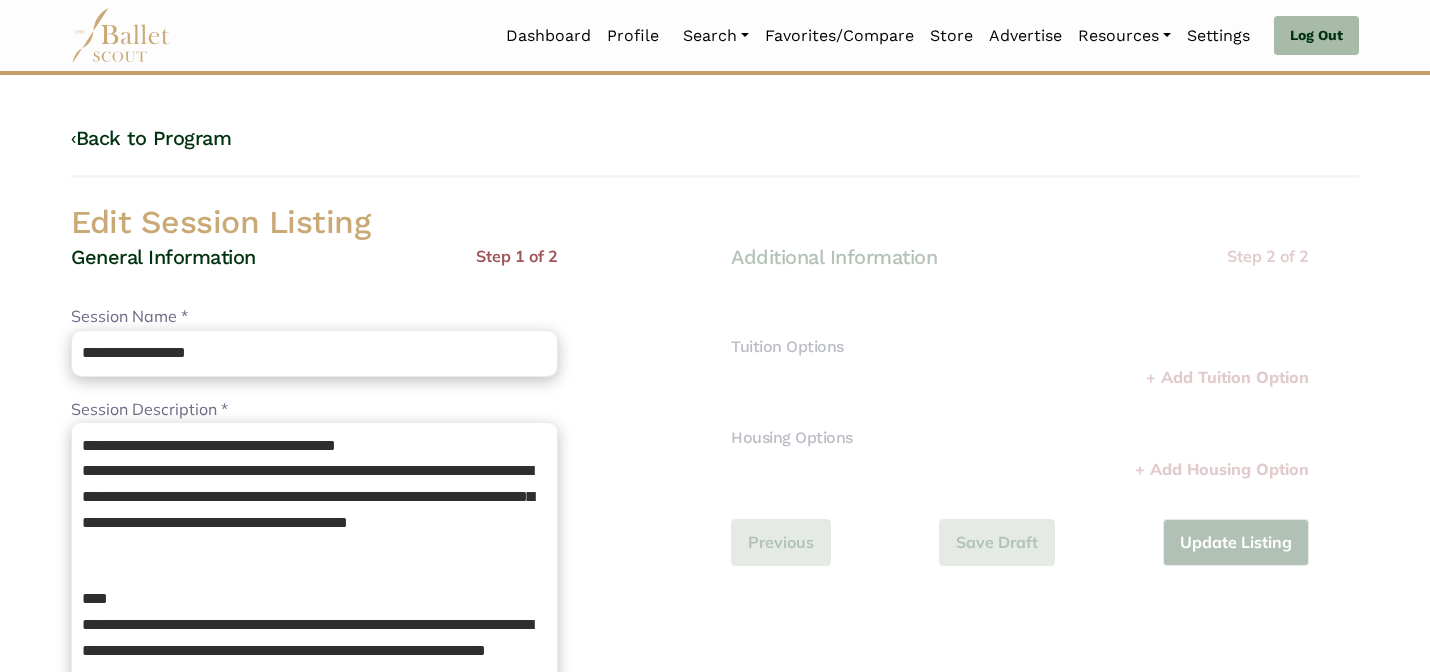 scroll, scrollTop: 0, scrollLeft: 0, axis: both 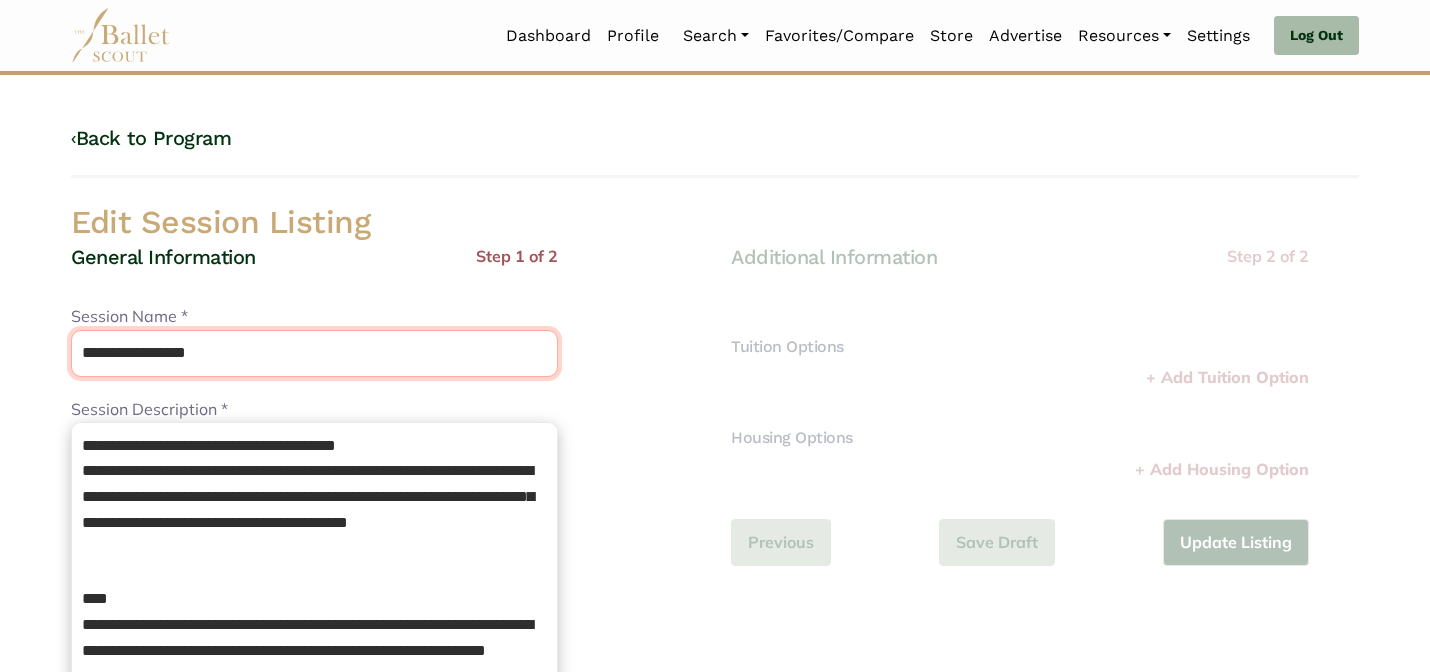 drag, startPoint x: 344, startPoint y: 349, endPoint x: 280, endPoint y: 264, distance: 106.400185 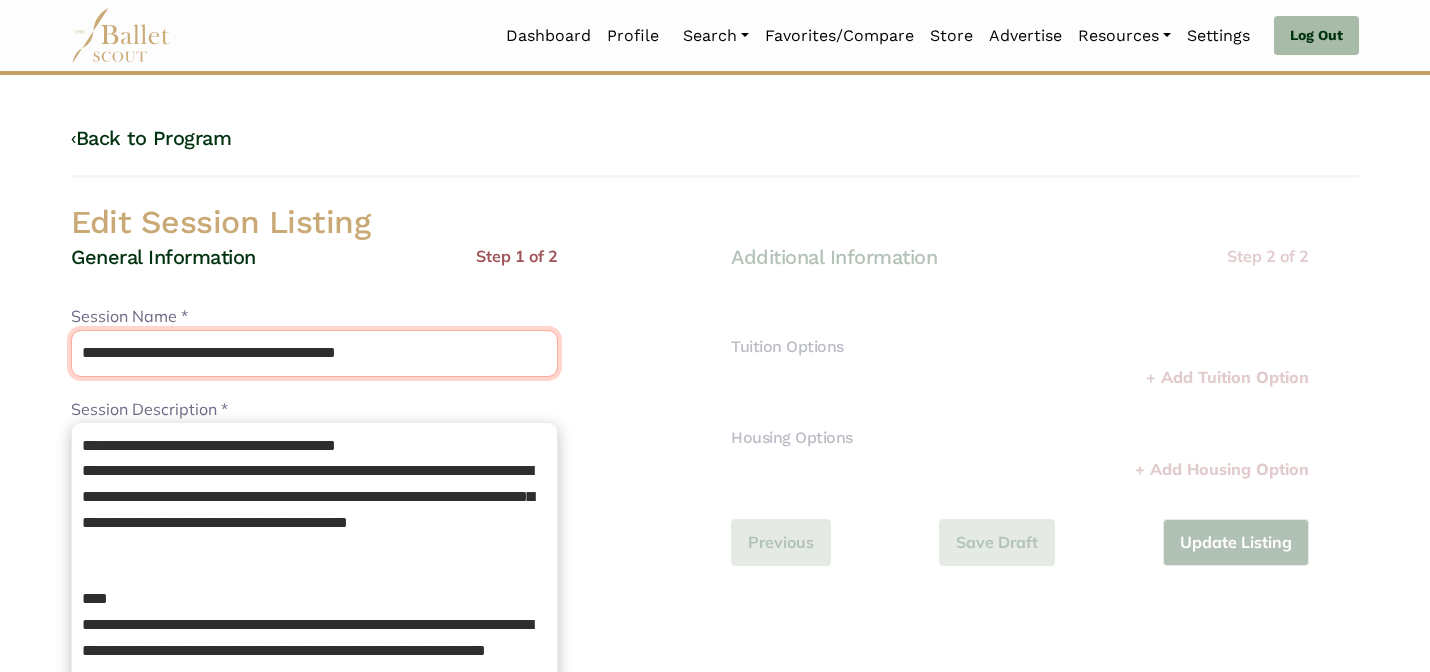 type on "**********" 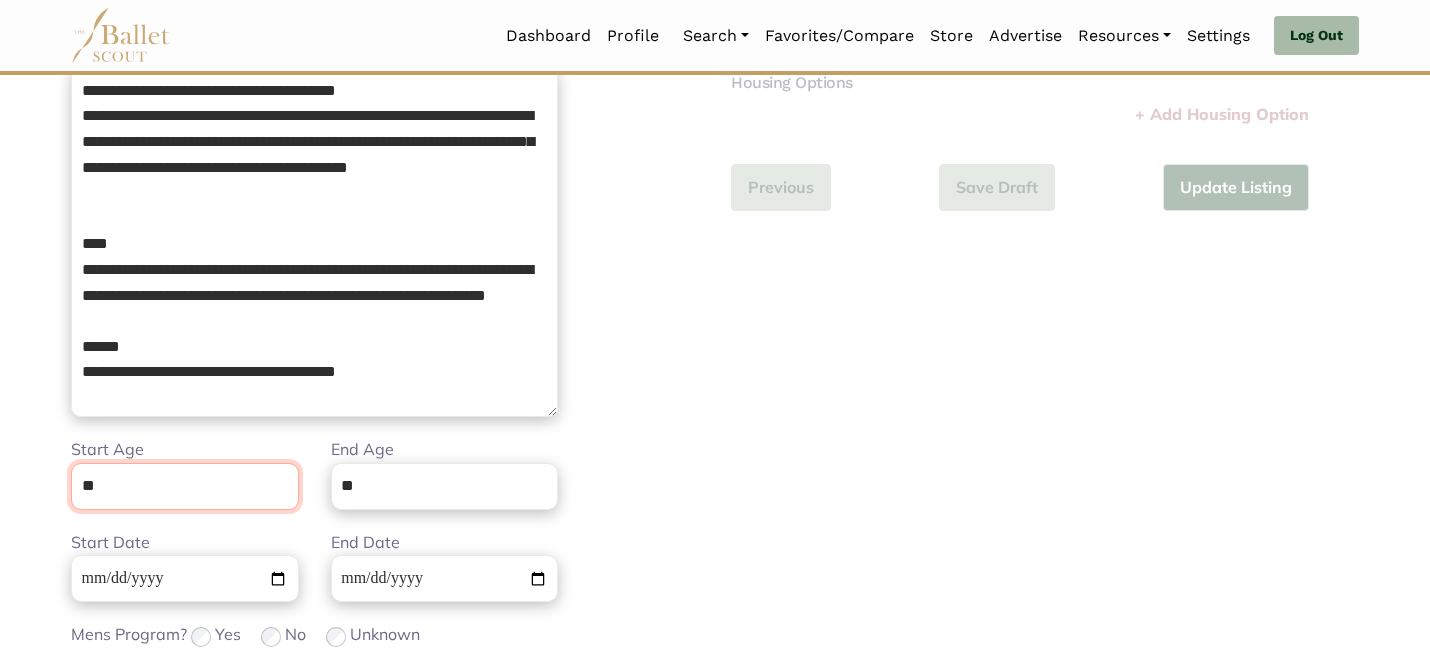 scroll, scrollTop: 505, scrollLeft: 0, axis: vertical 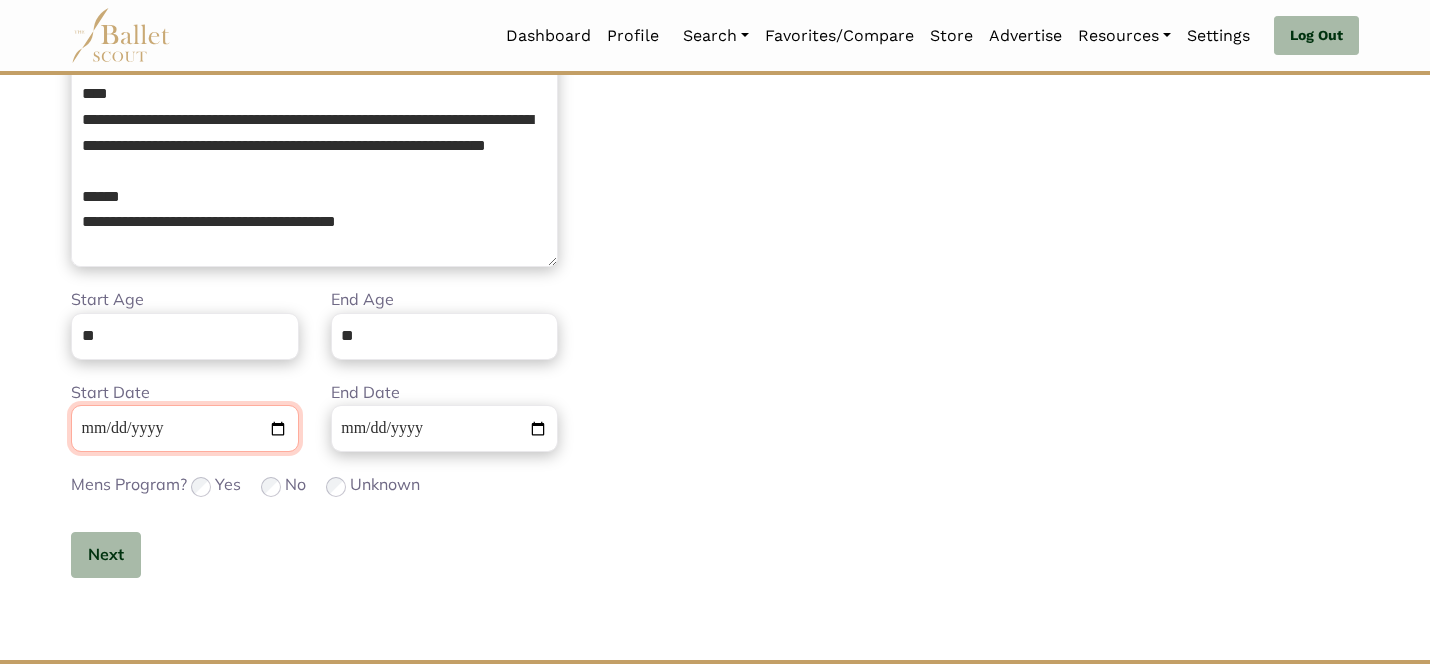 type 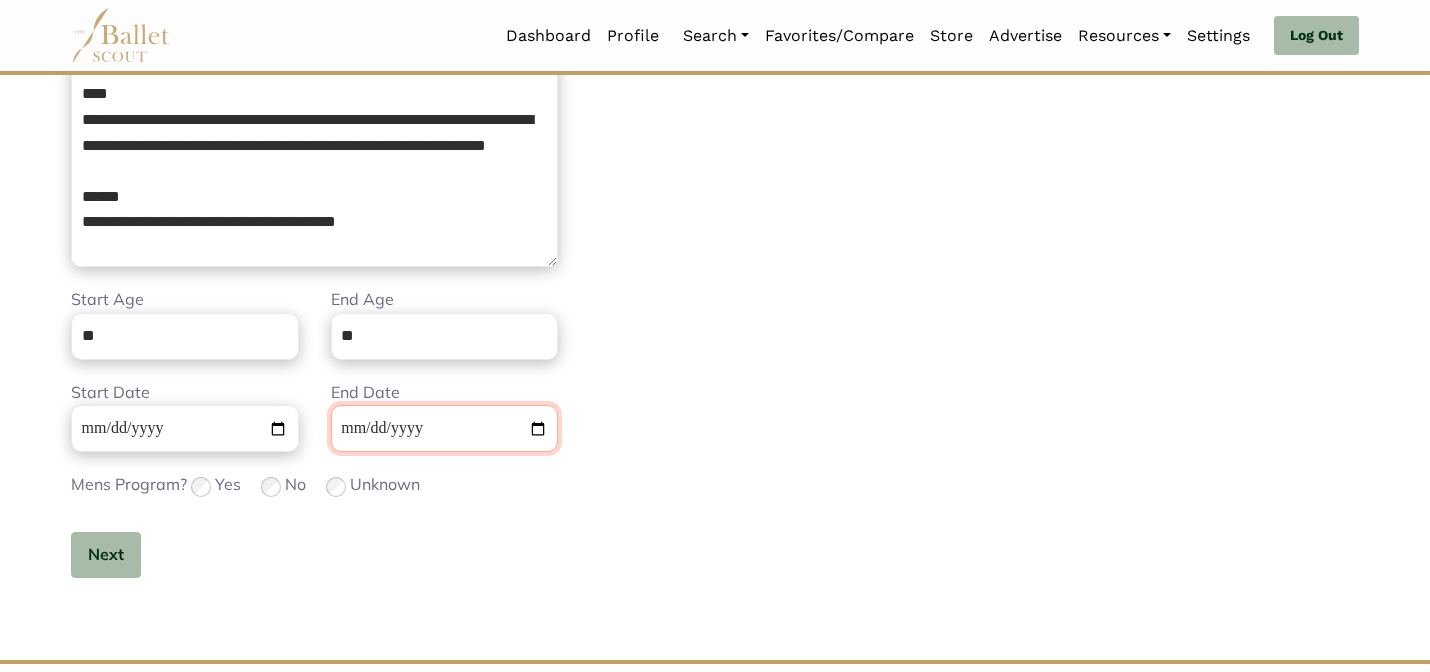 type 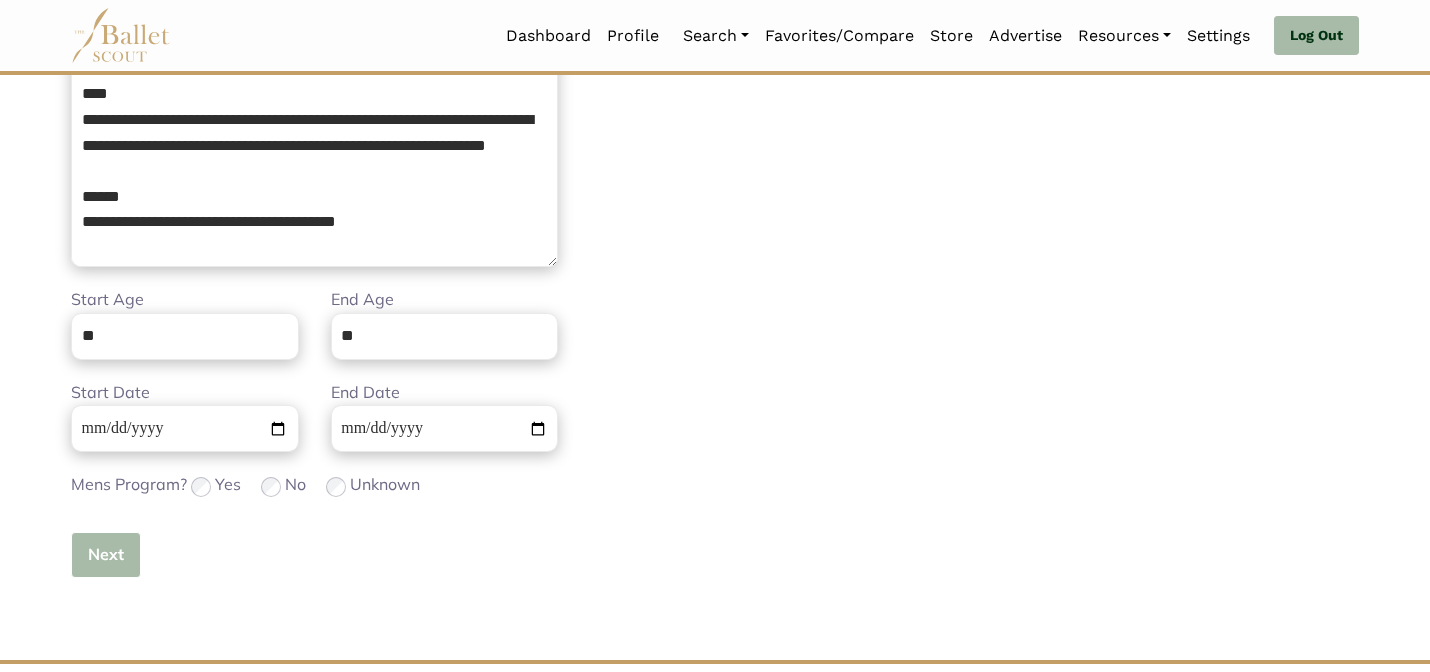 click on "Next" at bounding box center (106, 555) 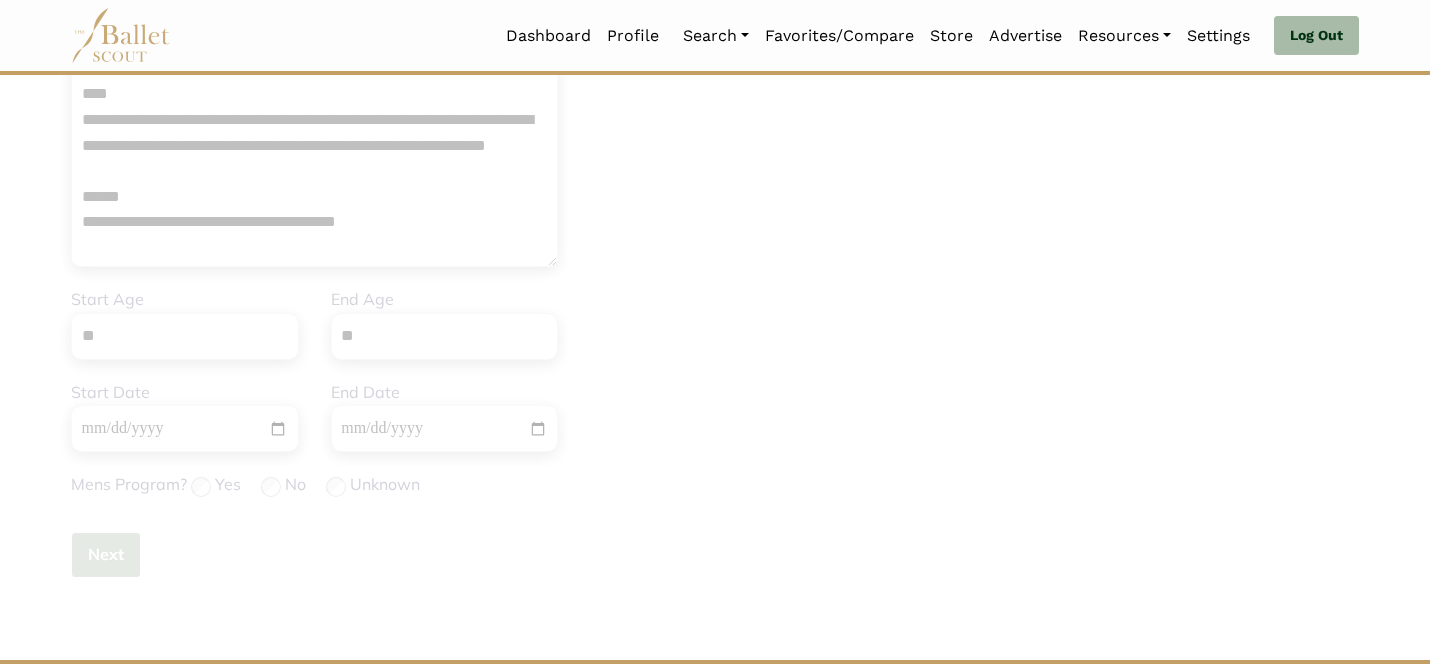 type 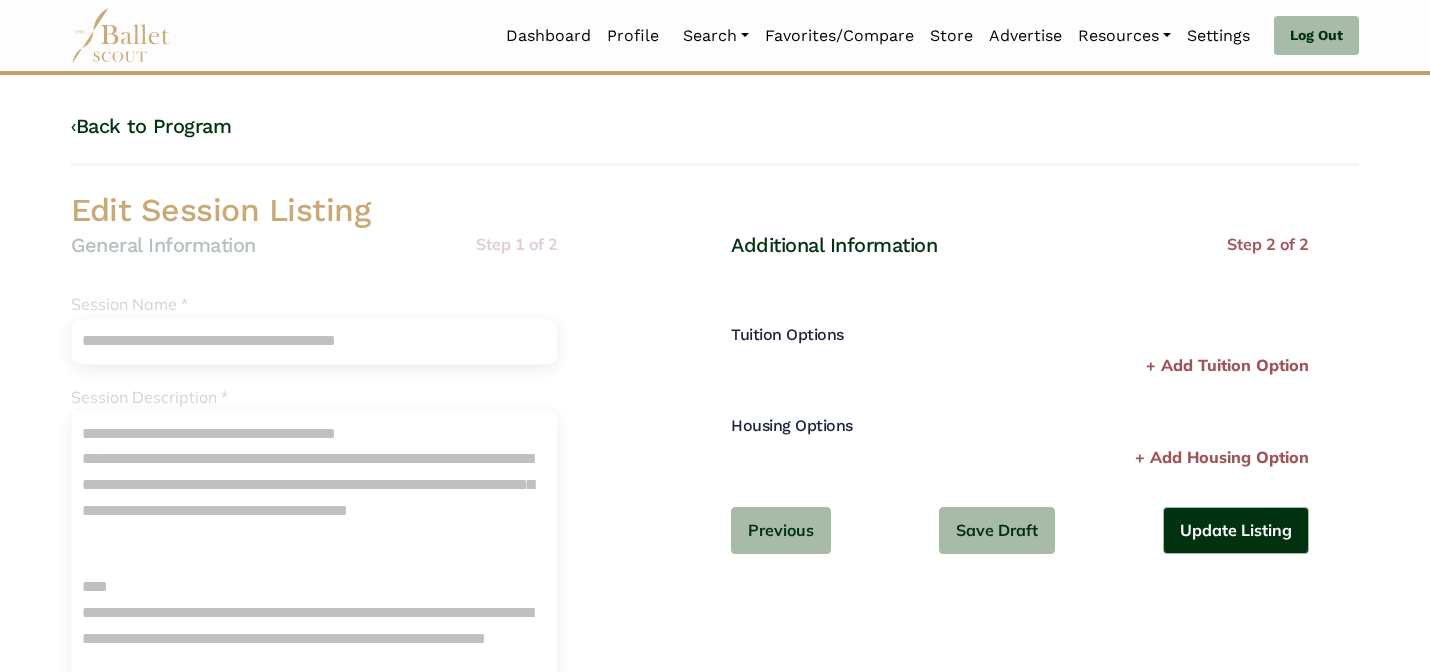 scroll, scrollTop: 0, scrollLeft: 0, axis: both 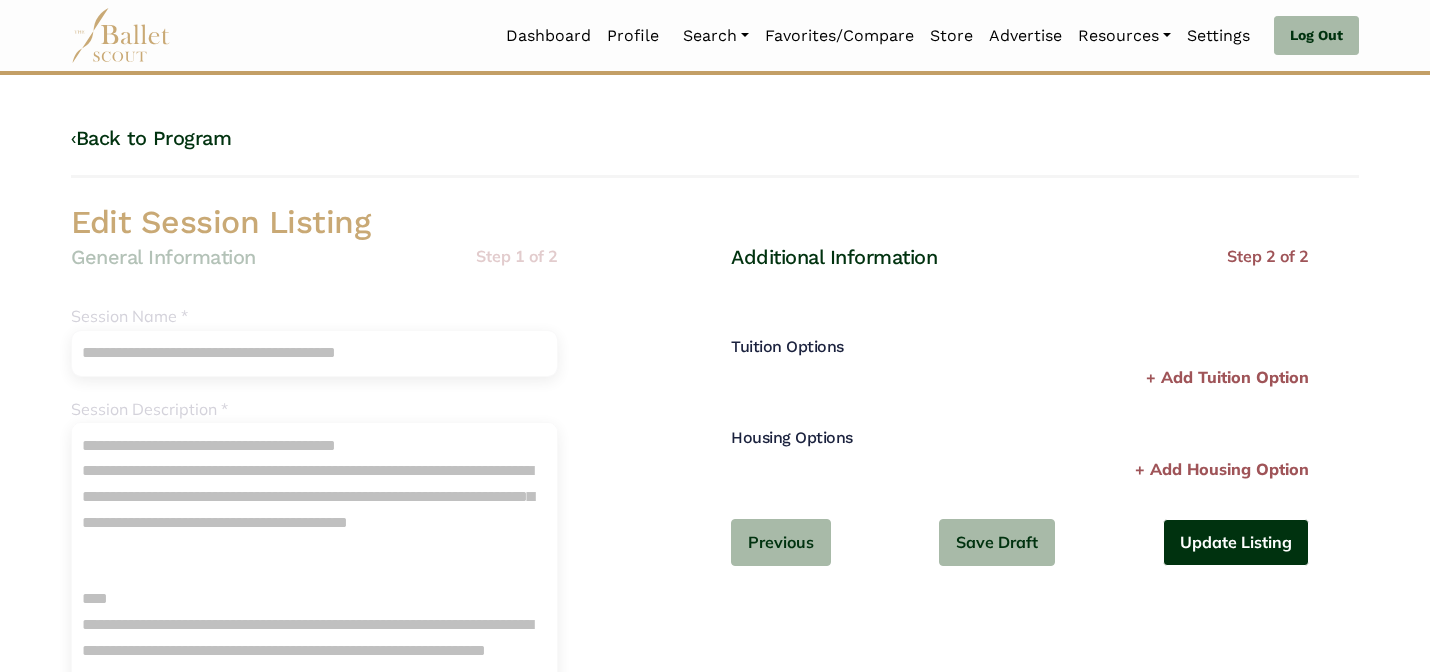 click on "Update Listing" at bounding box center [1236, 542] 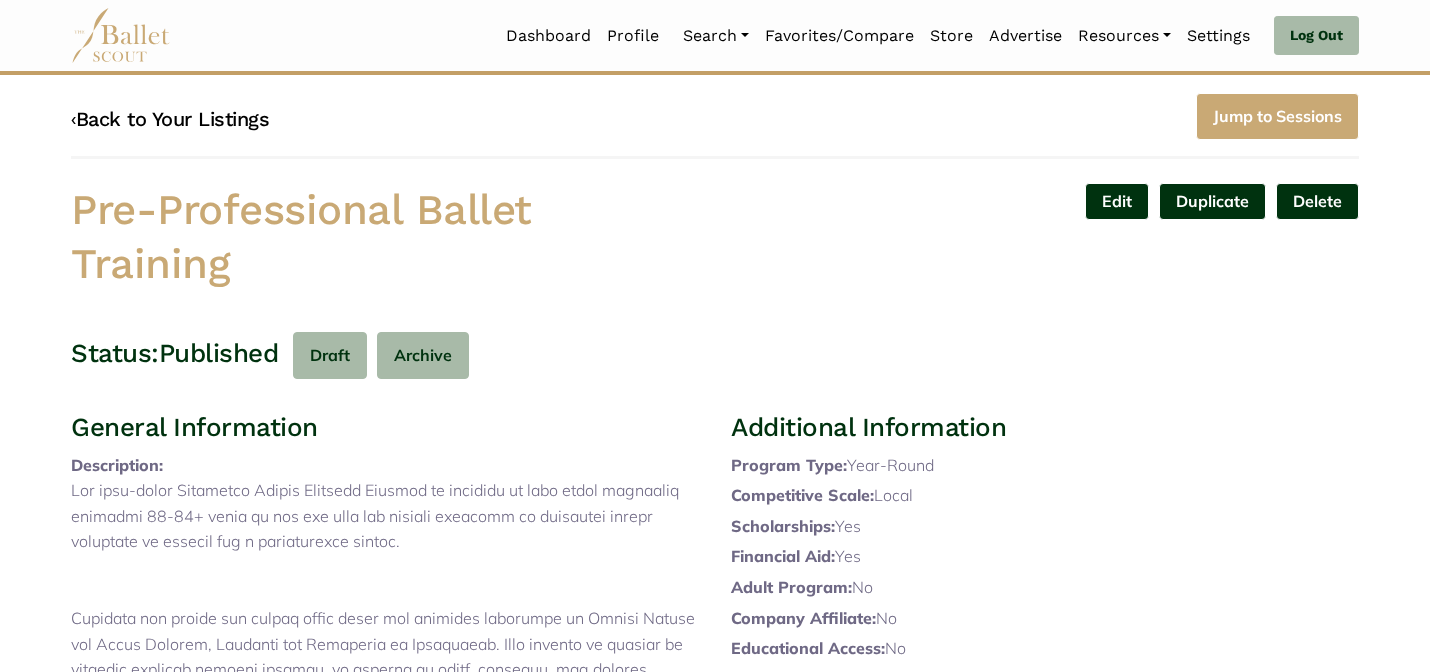scroll, scrollTop: 0, scrollLeft: 0, axis: both 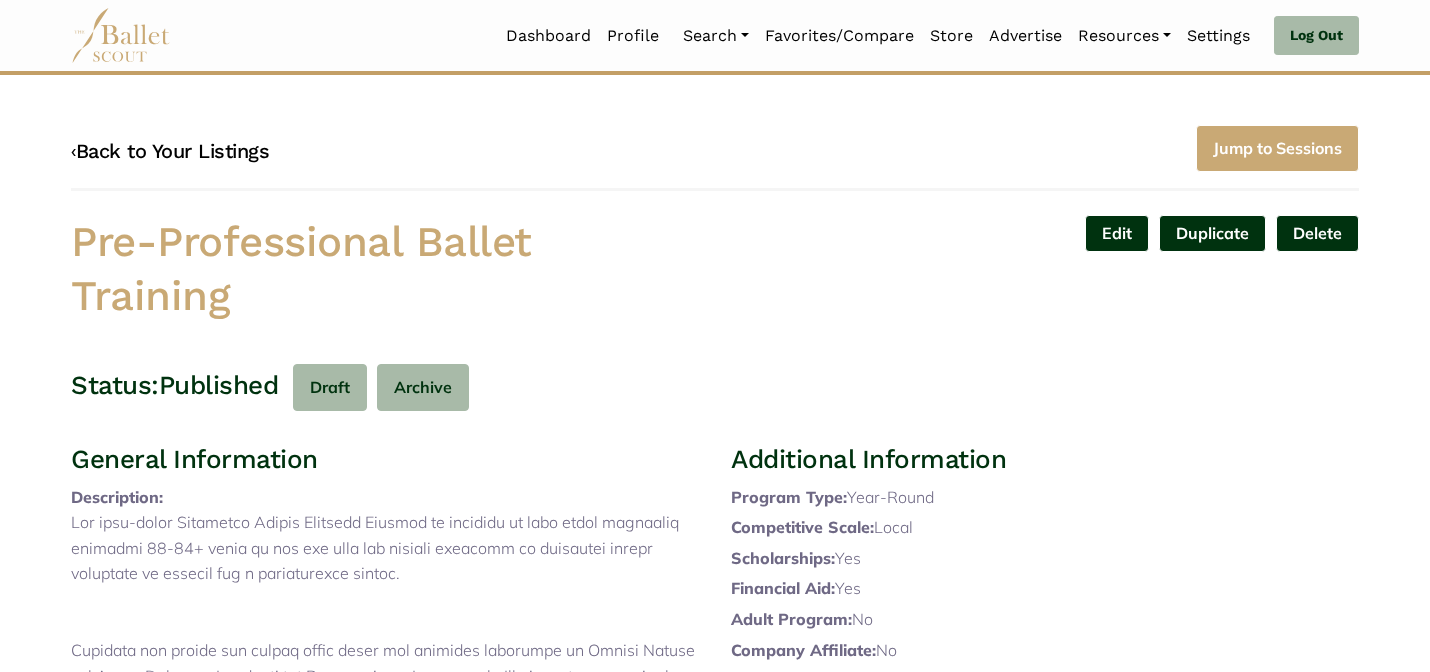 click on "‹  Back to Your Listings" at bounding box center [170, 151] 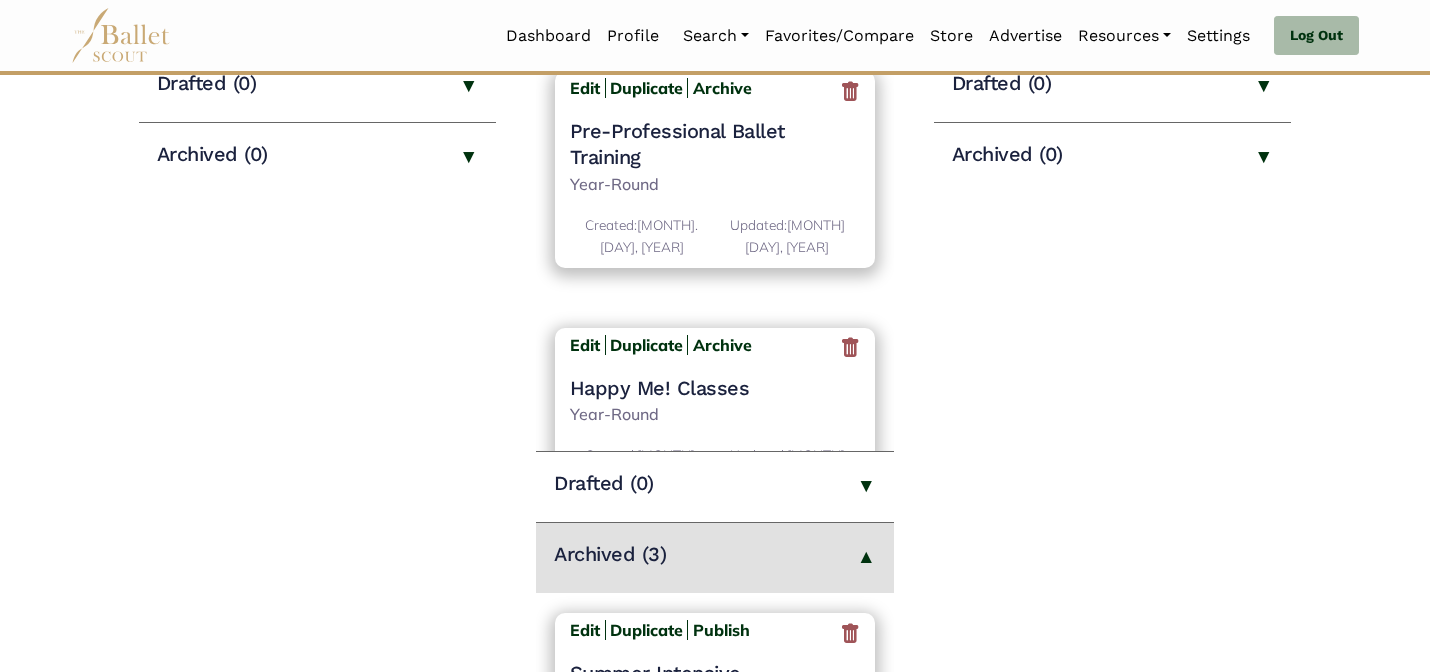 scroll, scrollTop: 409, scrollLeft: 0, axis: vertical 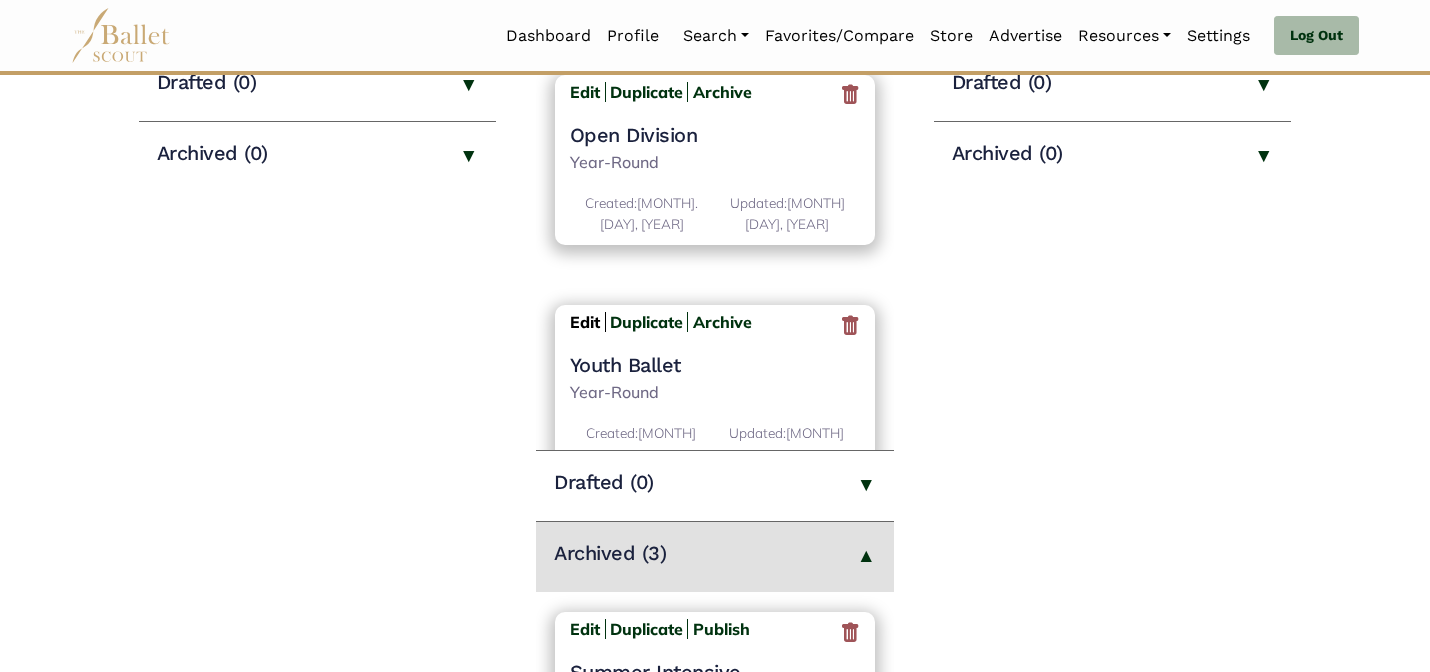 click on "Edit" at bounding box center (585, 322) 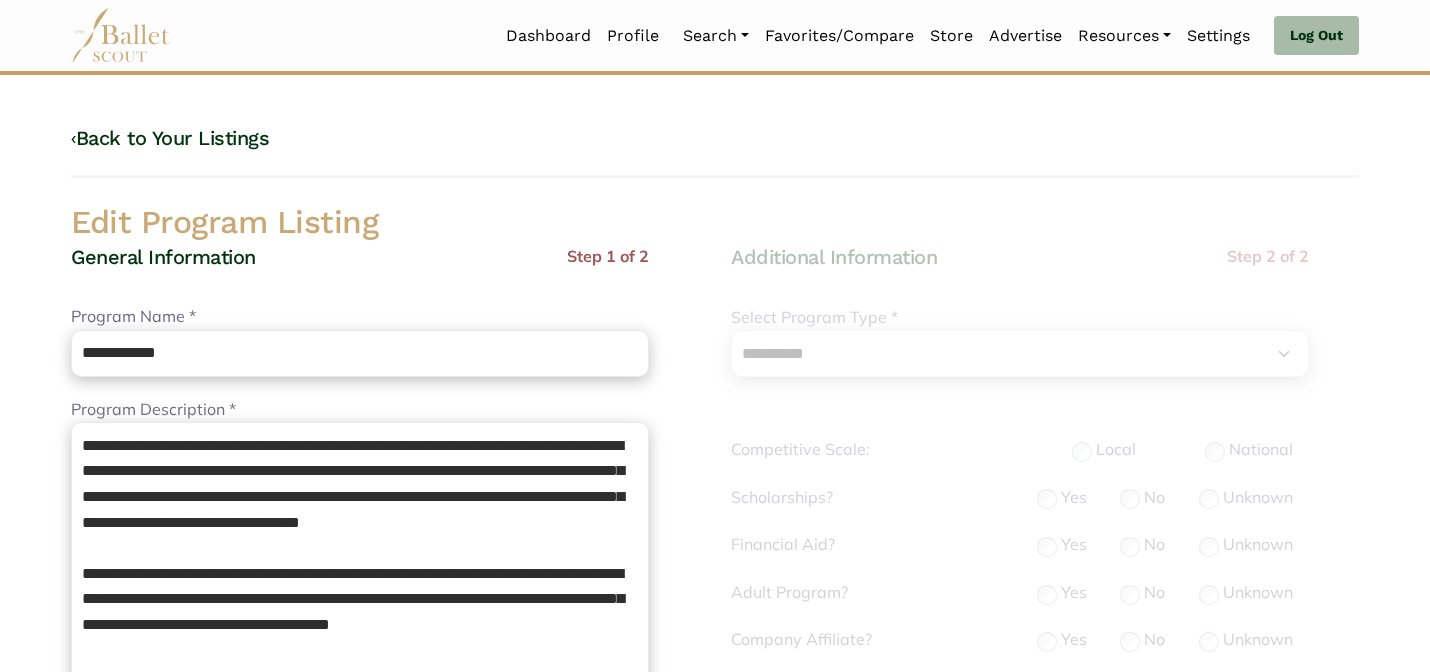 select on "**" 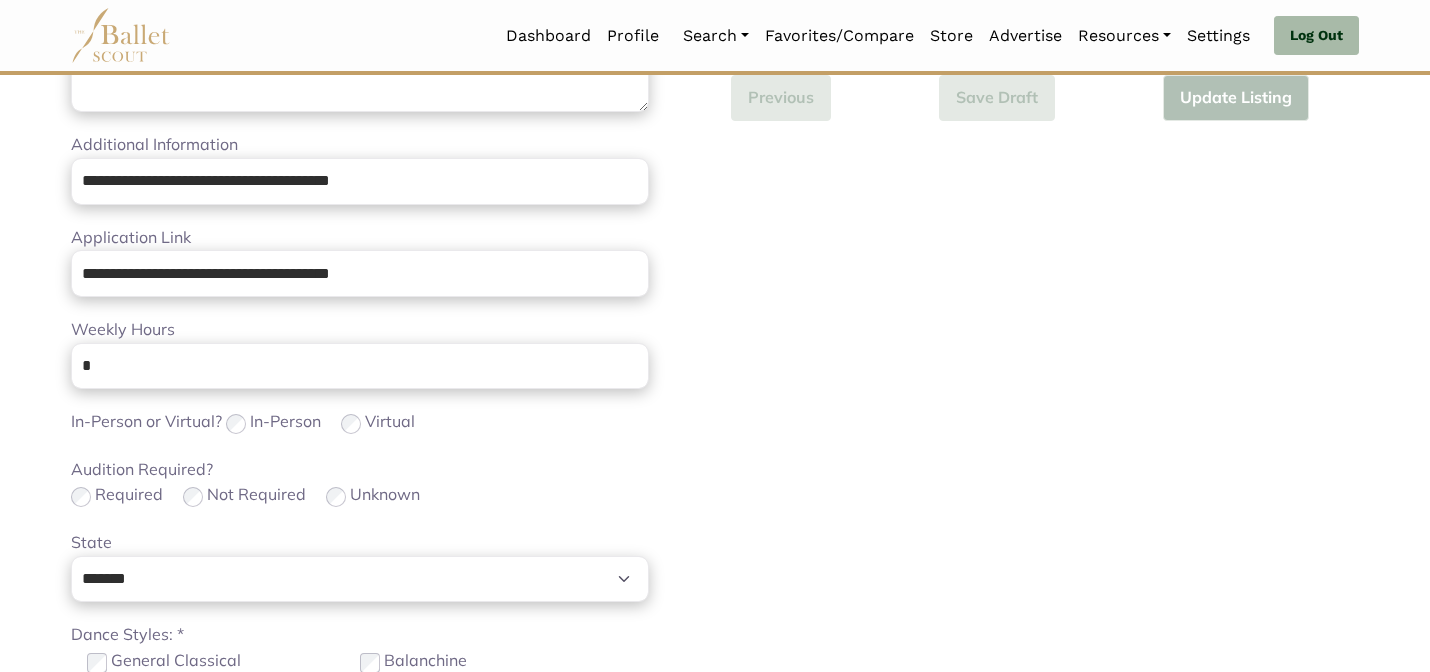 scroll, scrollTop: 632, scrollLeft: 0, axis: vertical 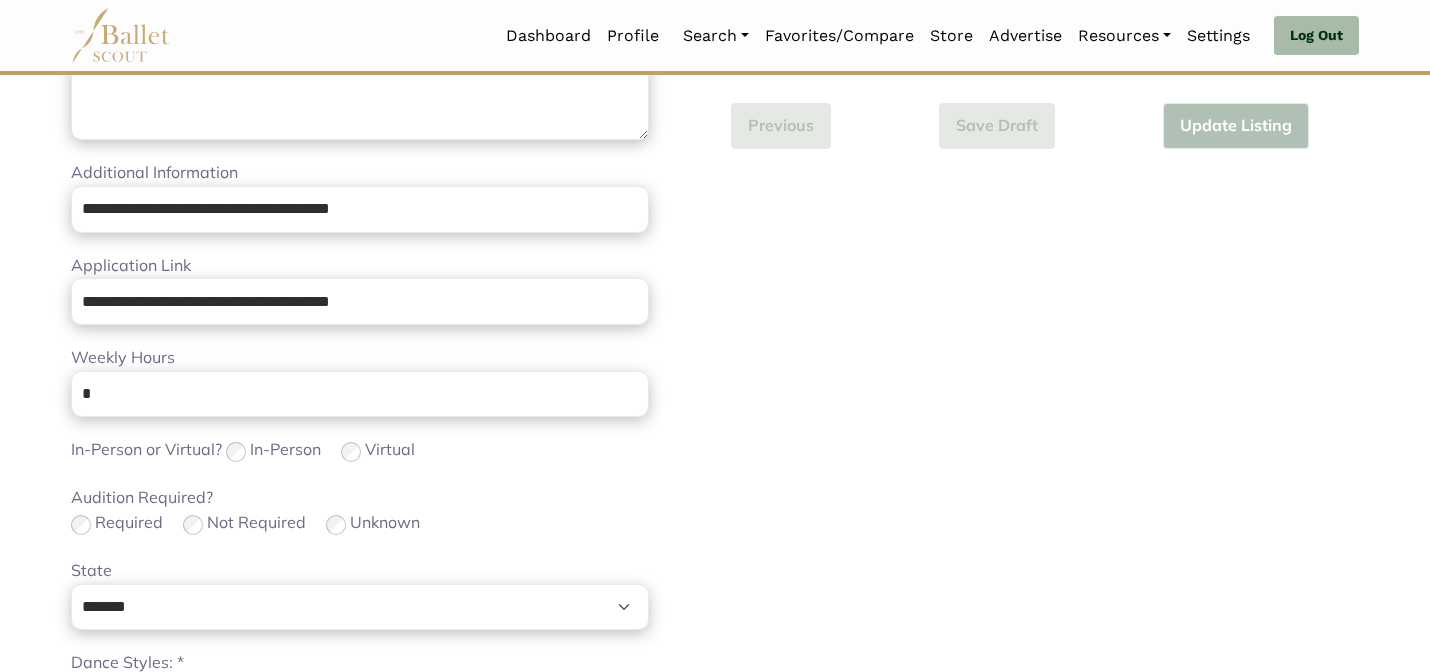 click on "In-Person or Virtual?
In-Person
Virtual" at bounding box center (360, 451) 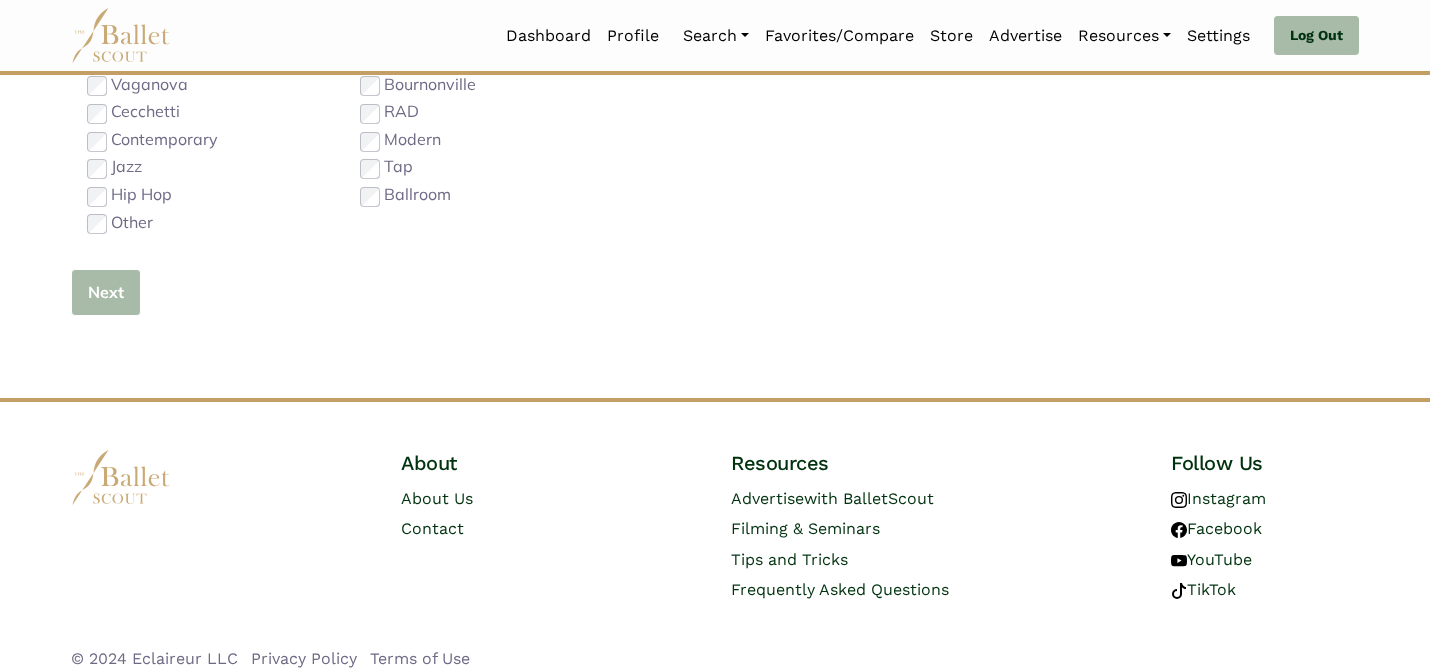 click on "Next" at bounding box center (106, 292) 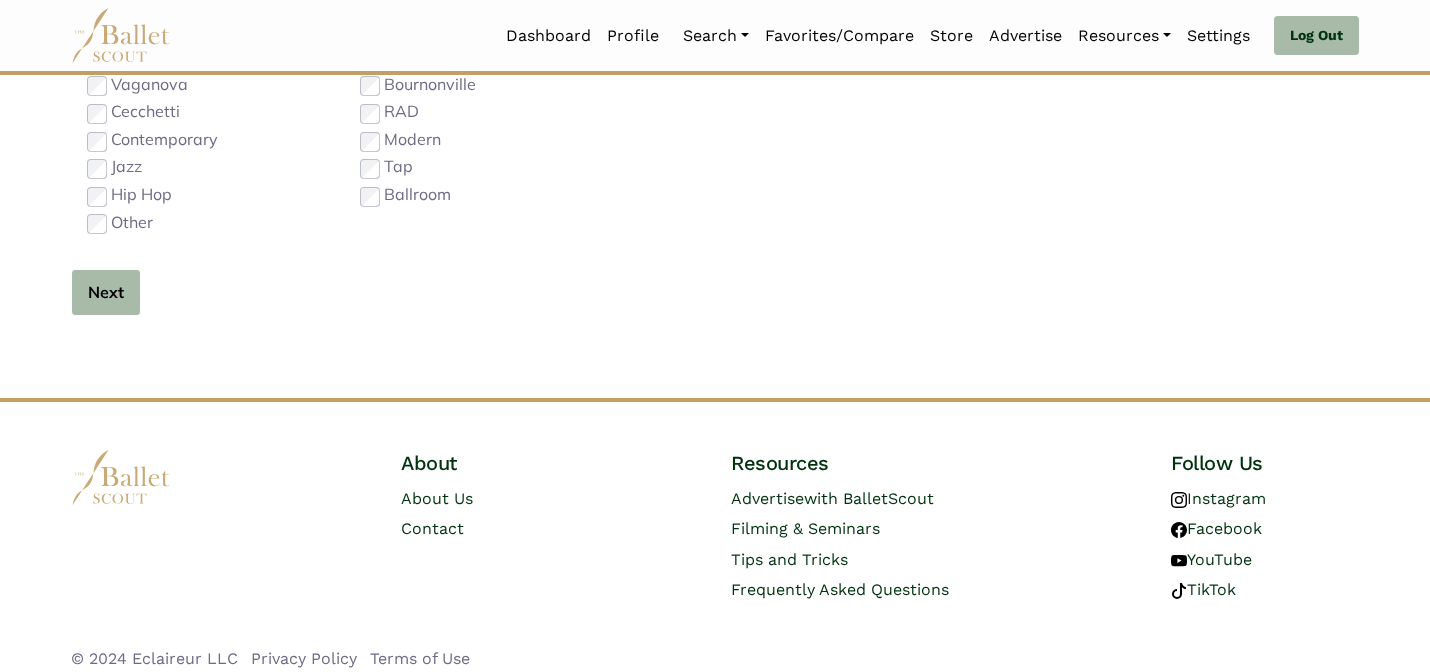 type 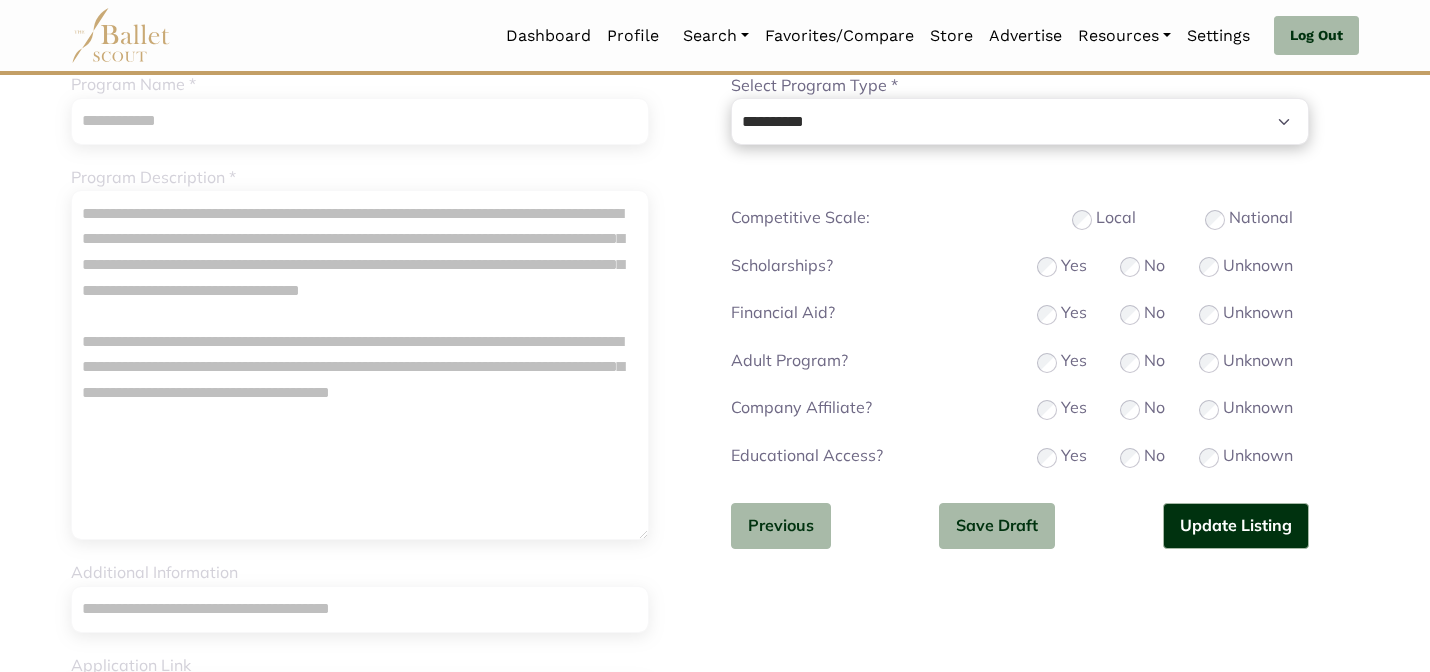 scroll, scrollTop: 240, scrollLeft: 0, axis: vertical 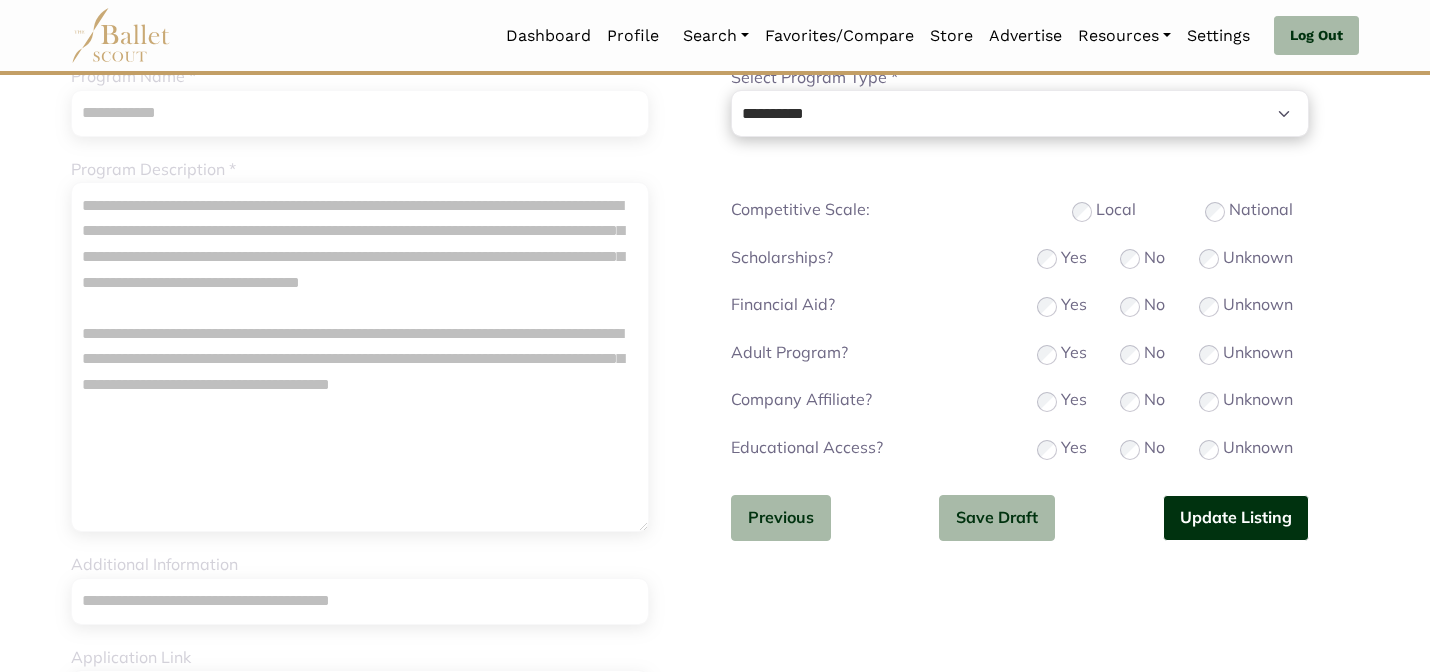 click on "Update Listing" at bounding box center (1236, 518) 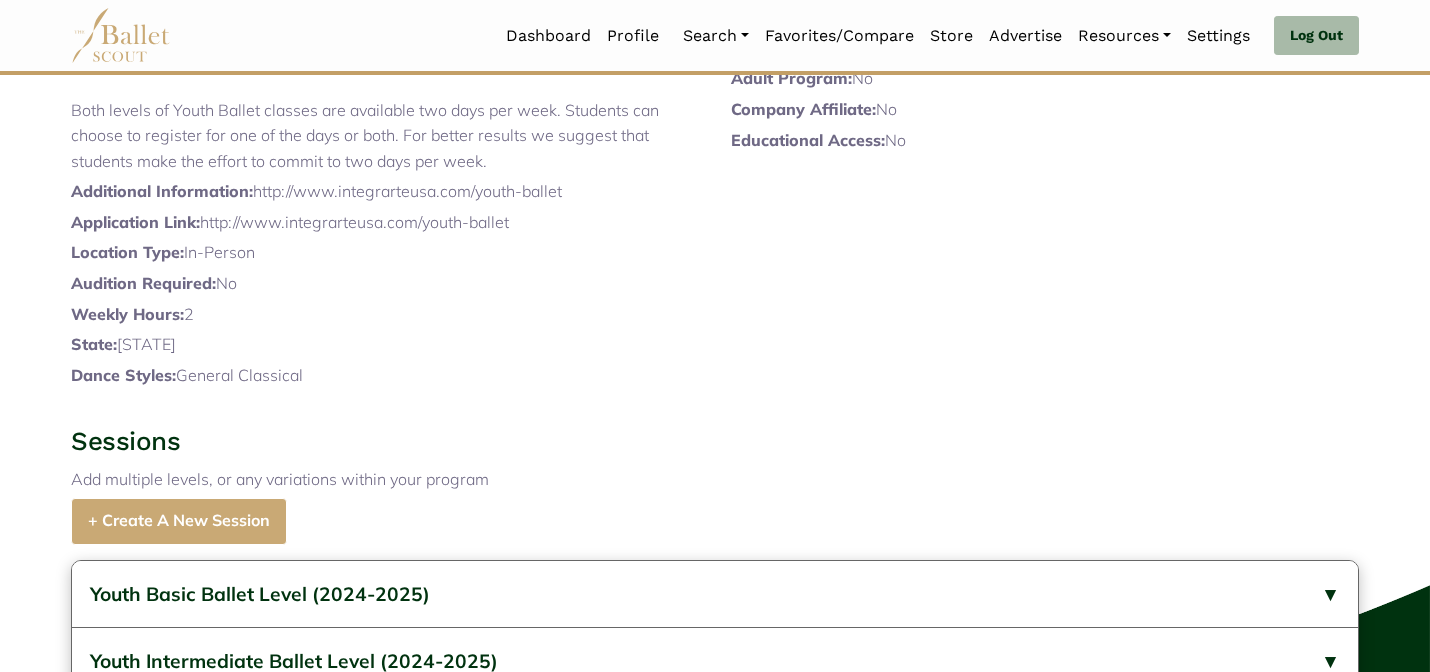 scroll, scrollTop: 865, scrollLeft: 0, axis: vertical 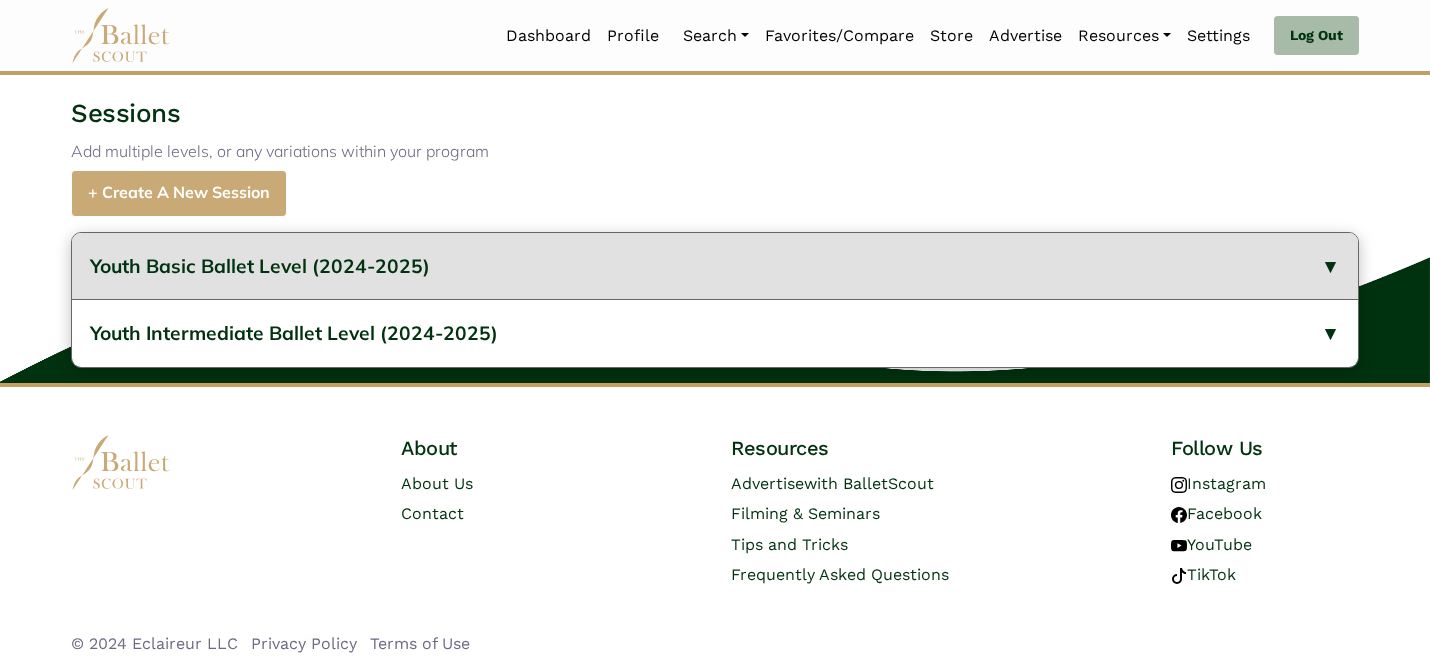 click on "Youth Basic Ballet Level (2024-2025)" at bounding box center [715, 266] 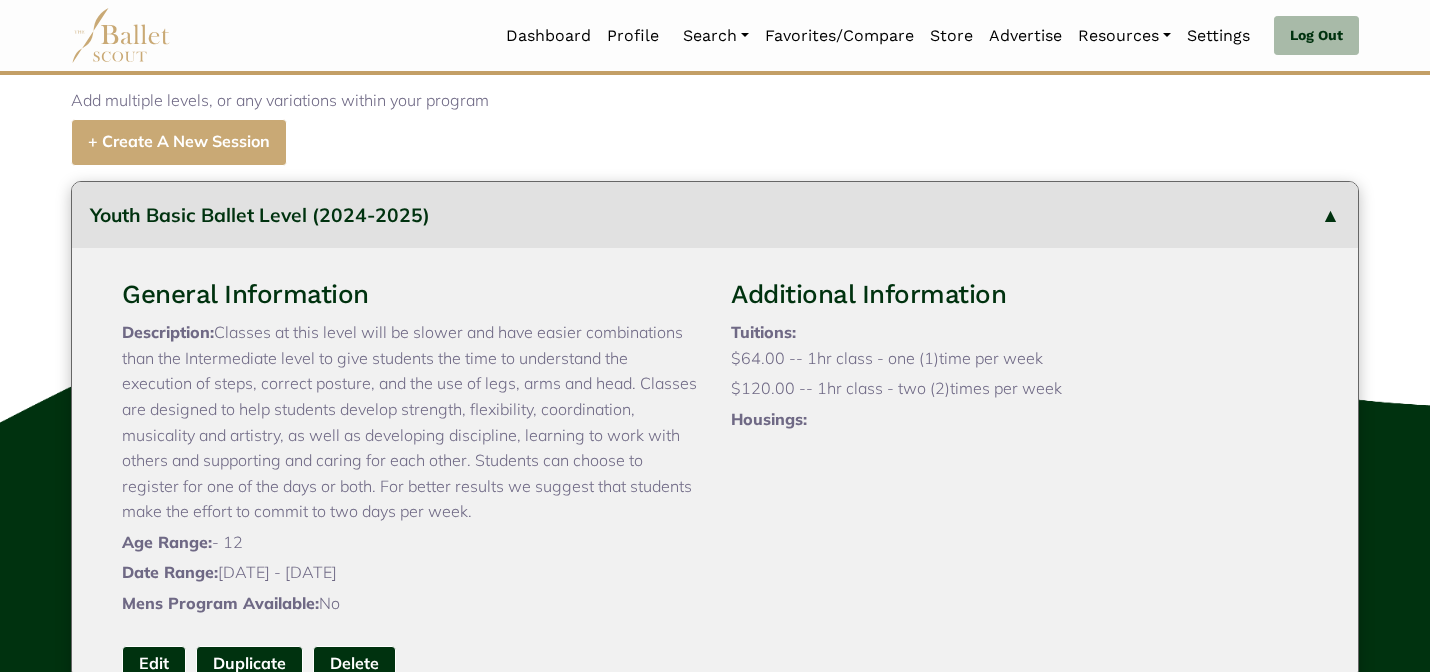 type 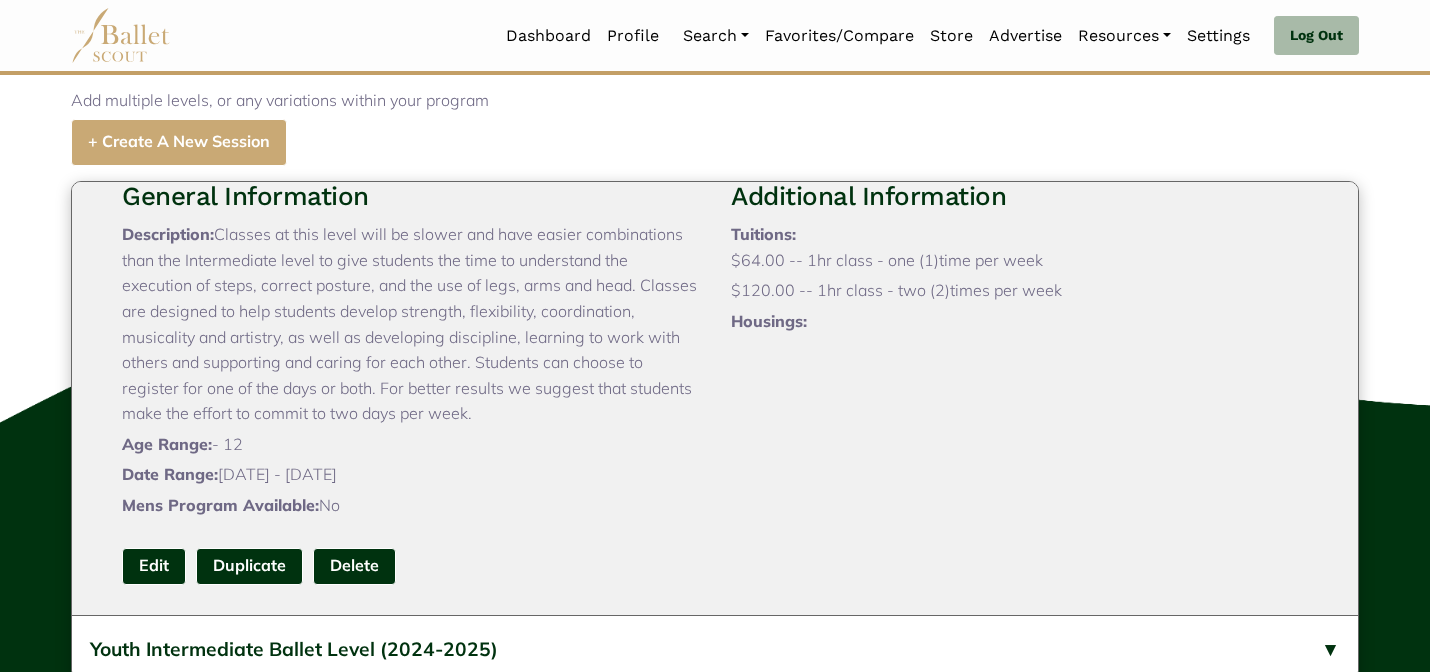 scroll, scrollTop: 101, scrollLeft: 0, axis: vertical 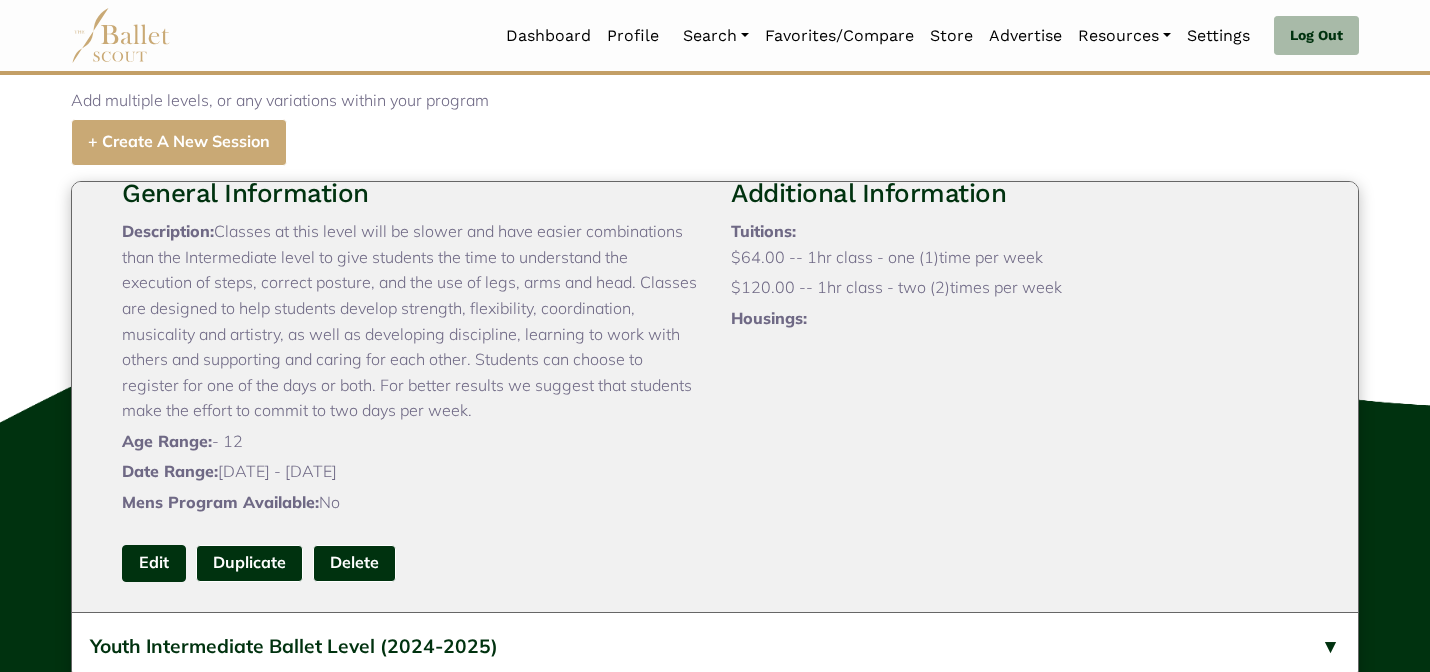 click on "Edit" at bounding box center (154, 563) 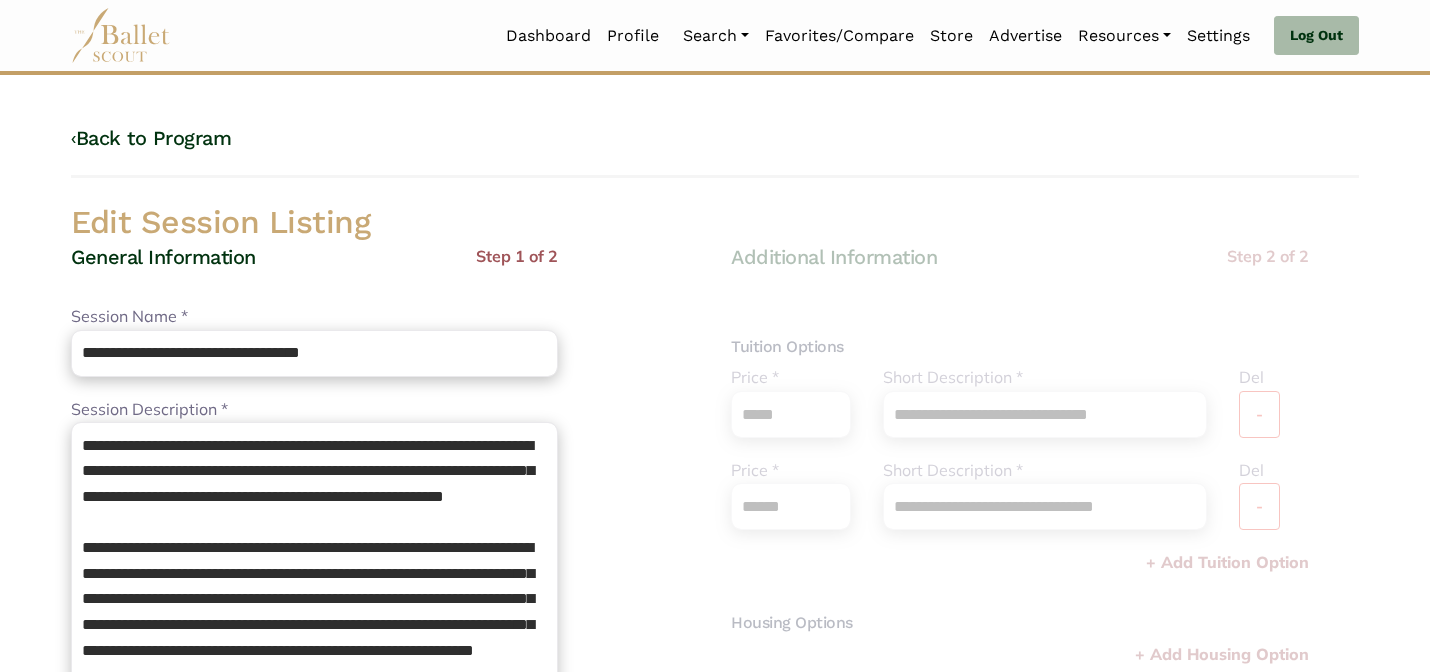 scroll, scrollTop: 0, scrollLeft: 0, axis: both 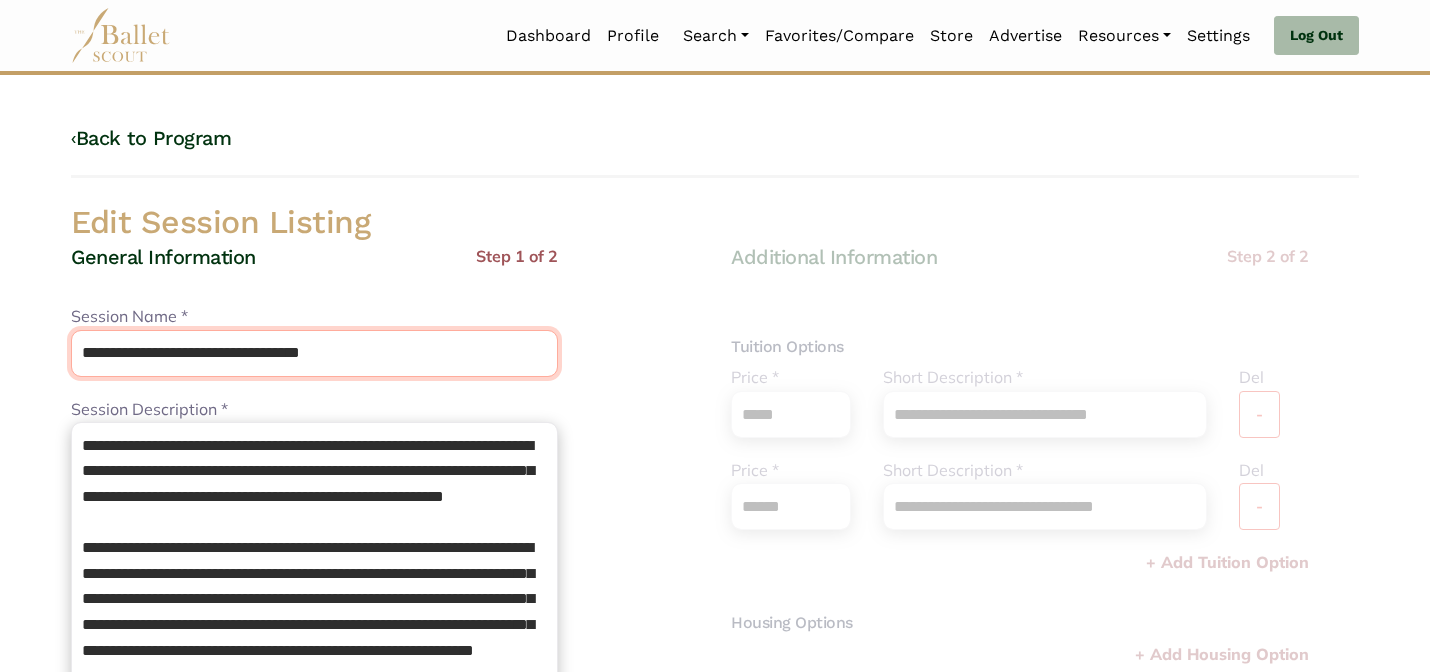 drag, startPoint x: 448, startPoint y: 365, endPoint x: 259, endPoint y: 355, distance: 189.26436 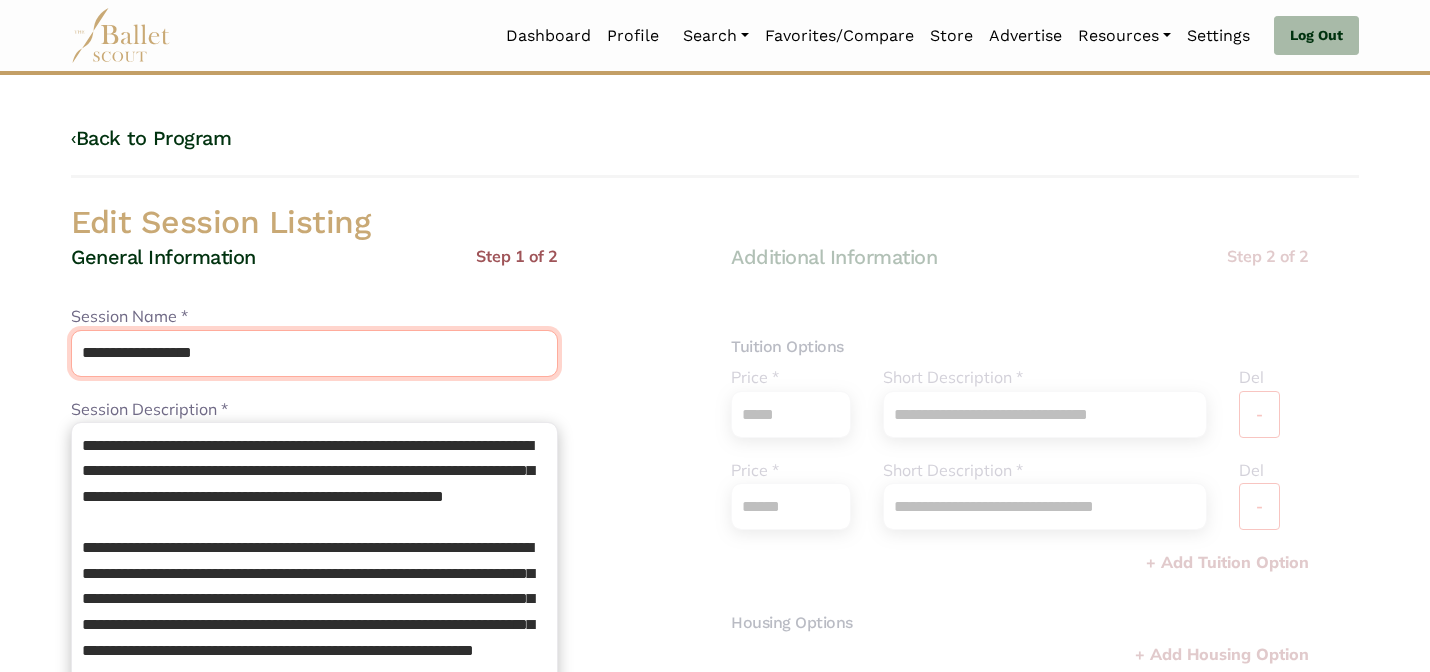 type on "**********" 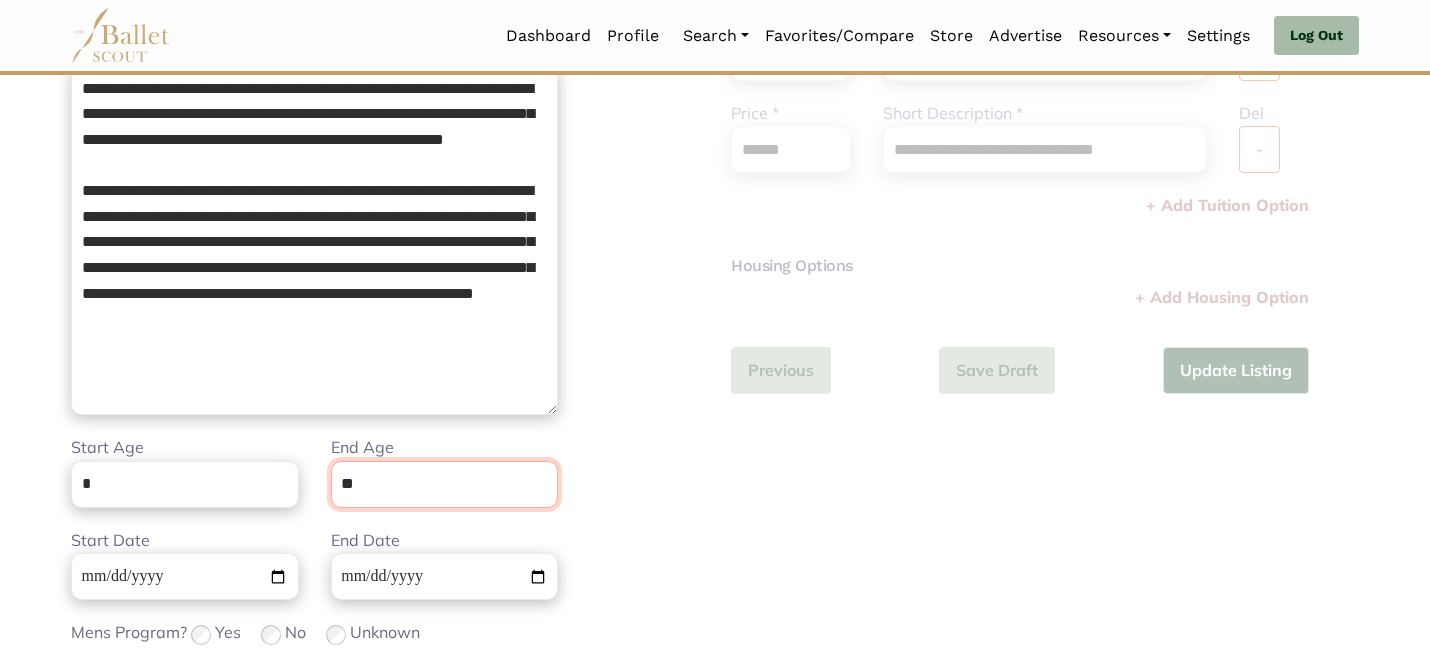 scroll, scrollTop: 505, scrollLeft: 0, axis: vertical 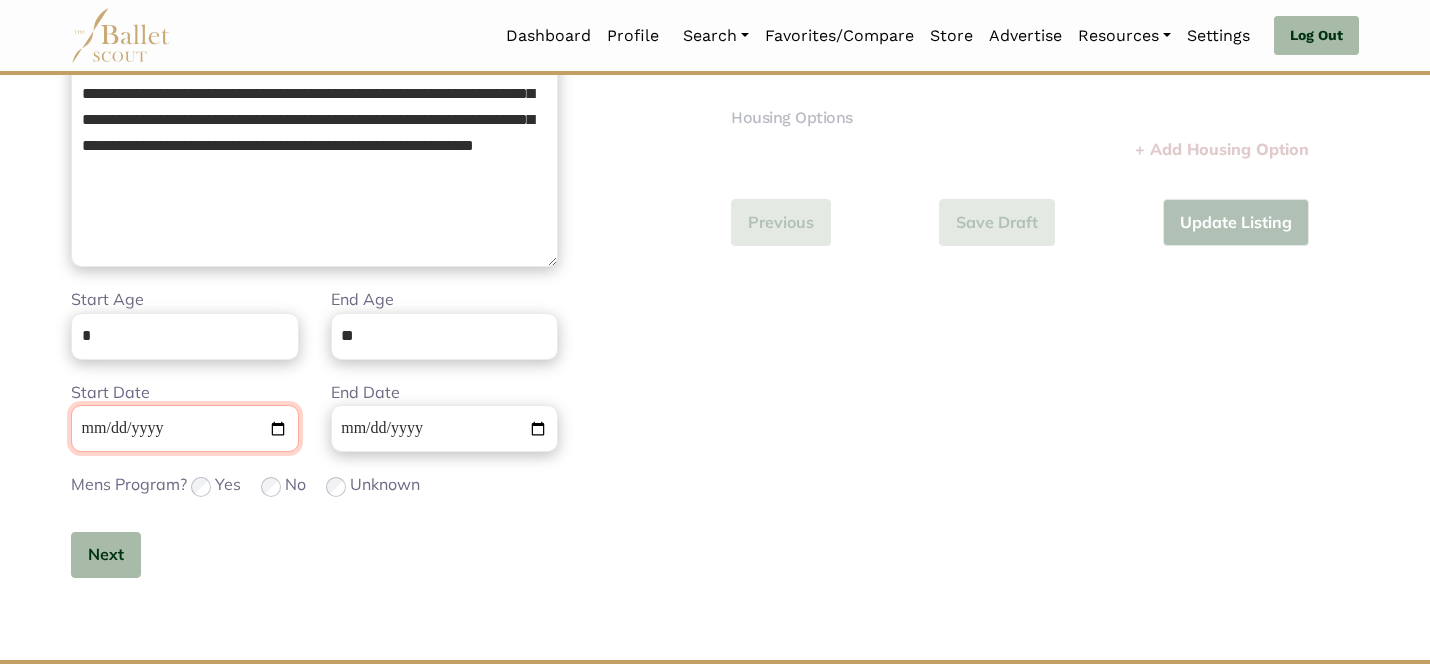 type 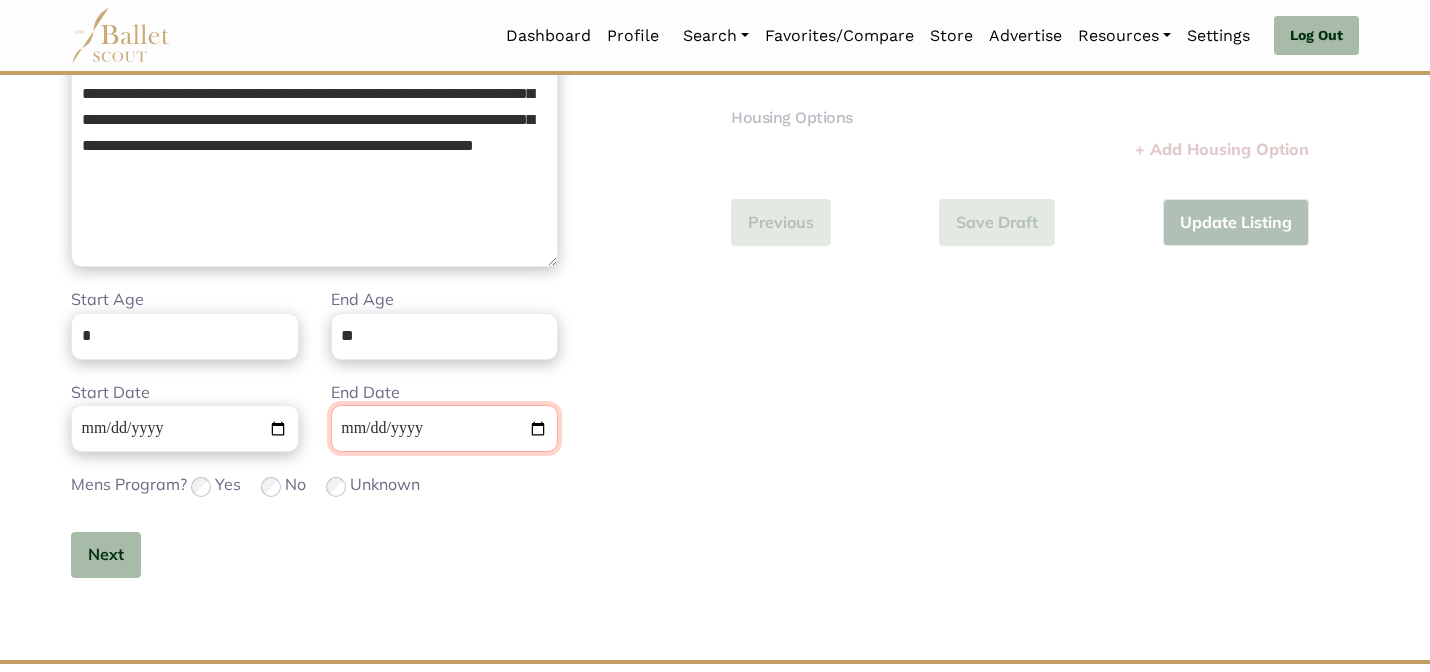 type 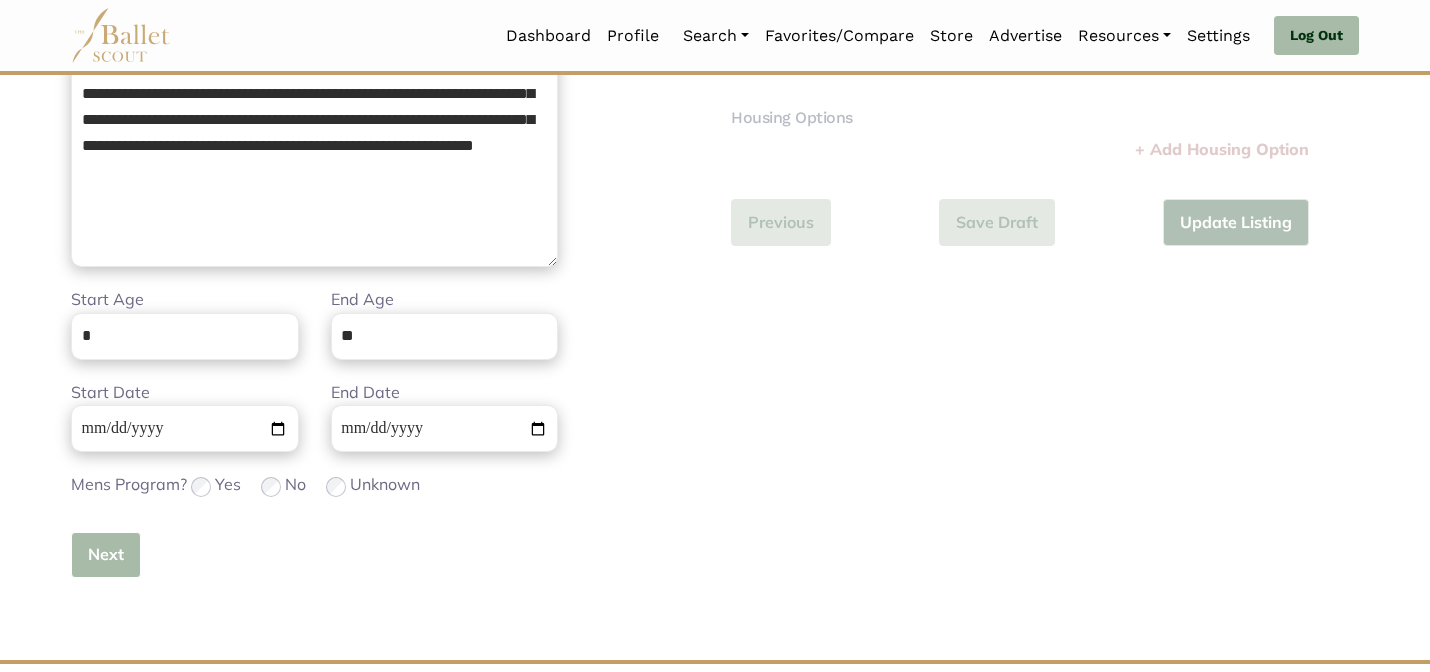 click on "Next" at bounding box center (106, 555) 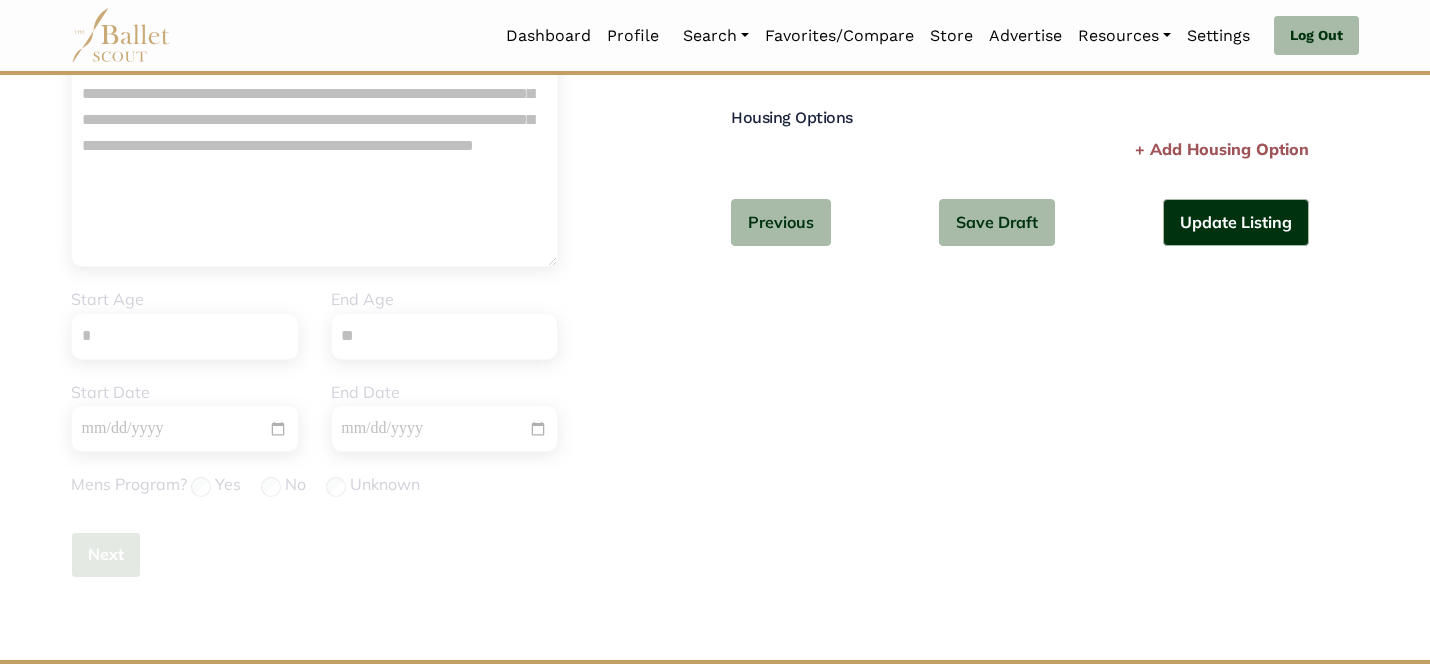 type 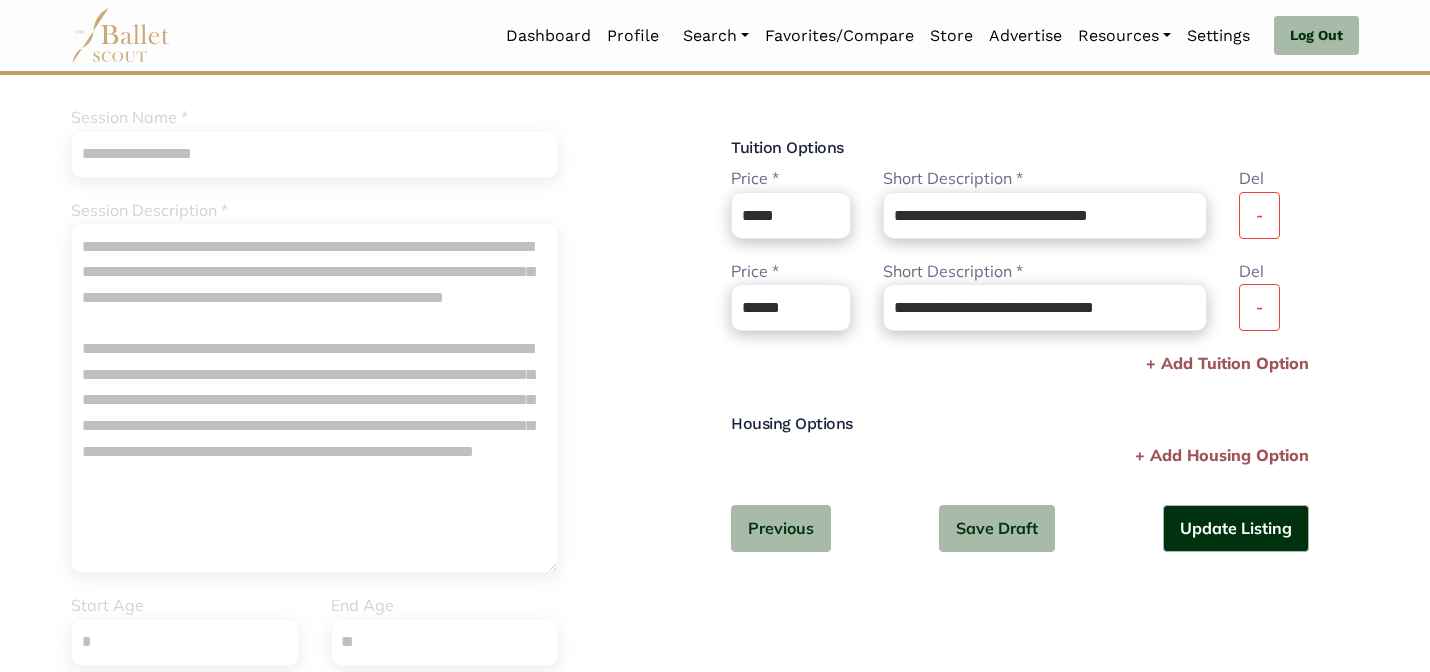 scroll, scrollTop: 200, scrollLeft: 0, axis: vertical 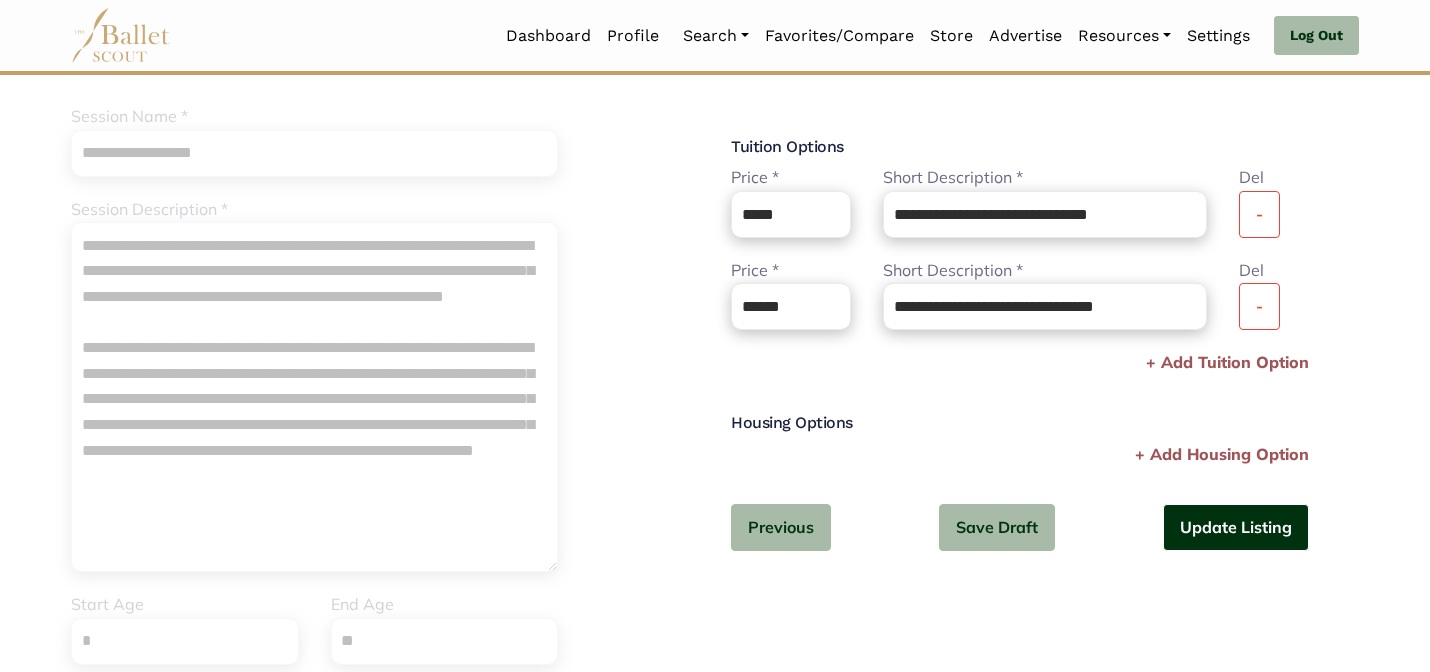 click on "Update Listing" at bounding box center (1236, 527) 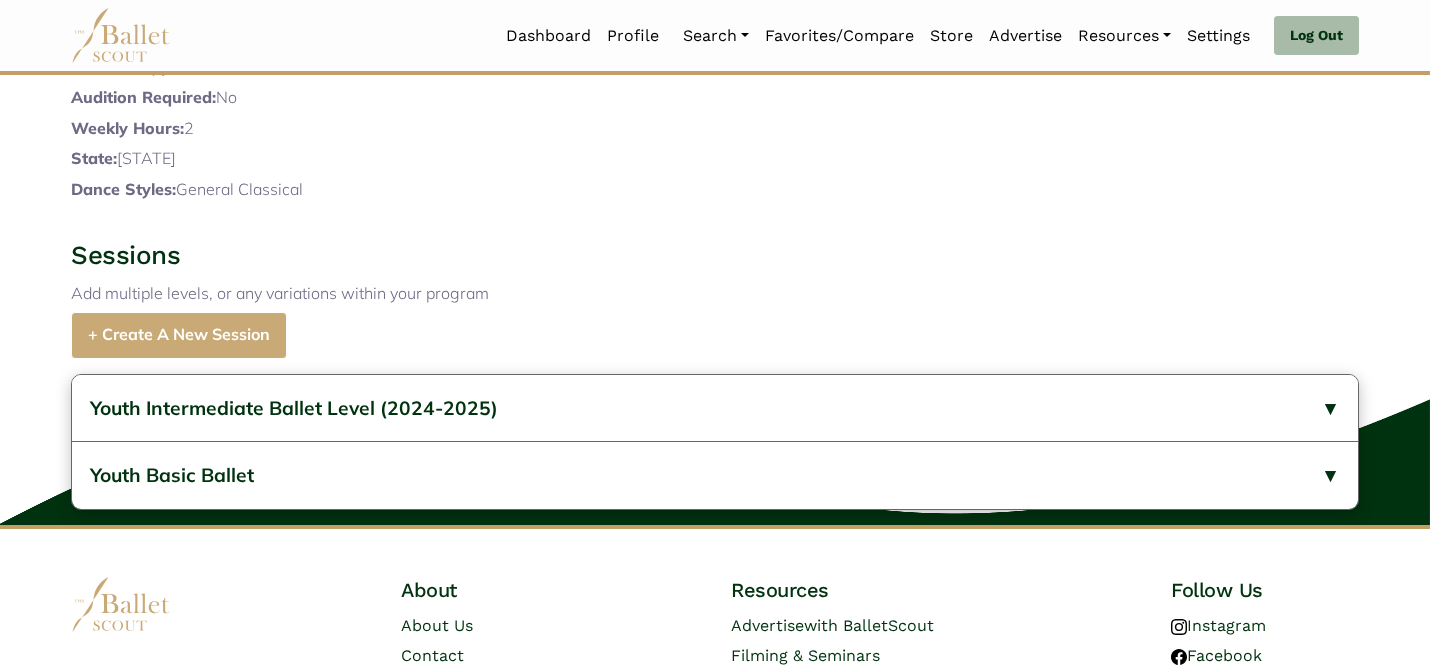 scroll, scrollTop: 865, scrollLeft: 0, axis: vertical 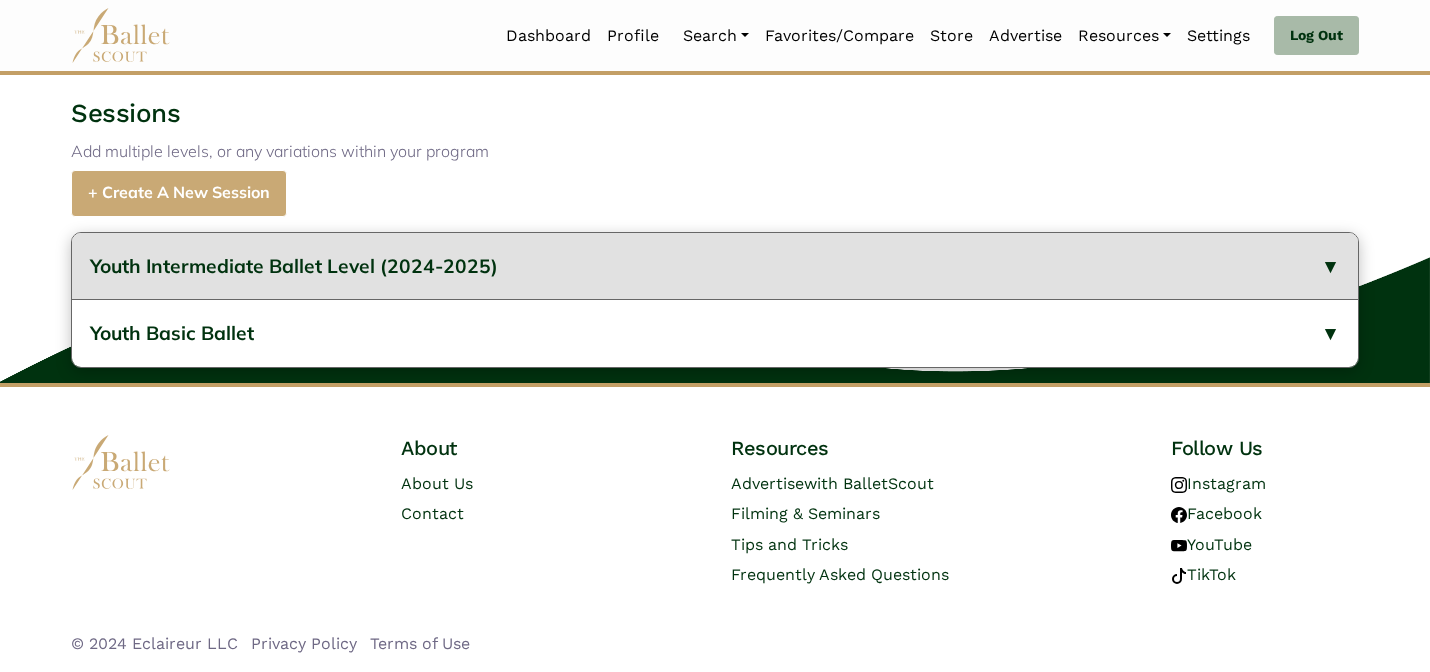 click on "Youth Intermediate Ballet Level (2024-2025)" at bounding box center (715, 266) 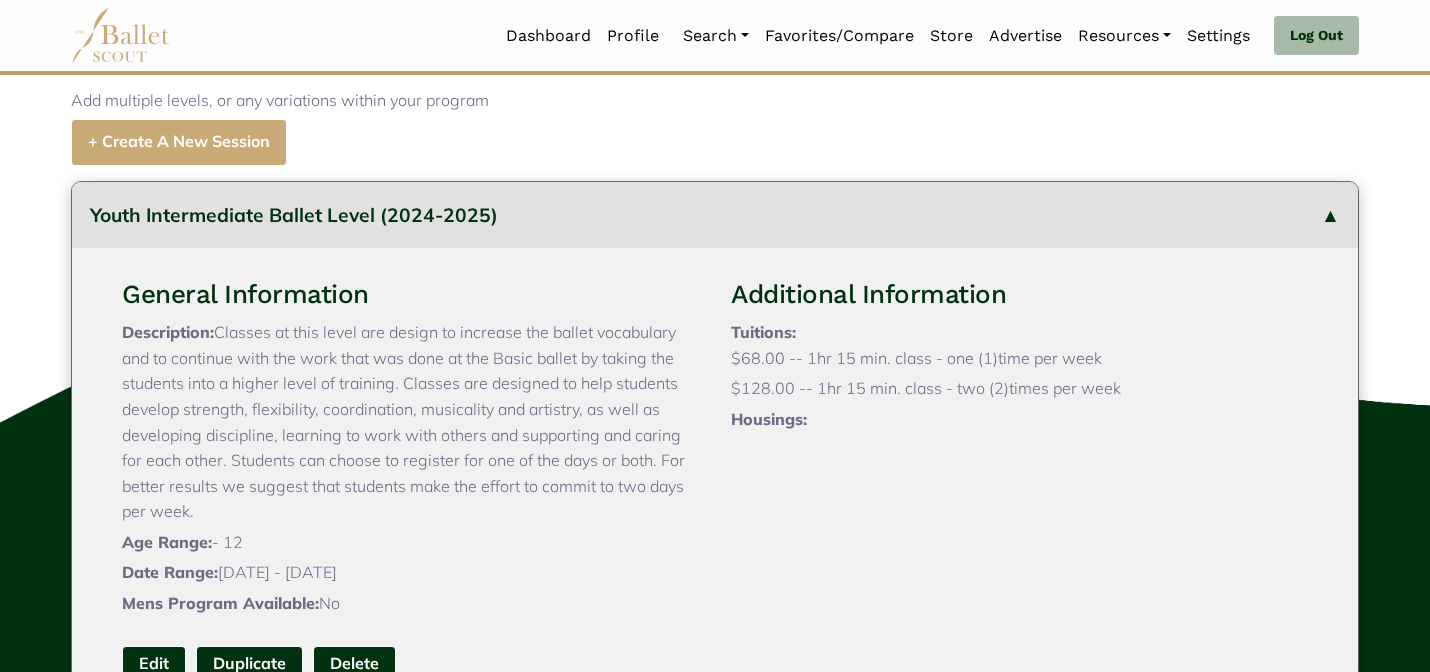 type 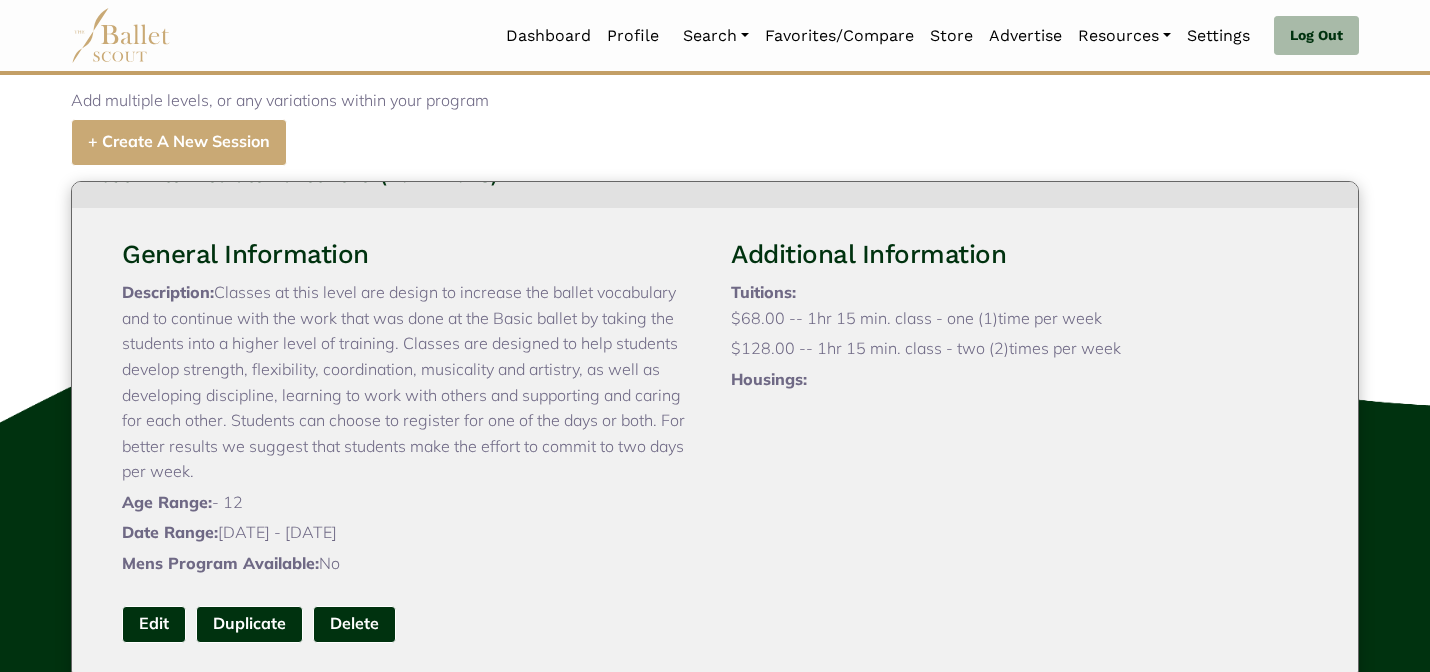 scroll, scrollTop: 80, scrollLeft: 0, axis: vertical 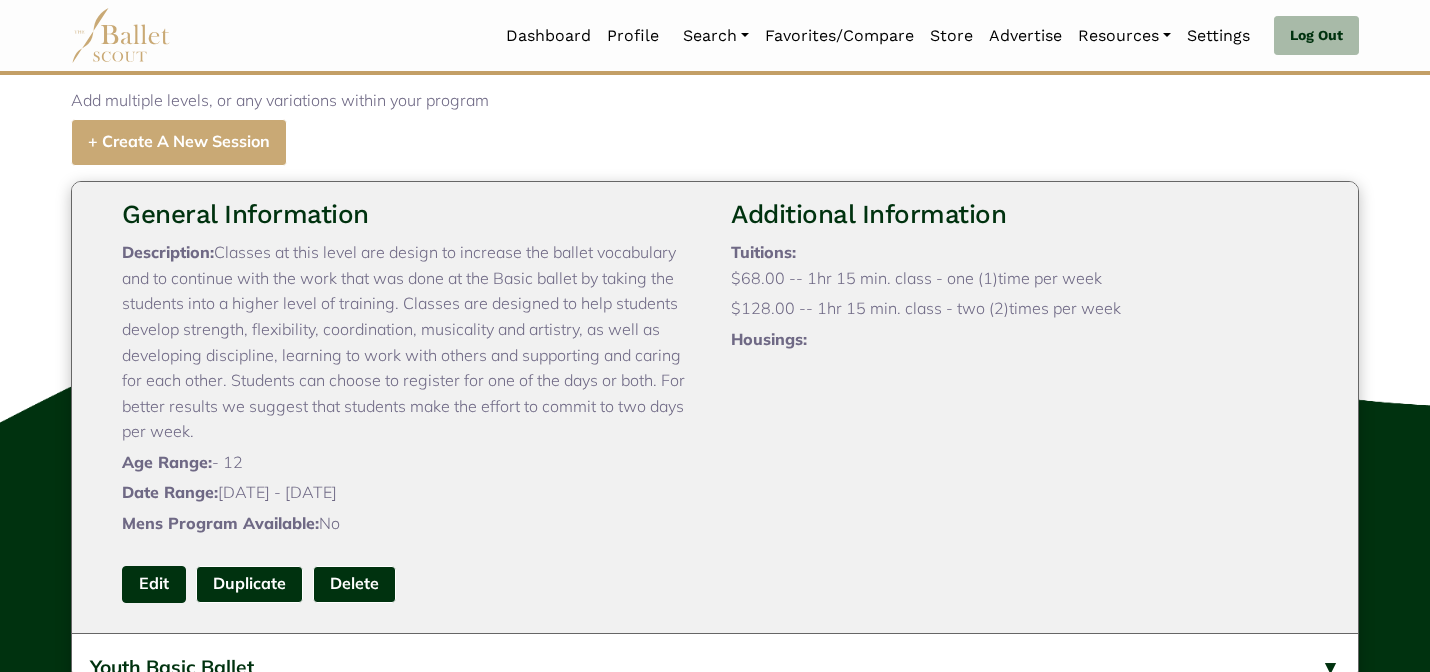 click on "Edit" at bounding box center (154, 584) 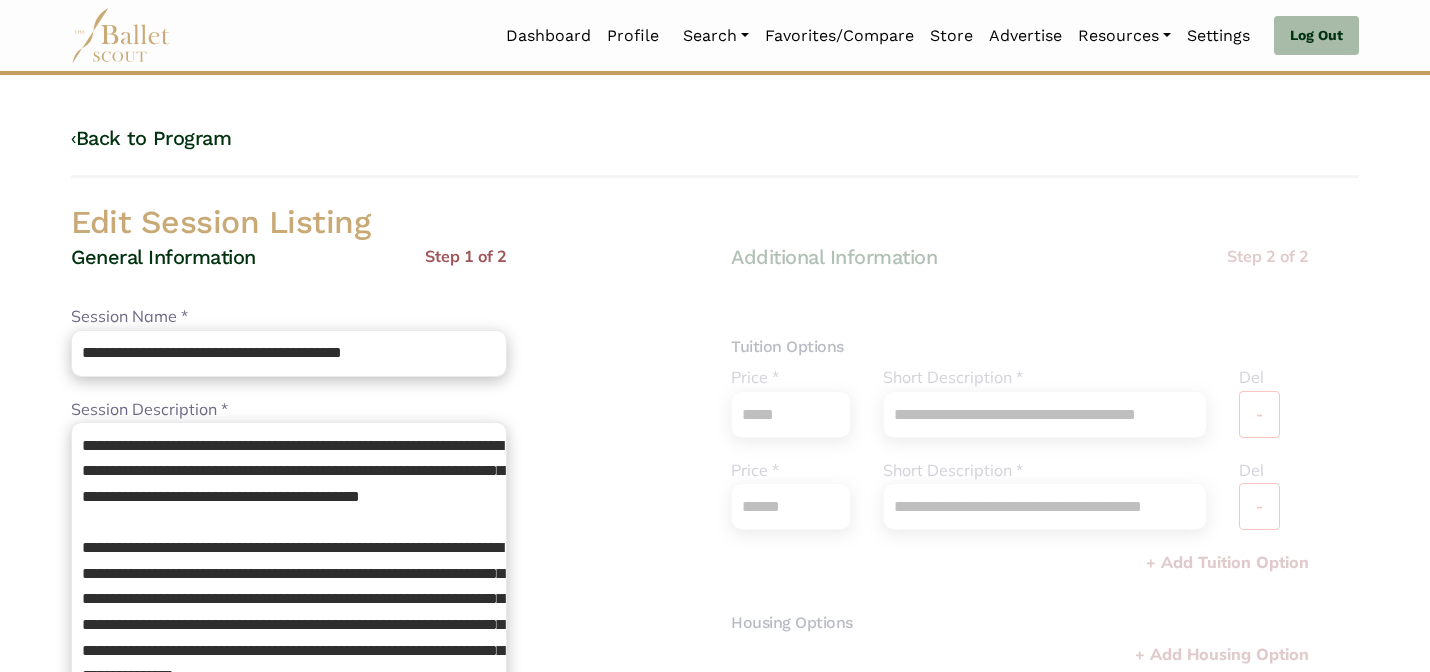 scroll, scrollTop: 0, scrollLeft: 0, axis: both 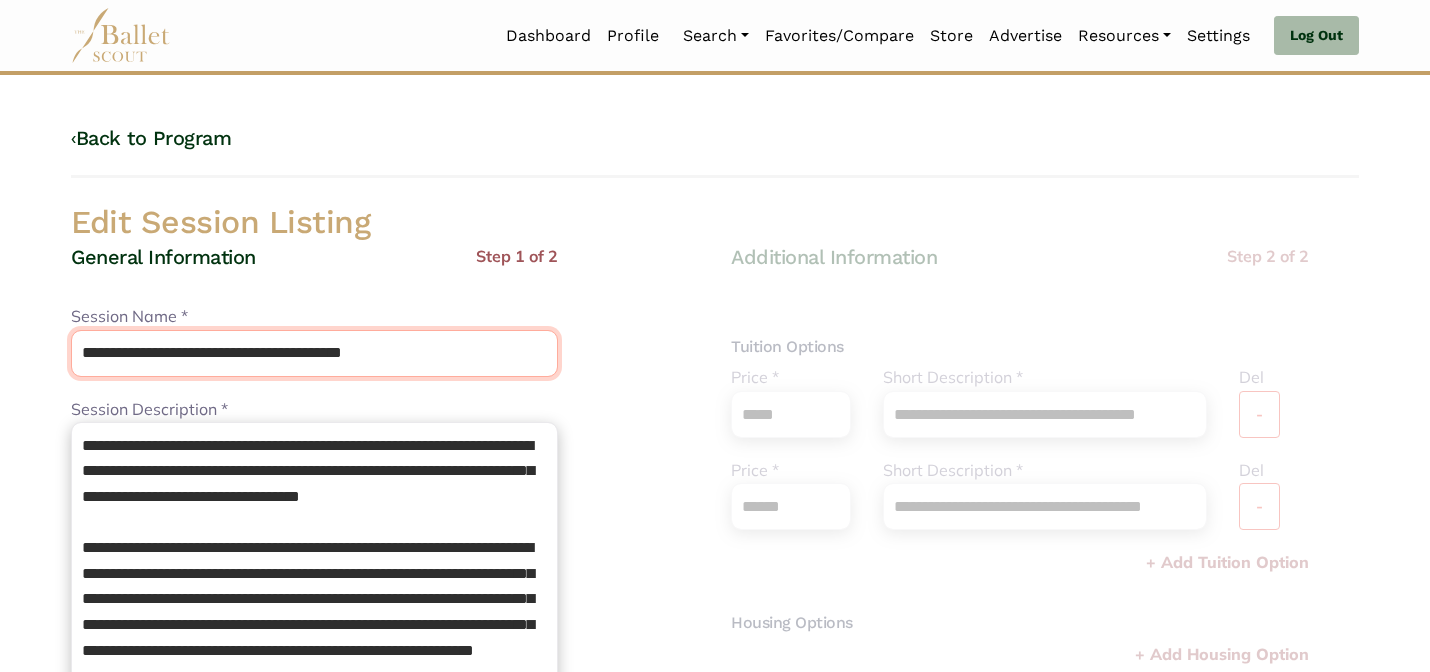 drag, startPoint x: 422, startPoint y: 359, endPoint x: 312, endPoint y: 364, distance: 110.11358 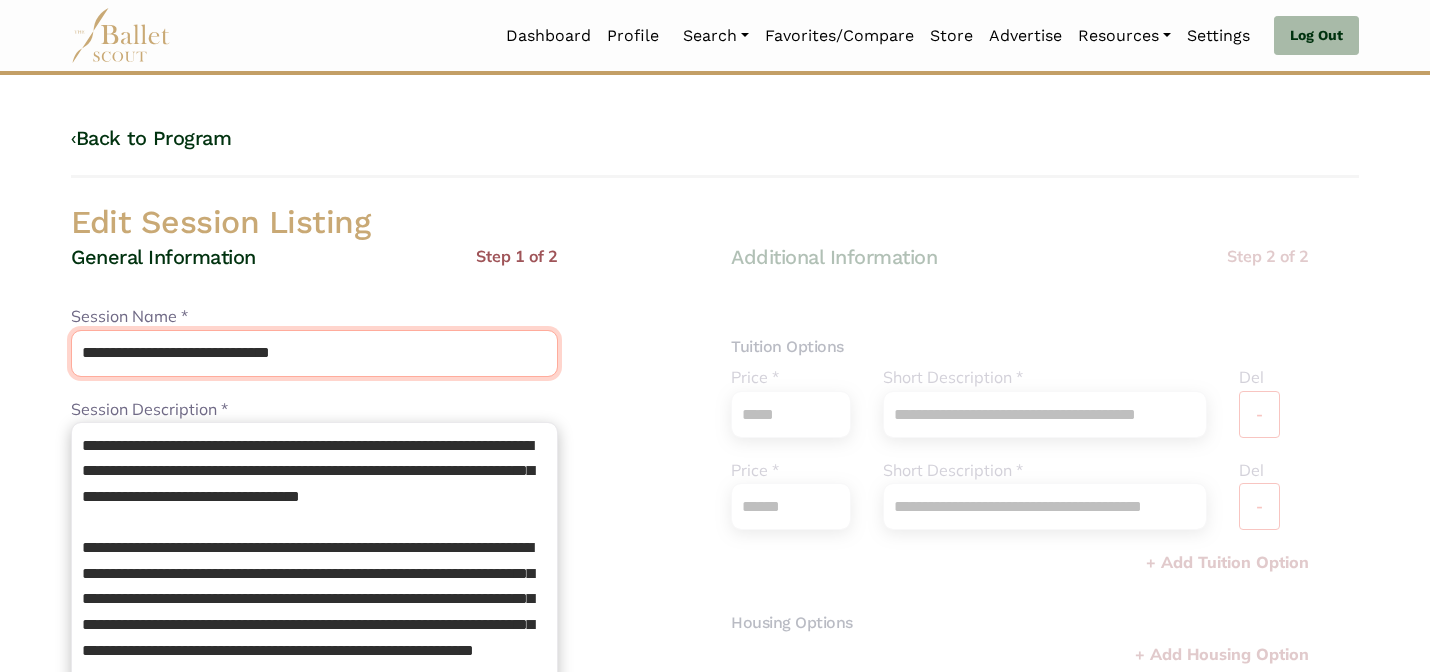 type on "**********" 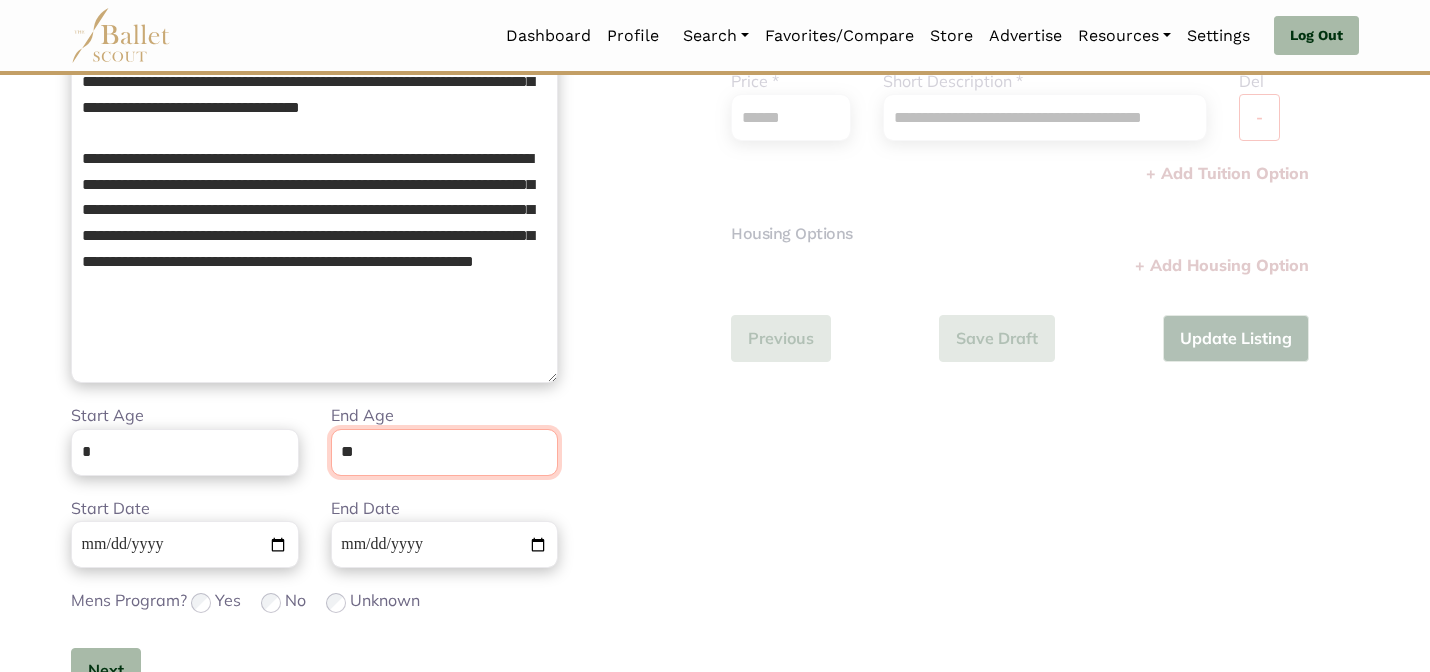 scroll, scrollTop: 505, scrollLeft: 0, axis: vertical 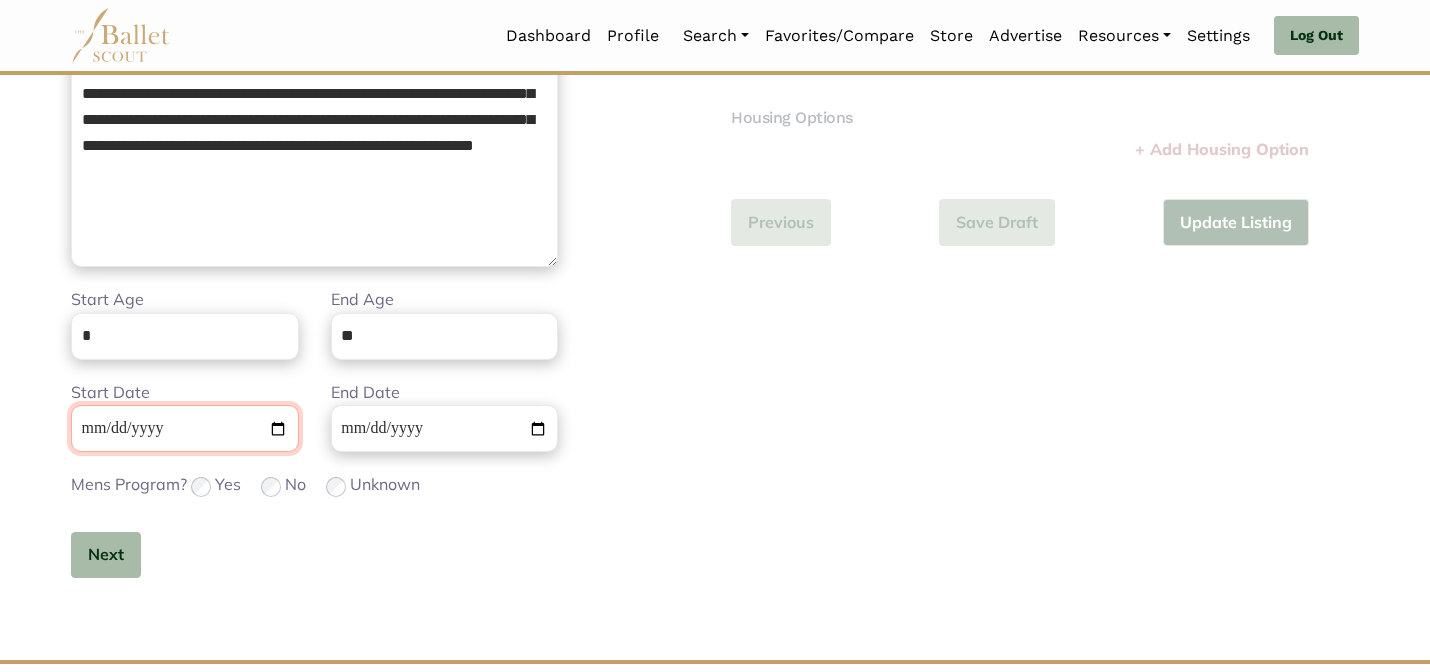 type 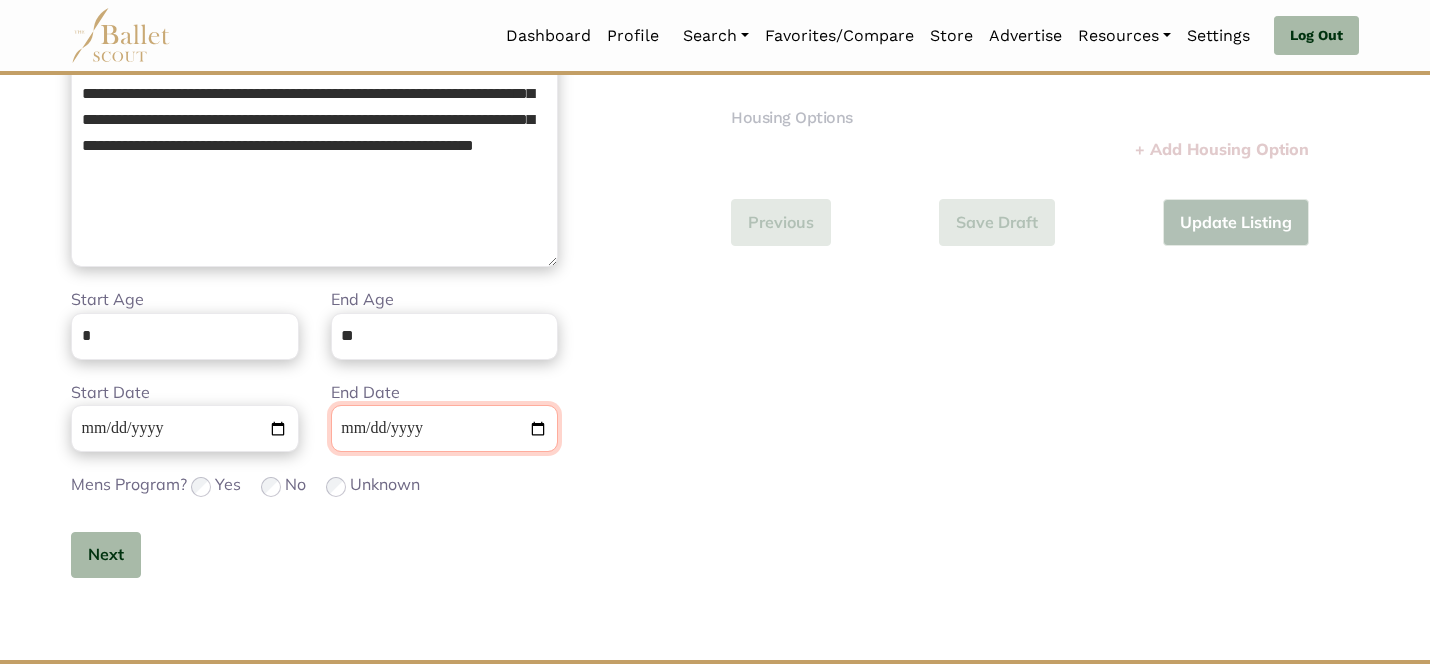 type 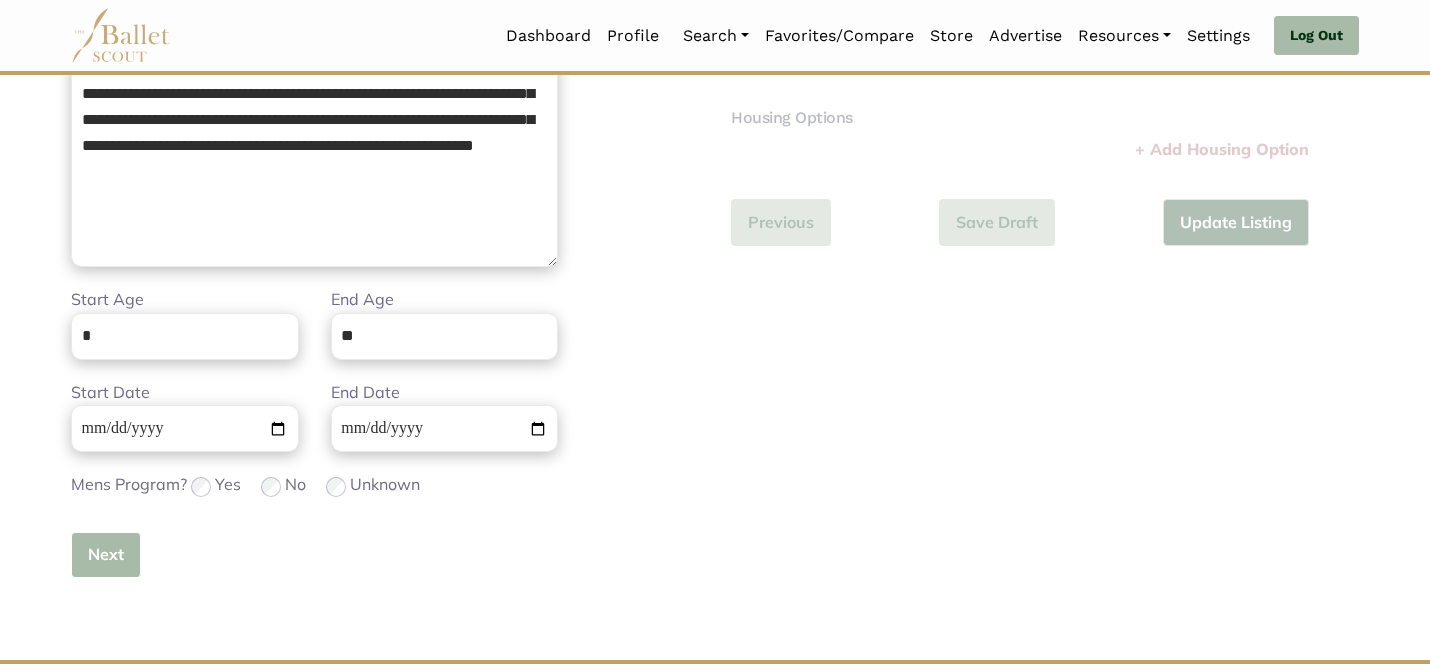 click on "Next" at bounding box center [106, 555] 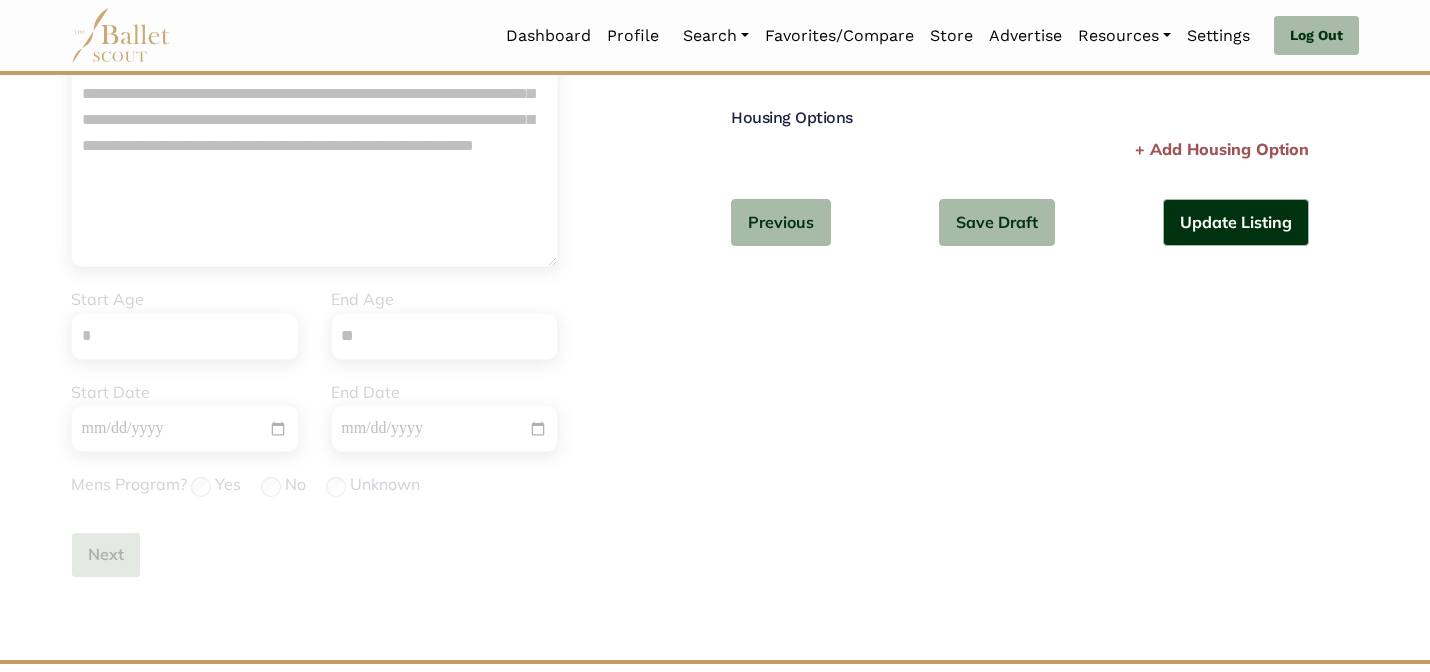 type 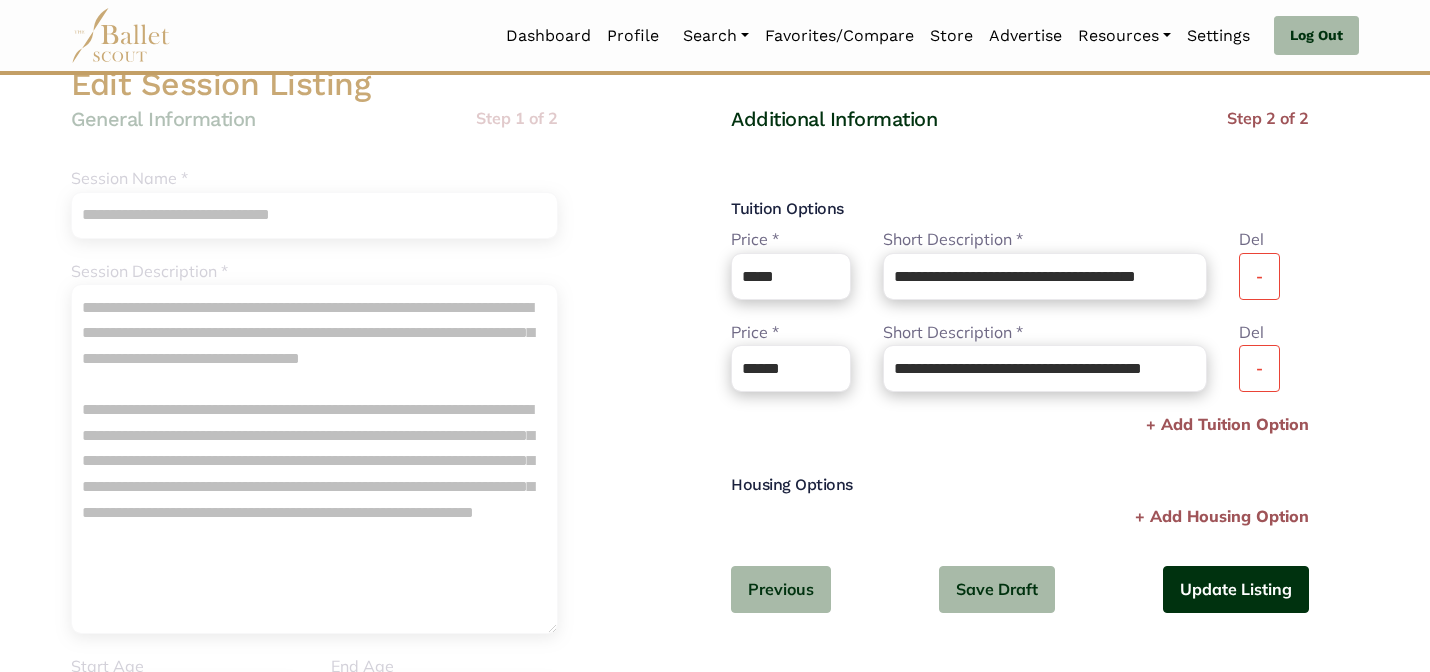 scroll, scrollTop: 160, scrollLeft: 0, axis: vertical 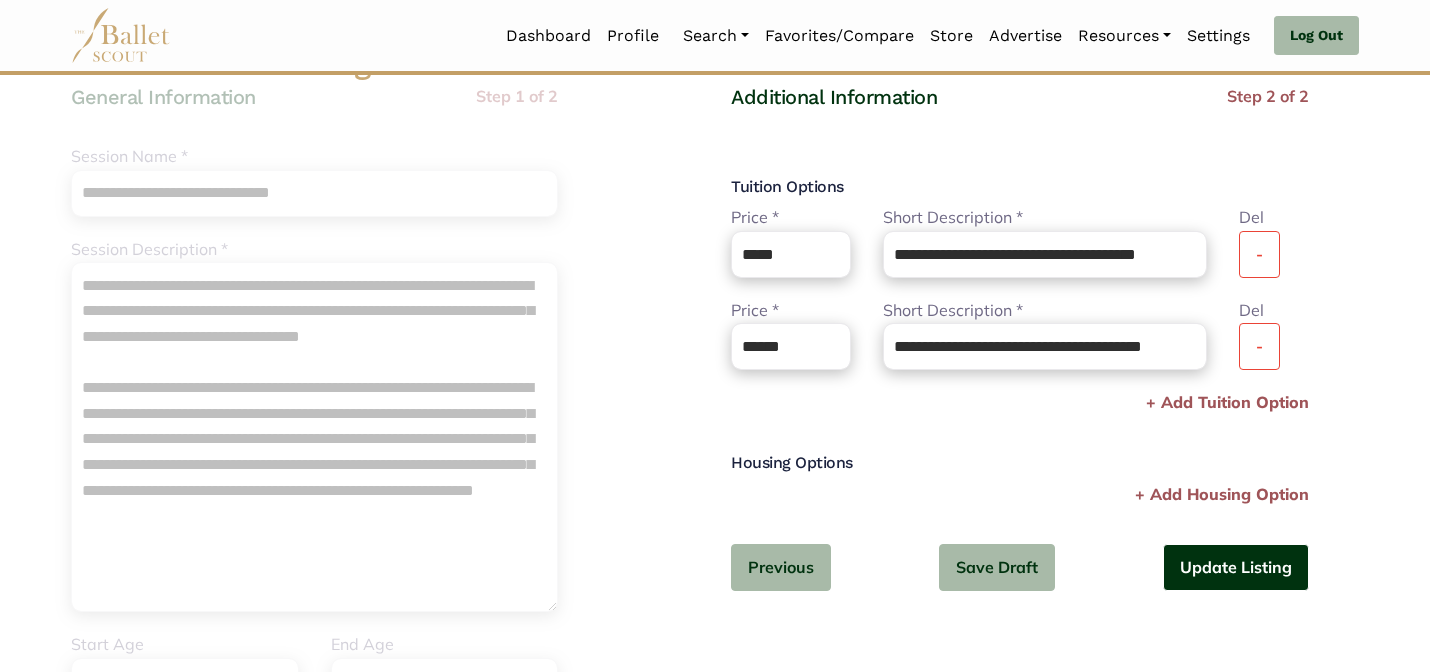 click on "Update Listing" at bounding box center [1236, 567] 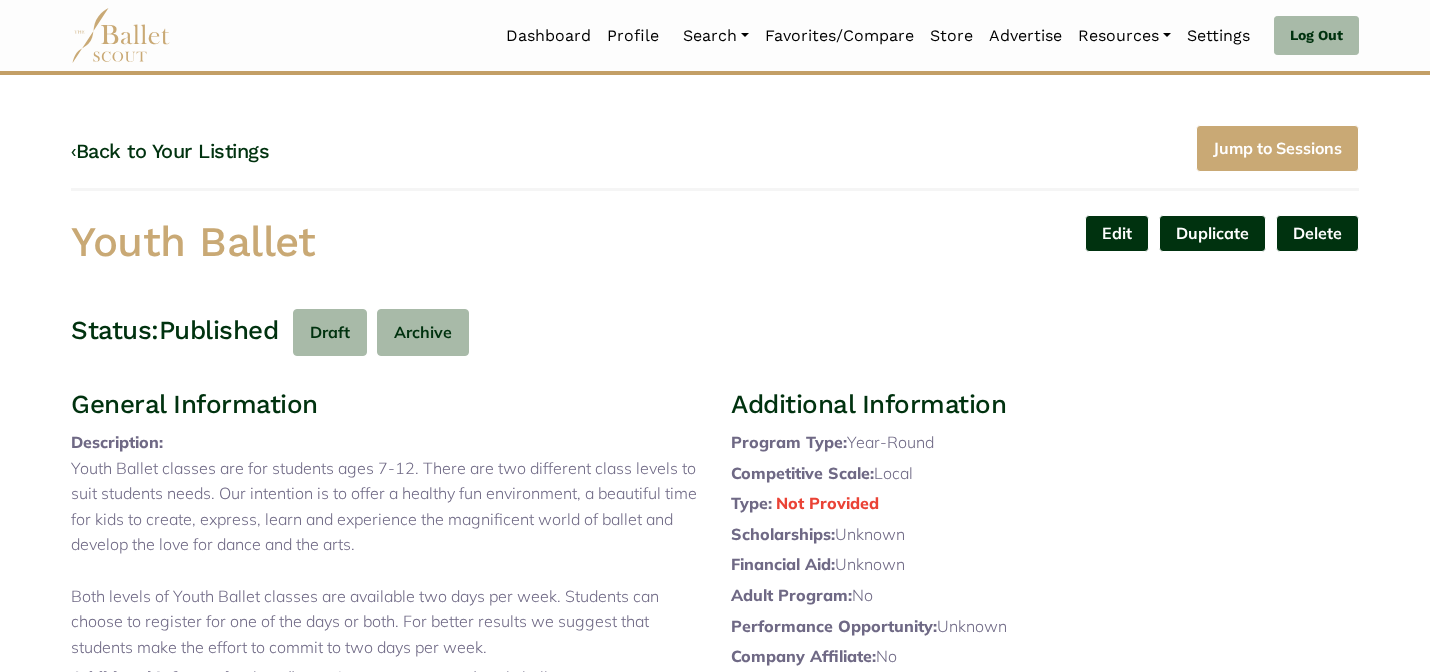scroll, scrollTop: 0, scrollLeft: 0, axis: both 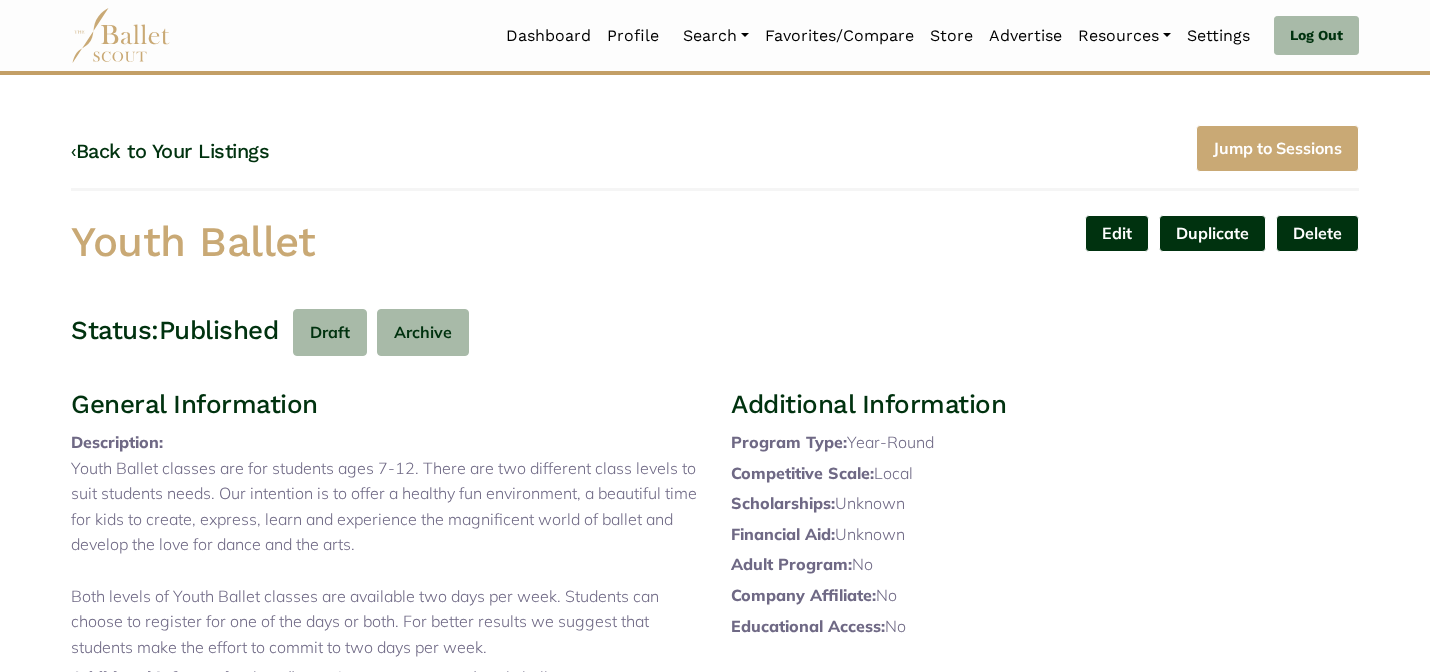 click on "‹  Back to Your Listings" at bounding box center (170, 151) 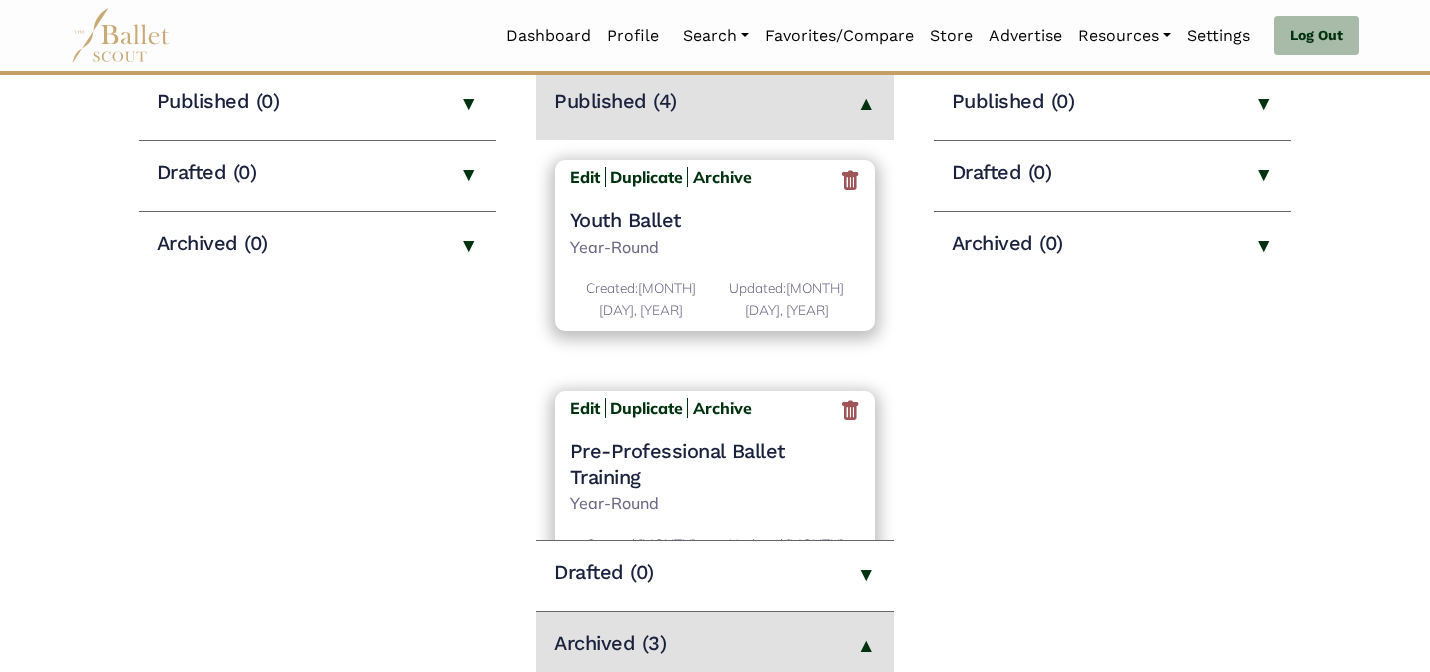 scroll, scrollTop: 320, scrollLeft: 0, axis: vertical 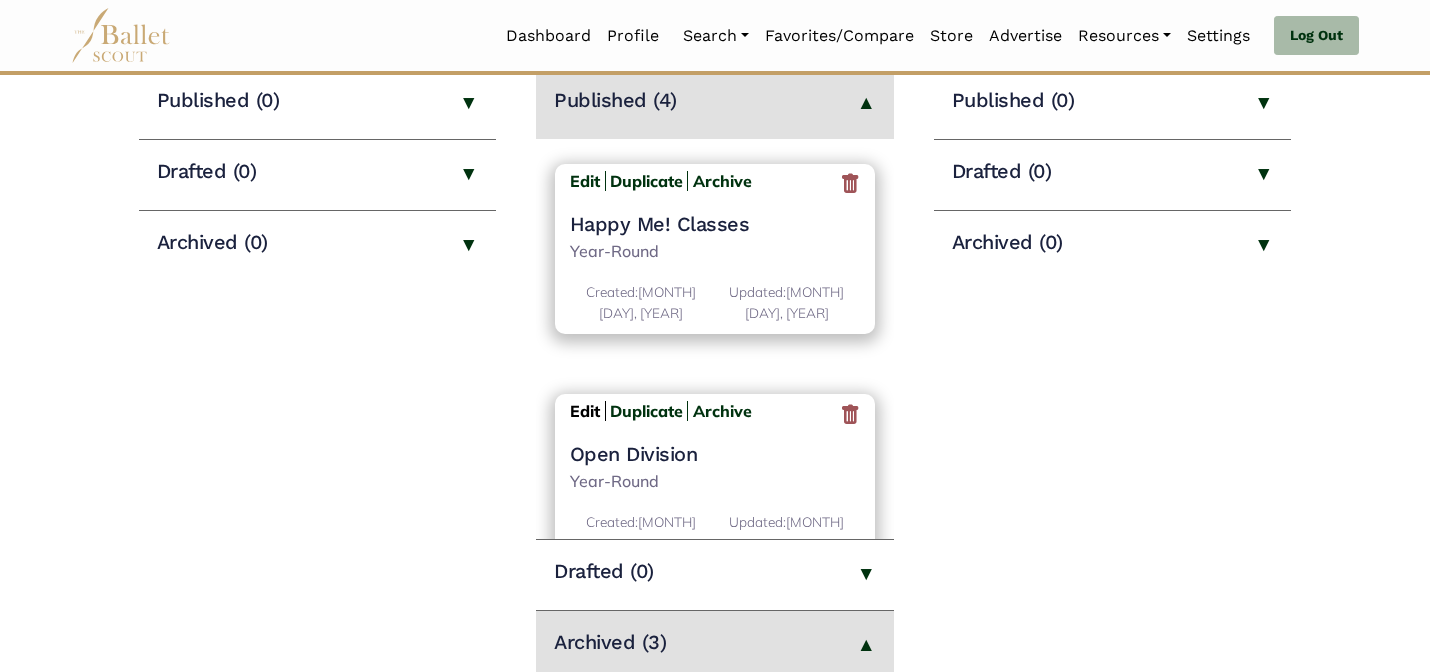 click on "Edit" at bounding box center (585, 411) 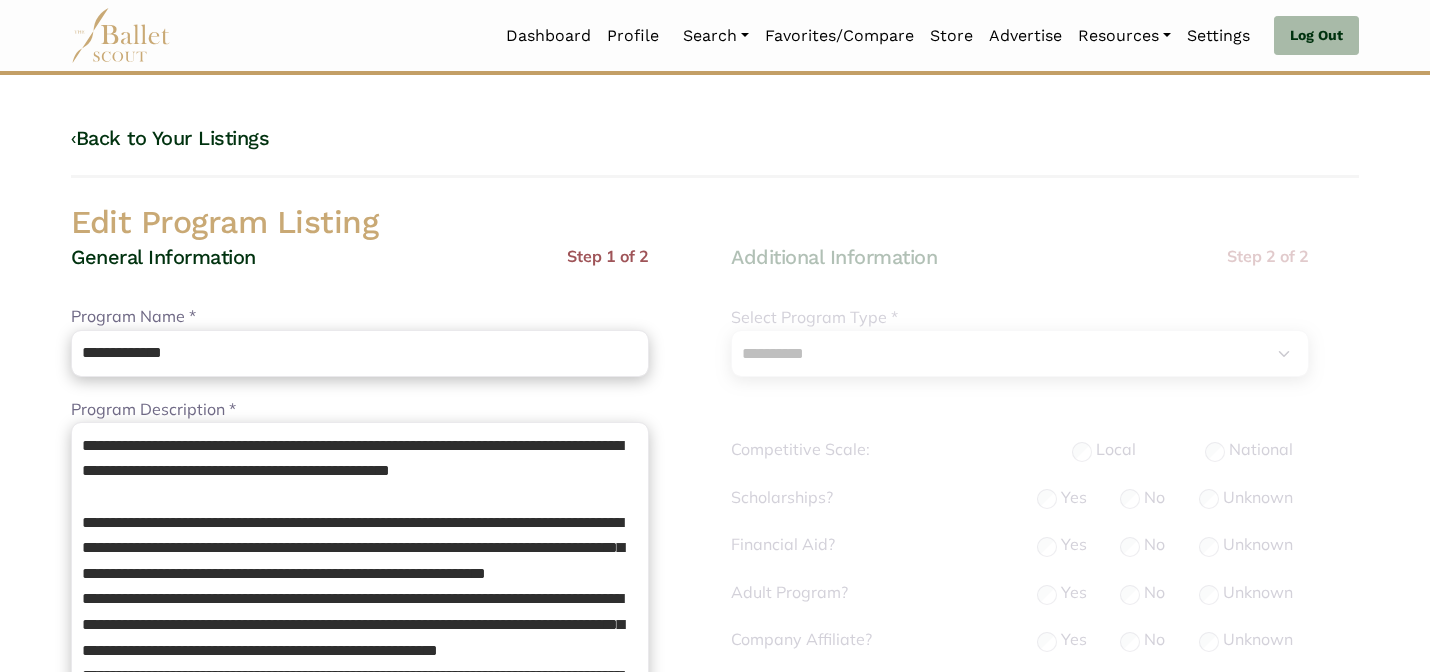 select on "**" 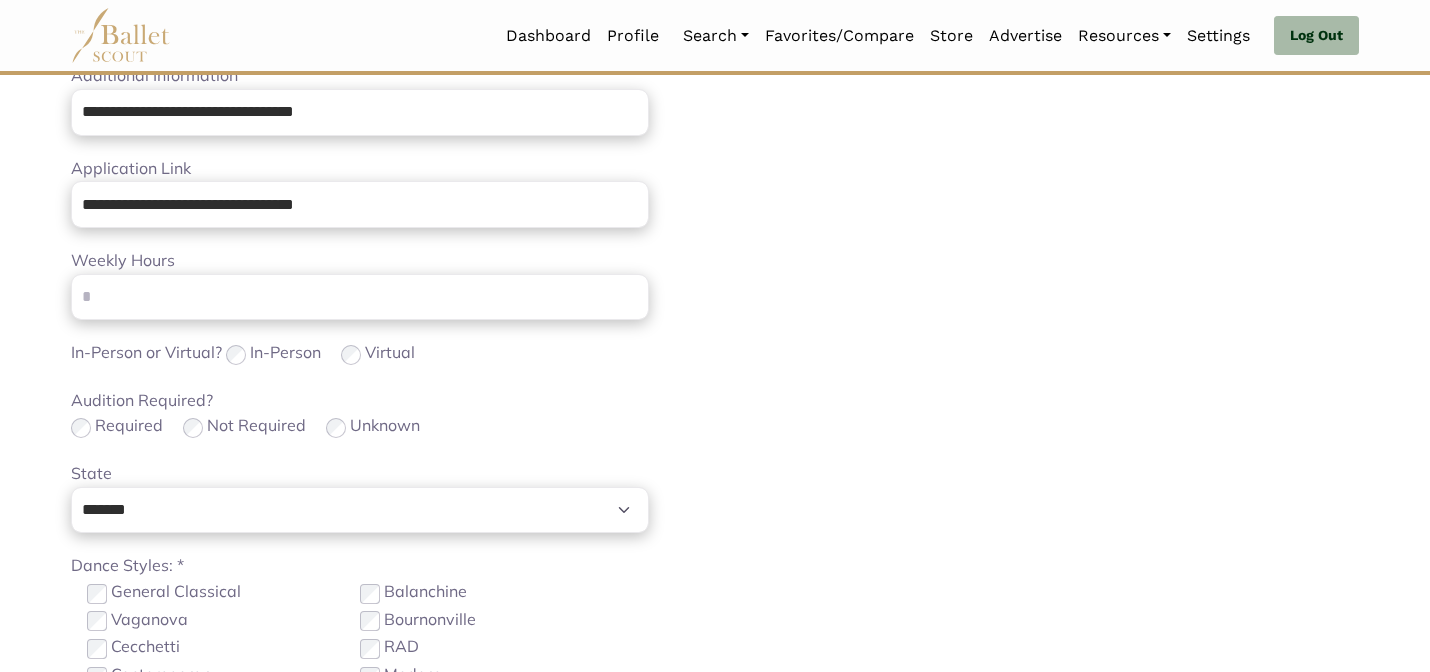 scroll, scrollTop: 632, scrollLeft: 0, axis: vertical 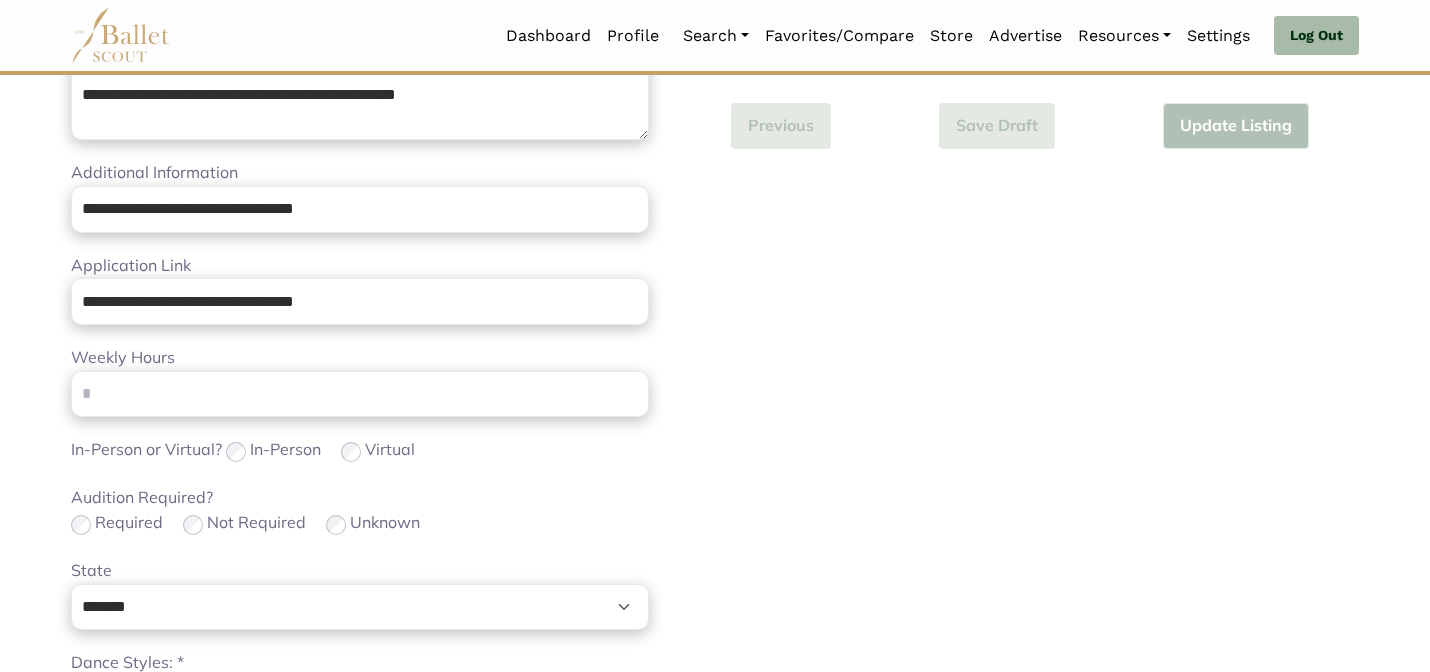 click on "Audition Required?
Required
Not Required
Unknown" at bounding box center (360, 511) 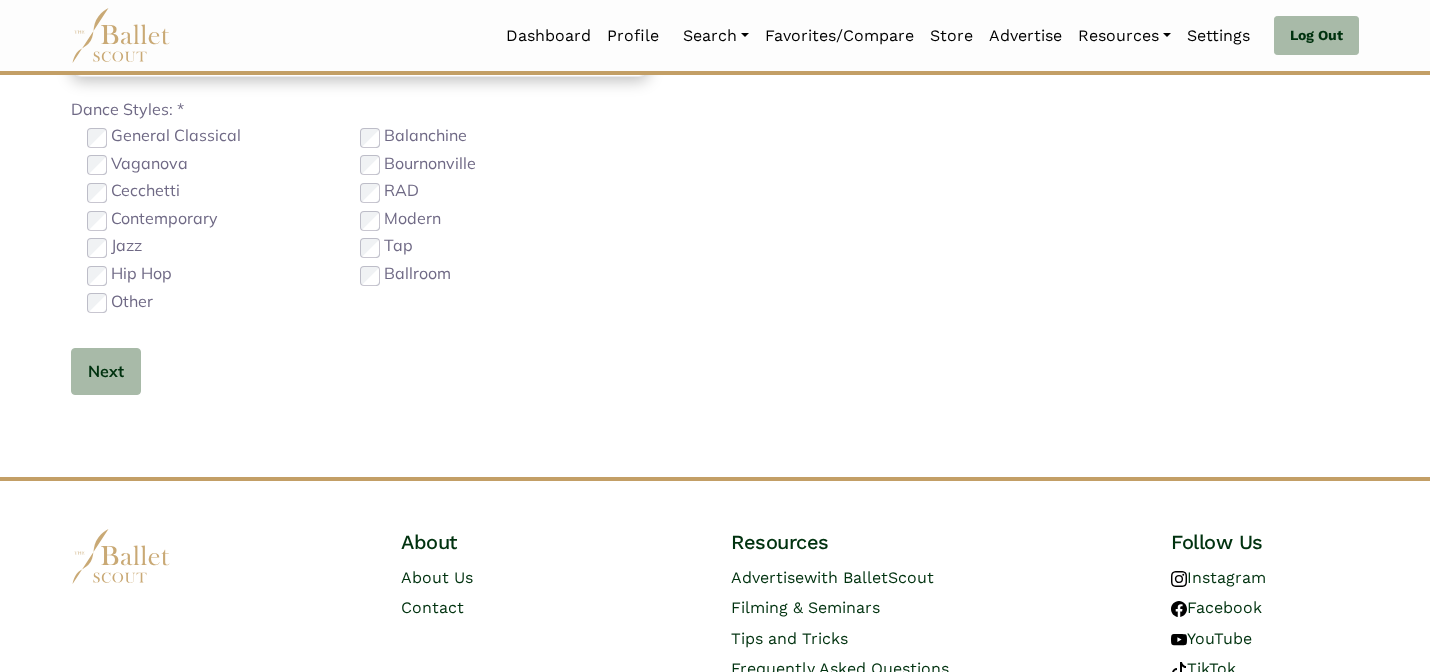 scroll, scrollTop: 1264, scrollLeft: 0, axis: vertical 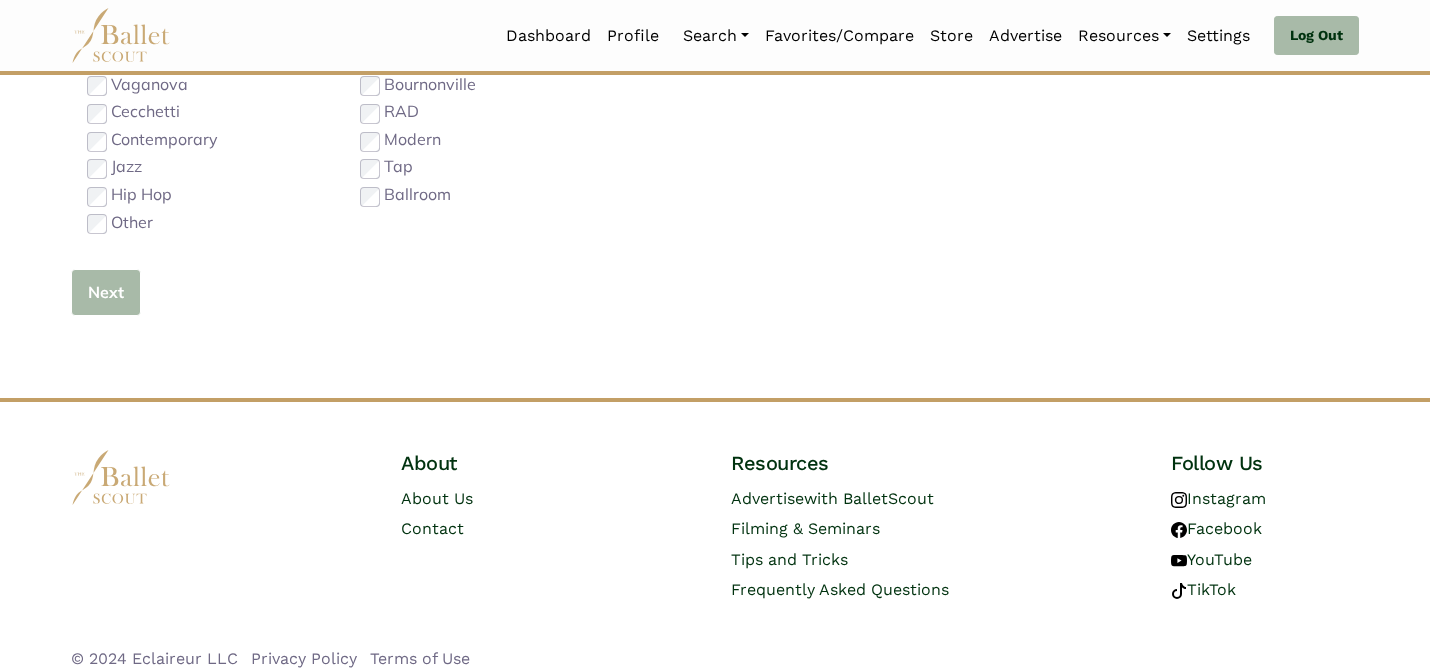 click on "Next" at bounding box center (106, 292) 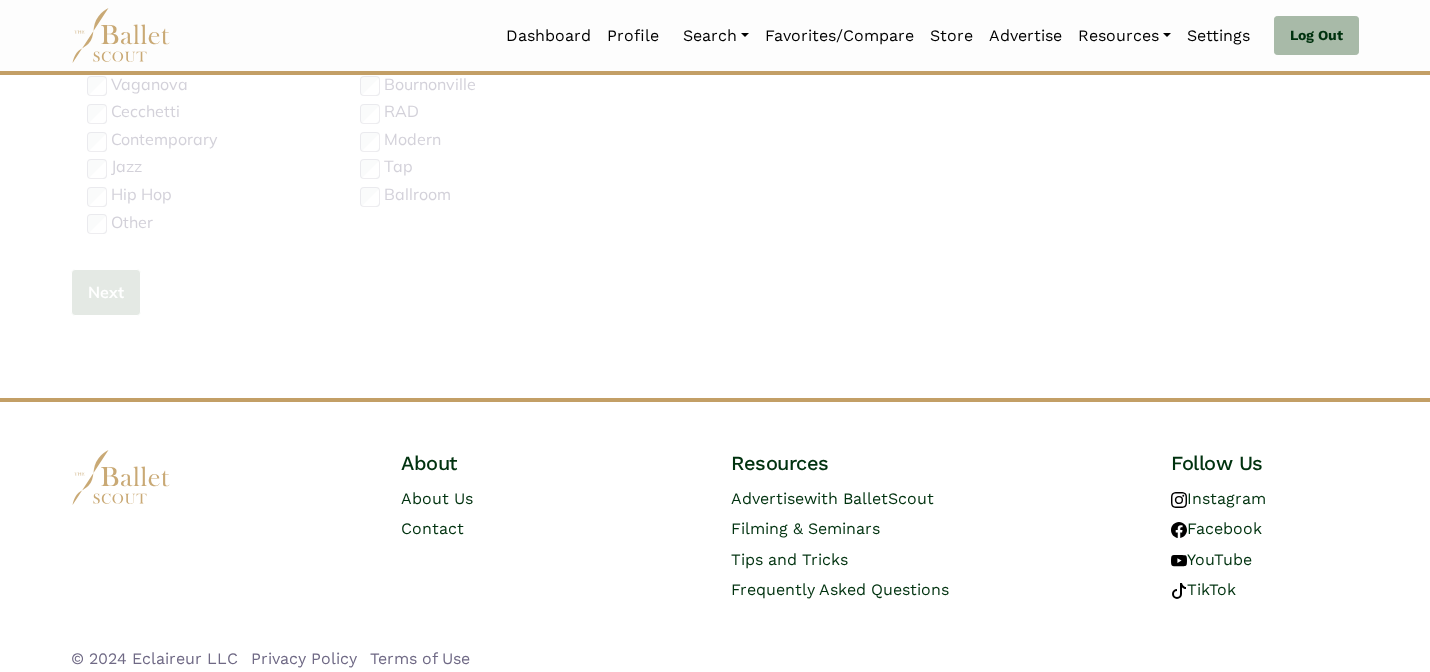 type 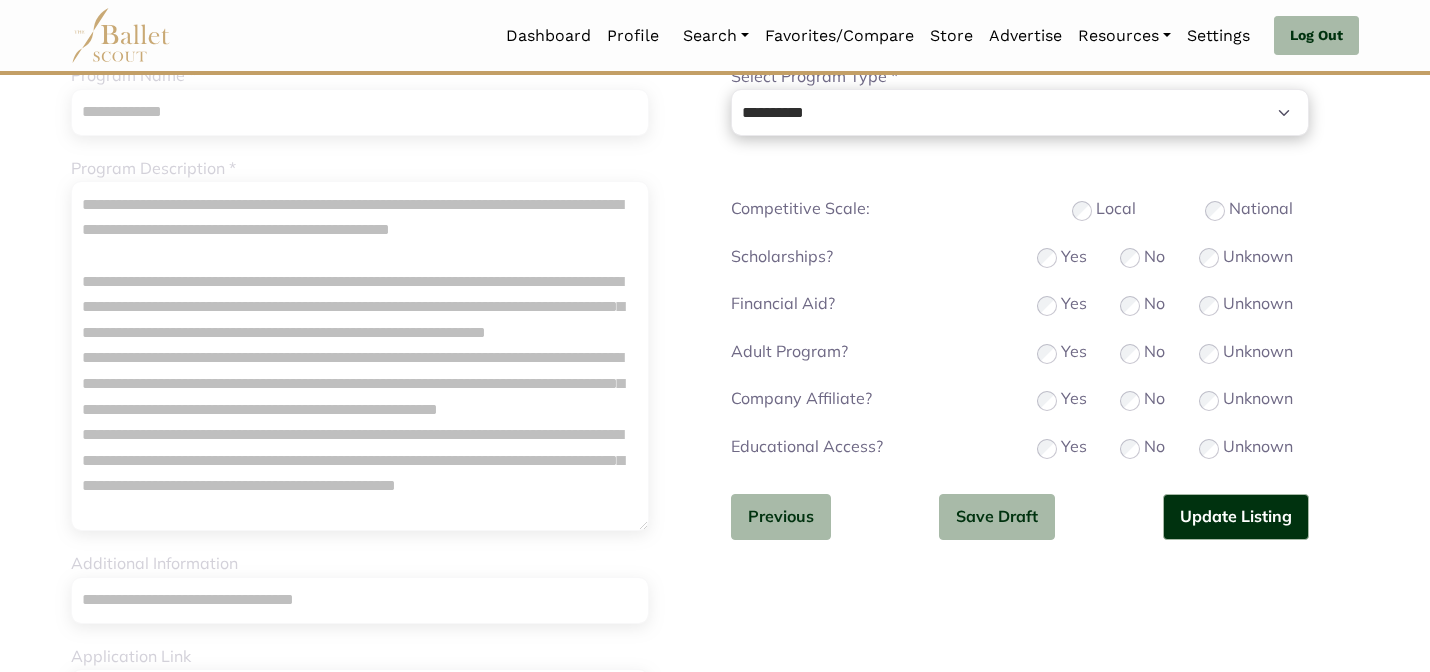 scroll, scrollTop: 280, scrollLeft: 0, axis: vertical 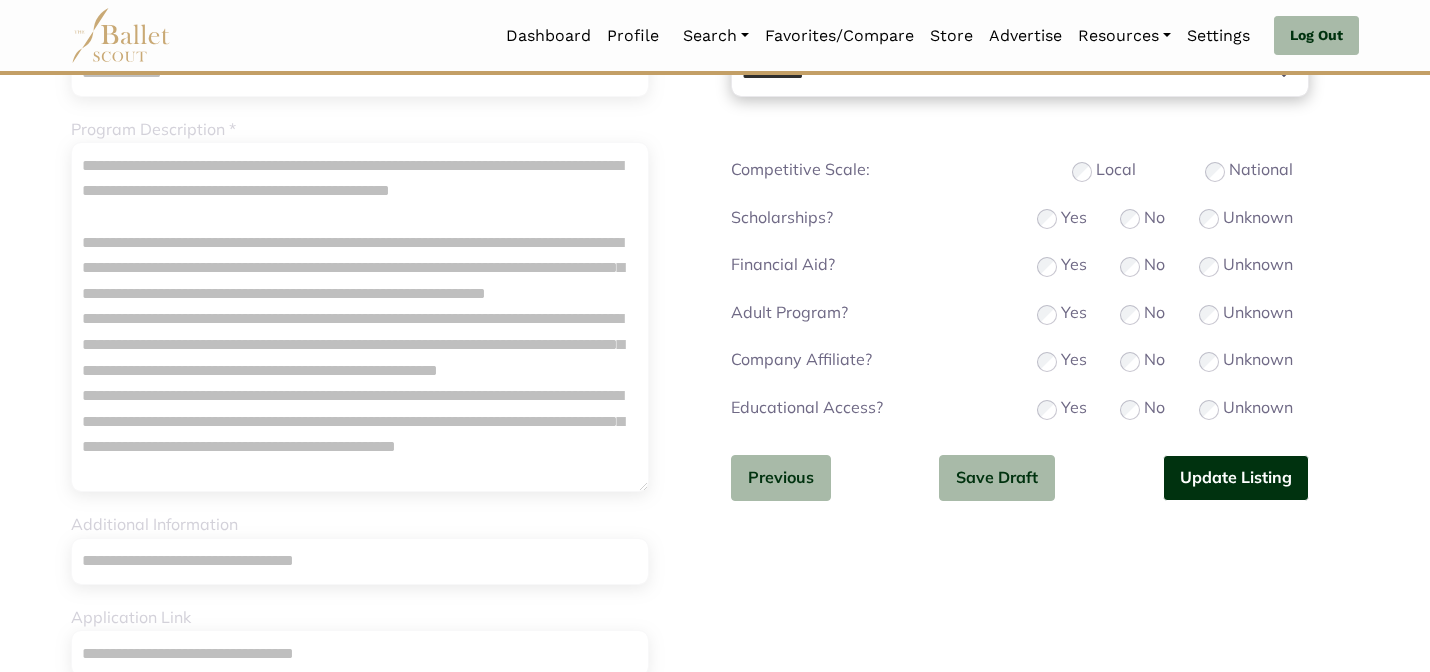 click on "Update Listing" at bounding box center [1236, 478] 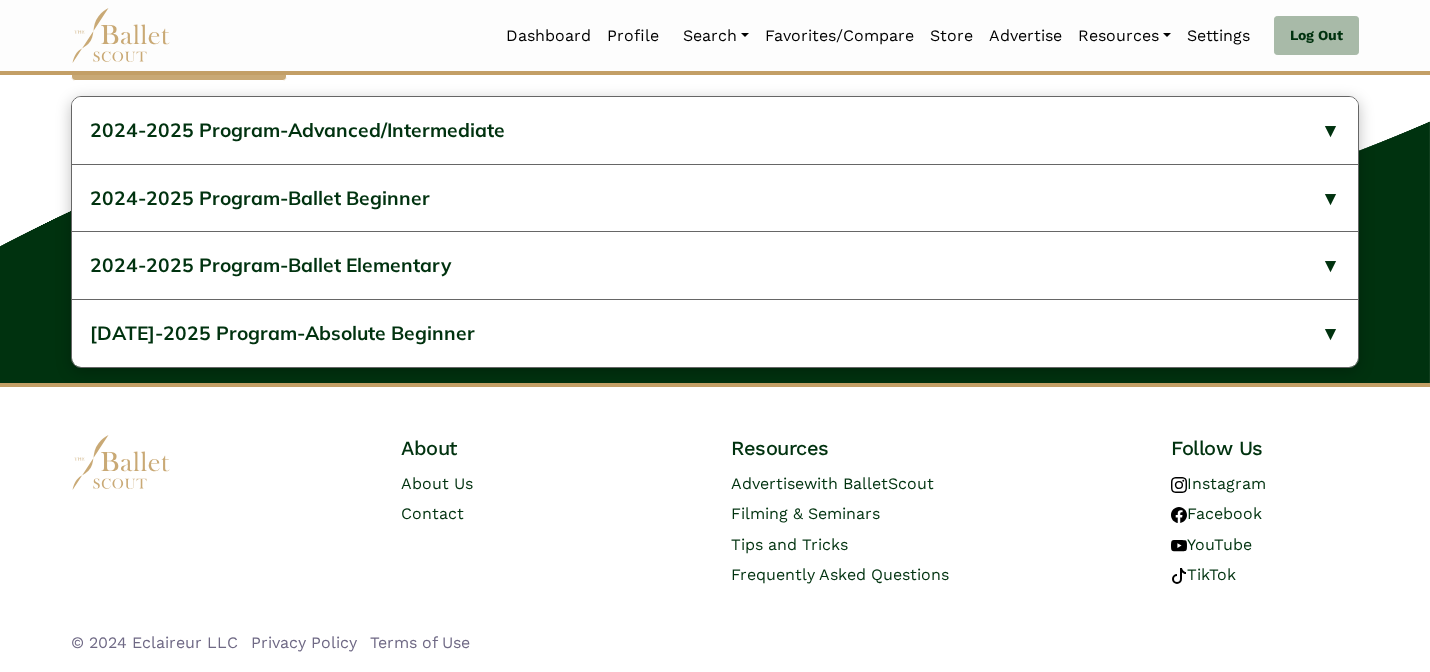 scroll, scrollTop: 1103, scrollLeft: 0, axis: vertical 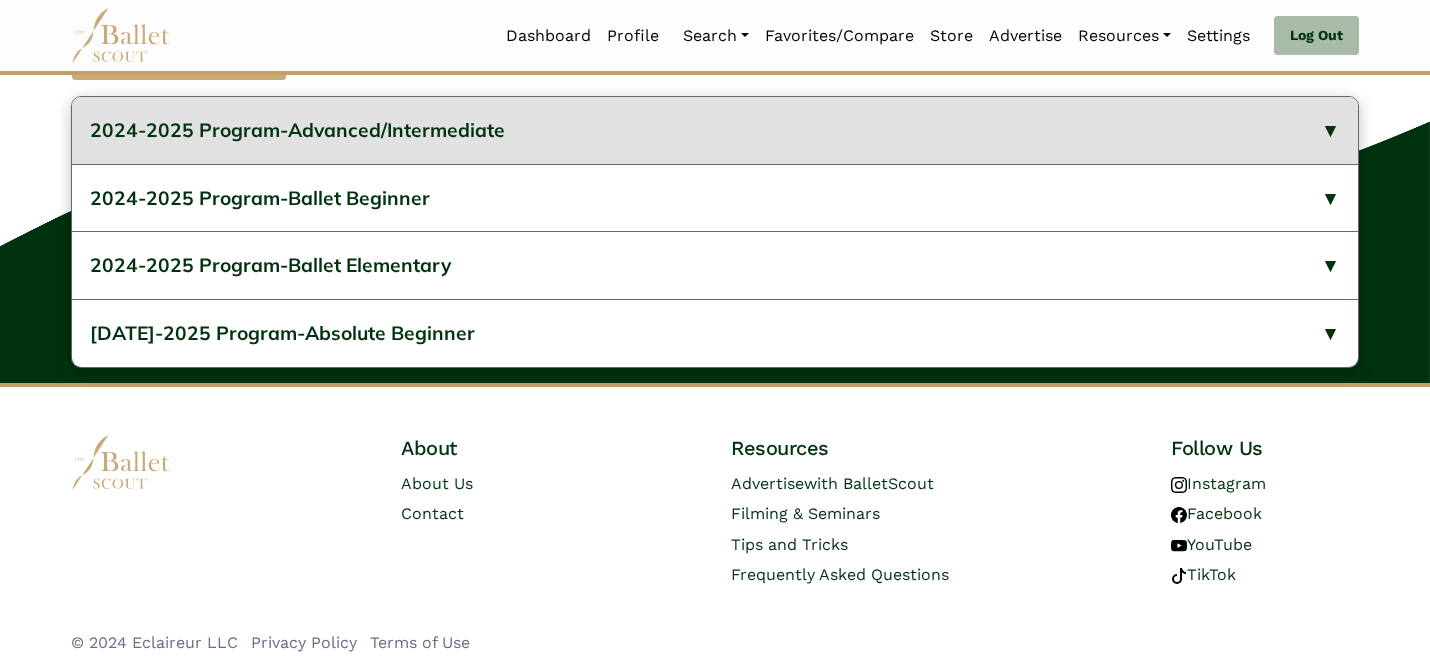 click on "2024-2025 Program-Advanced/Intermediate" at bounding box center (715, 130) 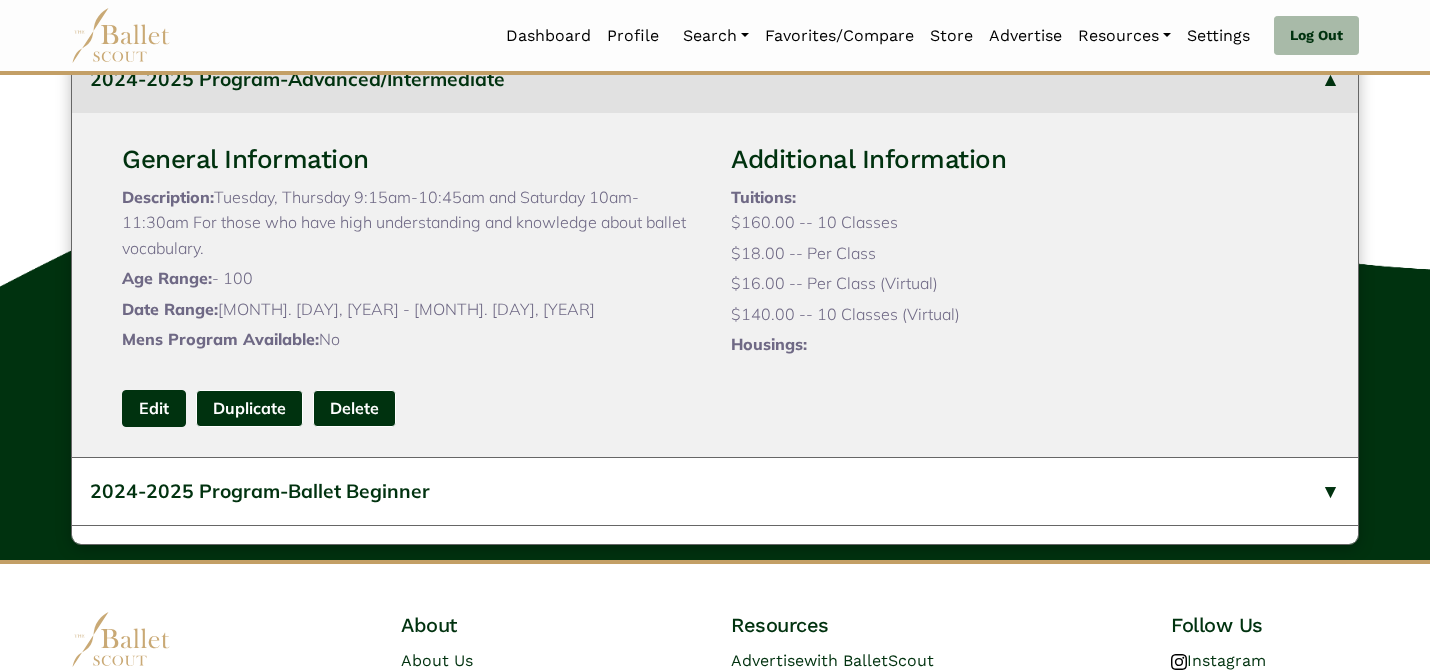 click on "Edit" at bounding box center (154, 408) 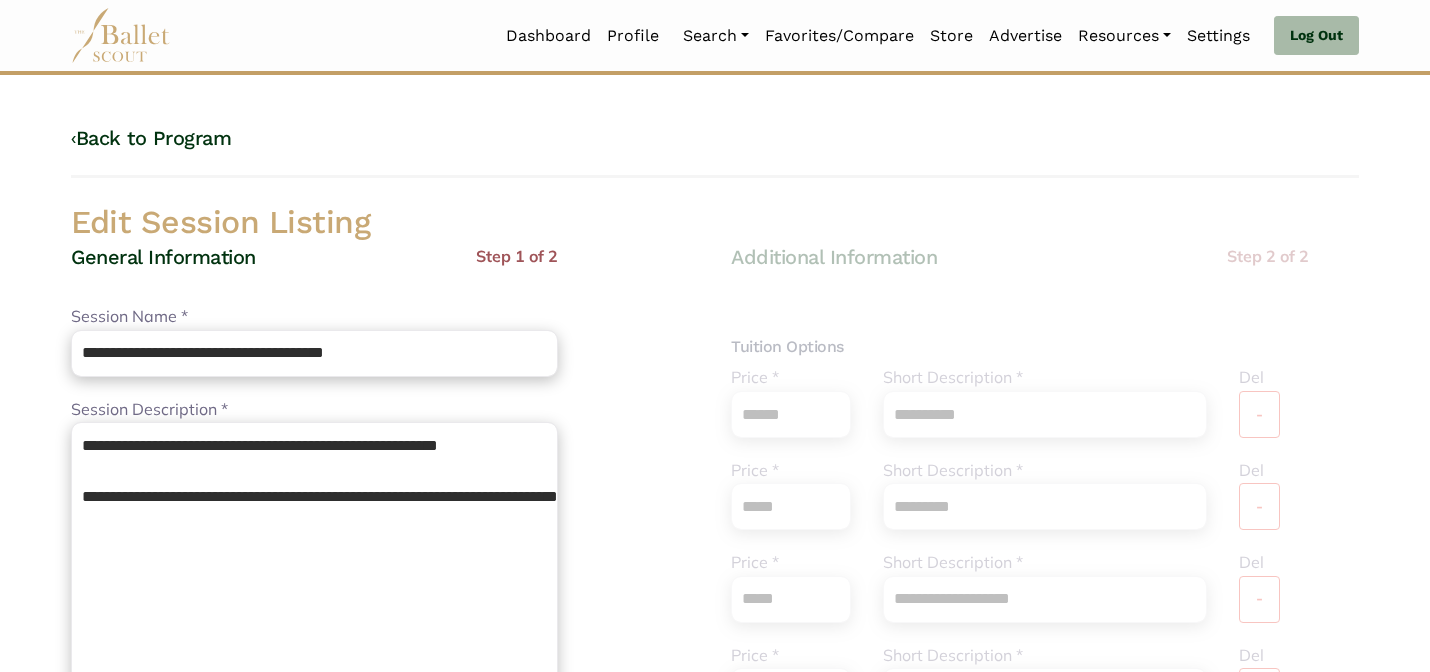 scroll, scrollTop: 0, scrollLeft: 0, axis: both 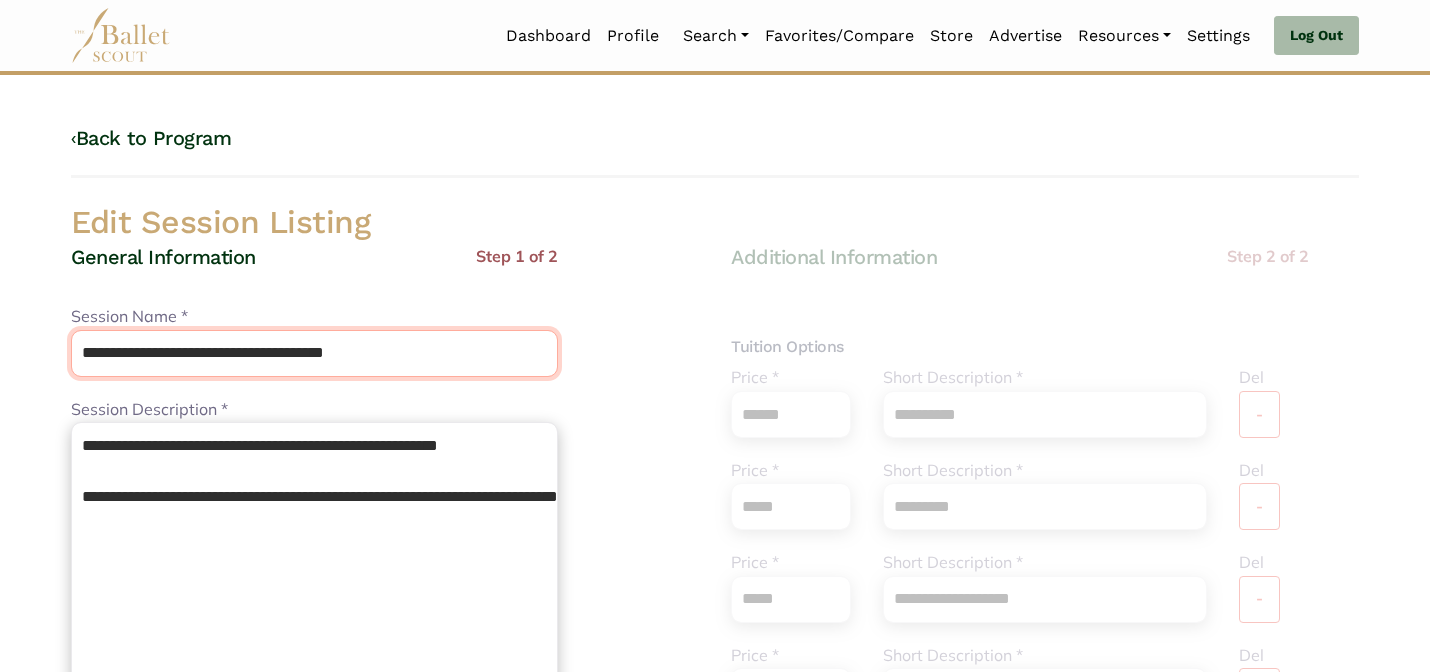 drag, startPoint x: 240, startPoint y: 355, endPoint x: 192, endPoint y: 300, distance: 73 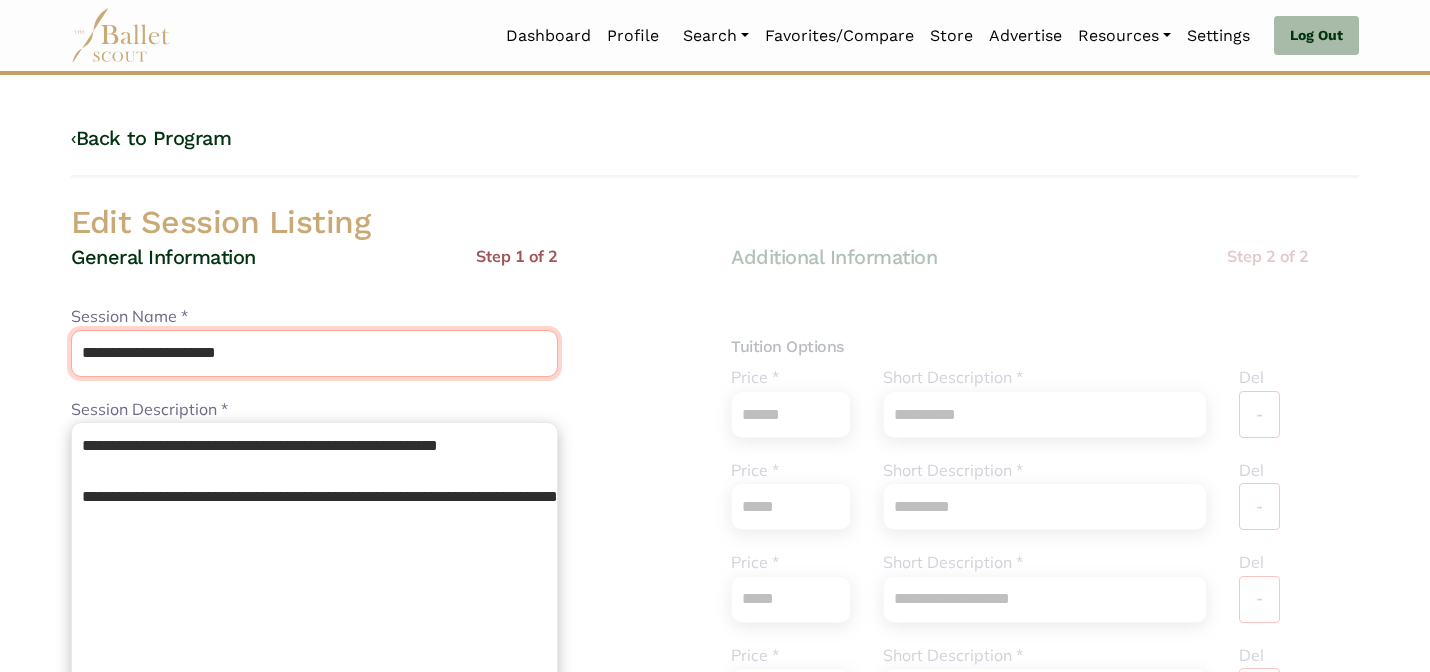 type on "**********" 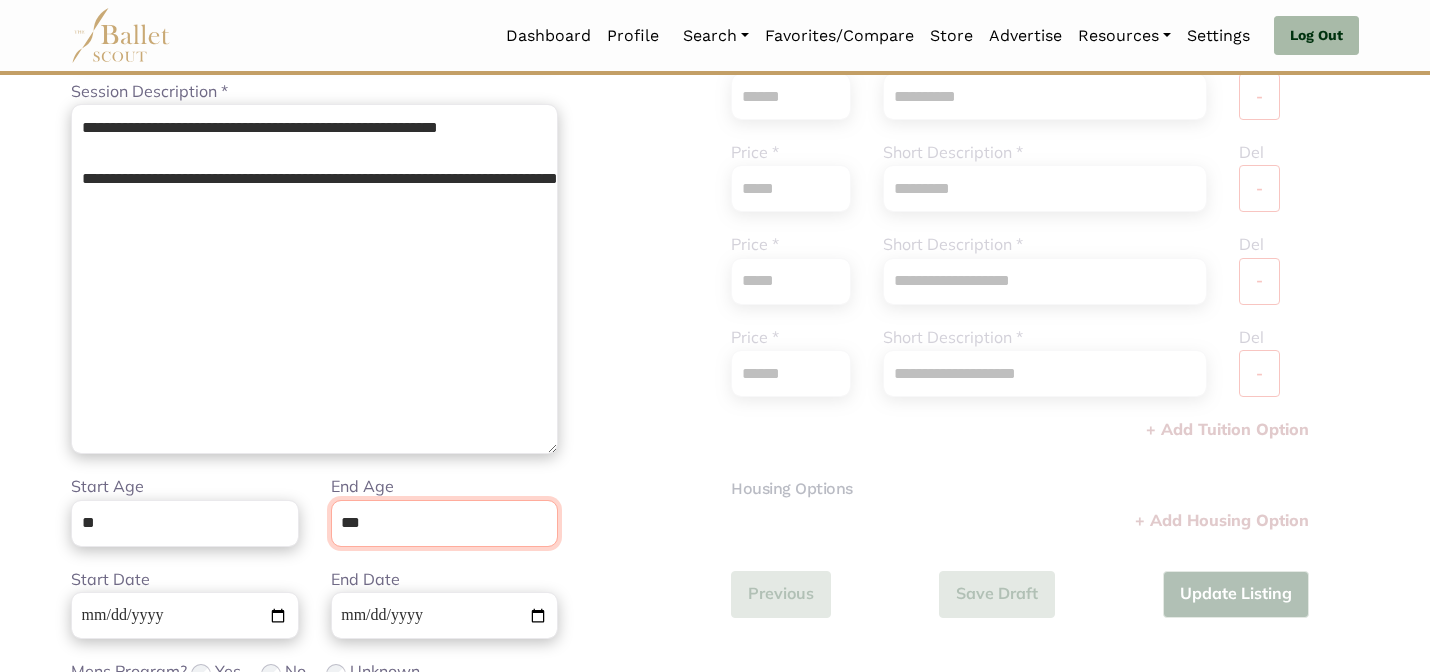 scroll, scrollTop: 505, scrollLeft: 0, axis: vertical 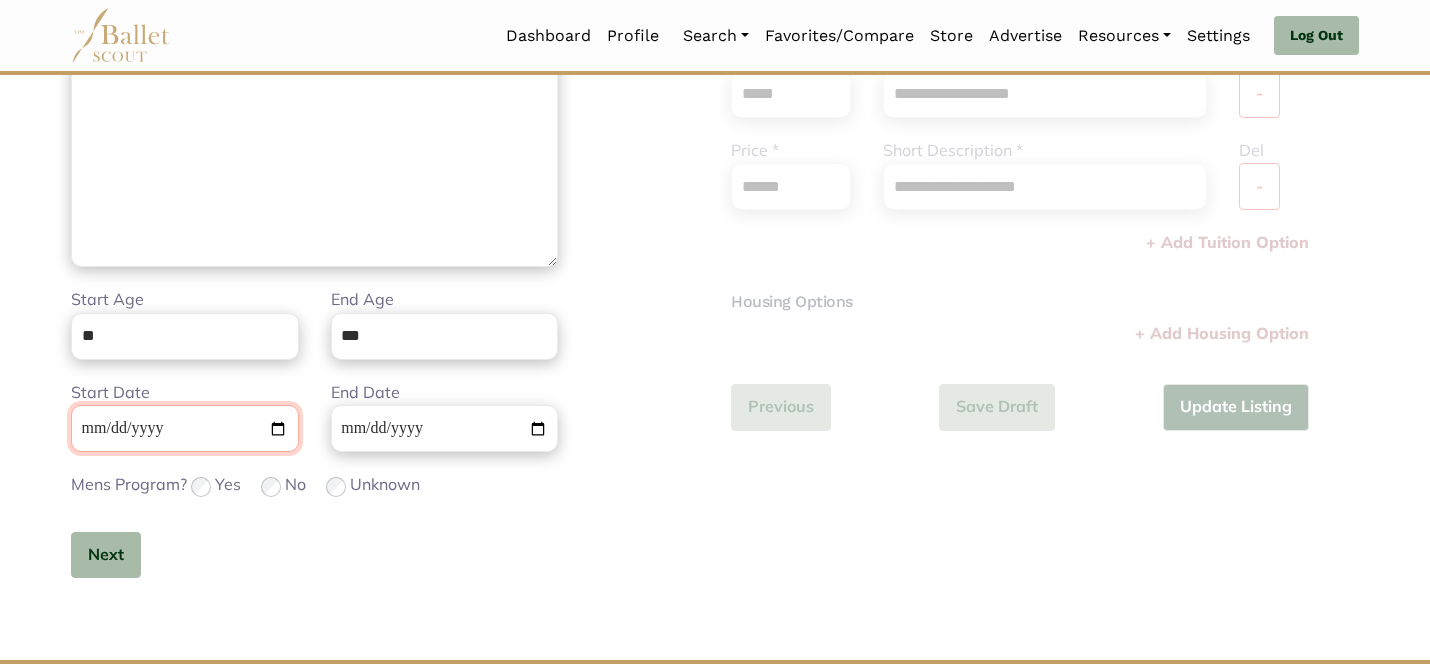 type 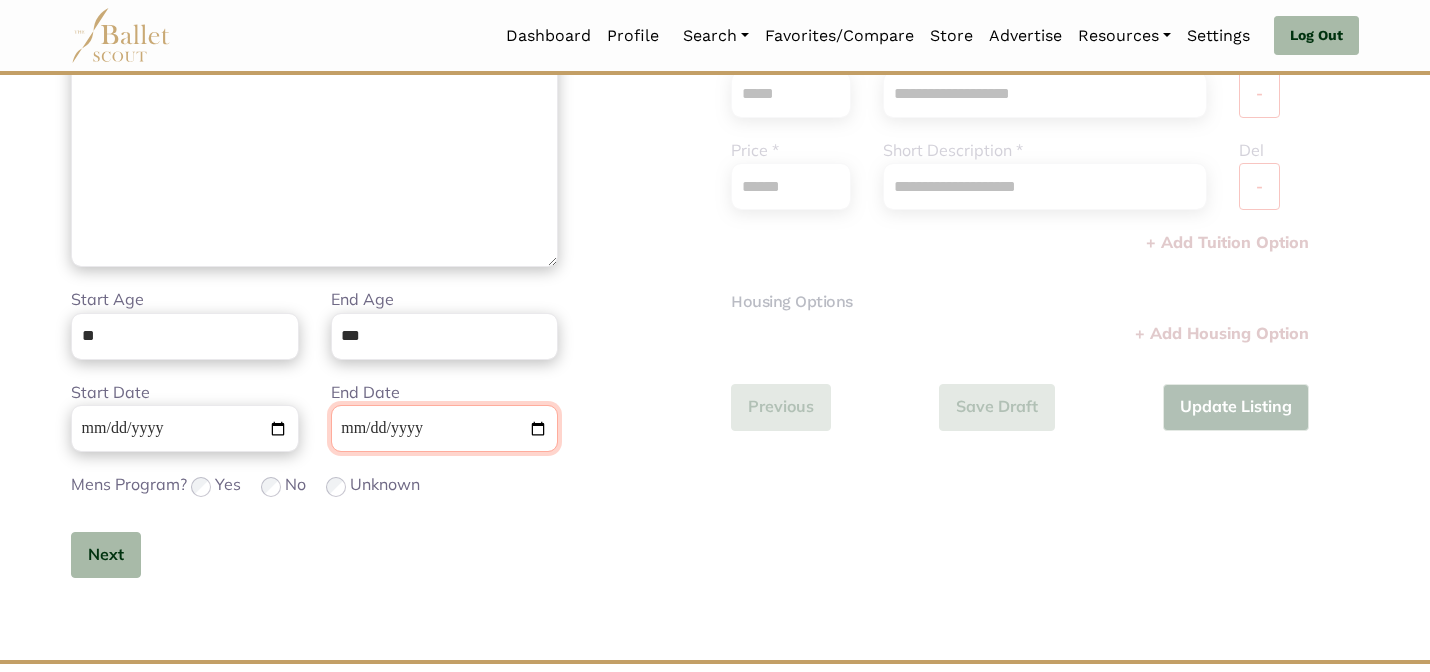 type 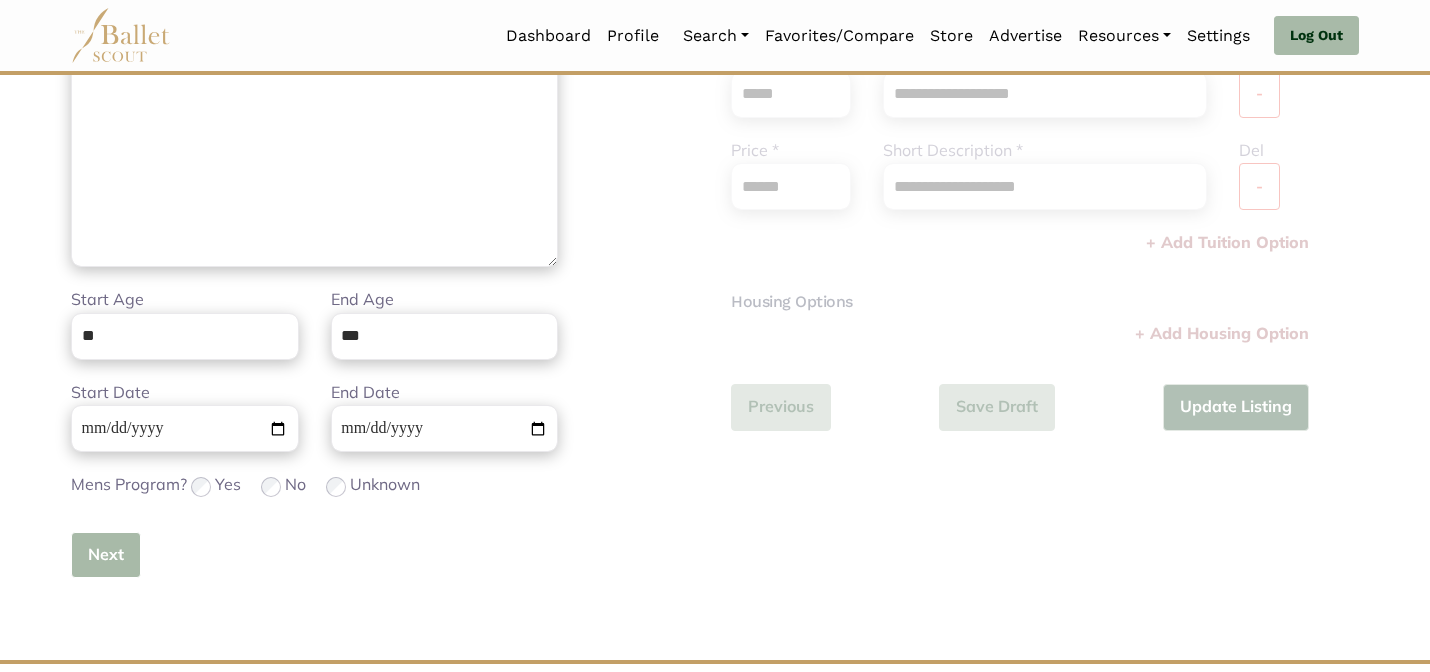 click on "Next" at bounding box center (106, 555) 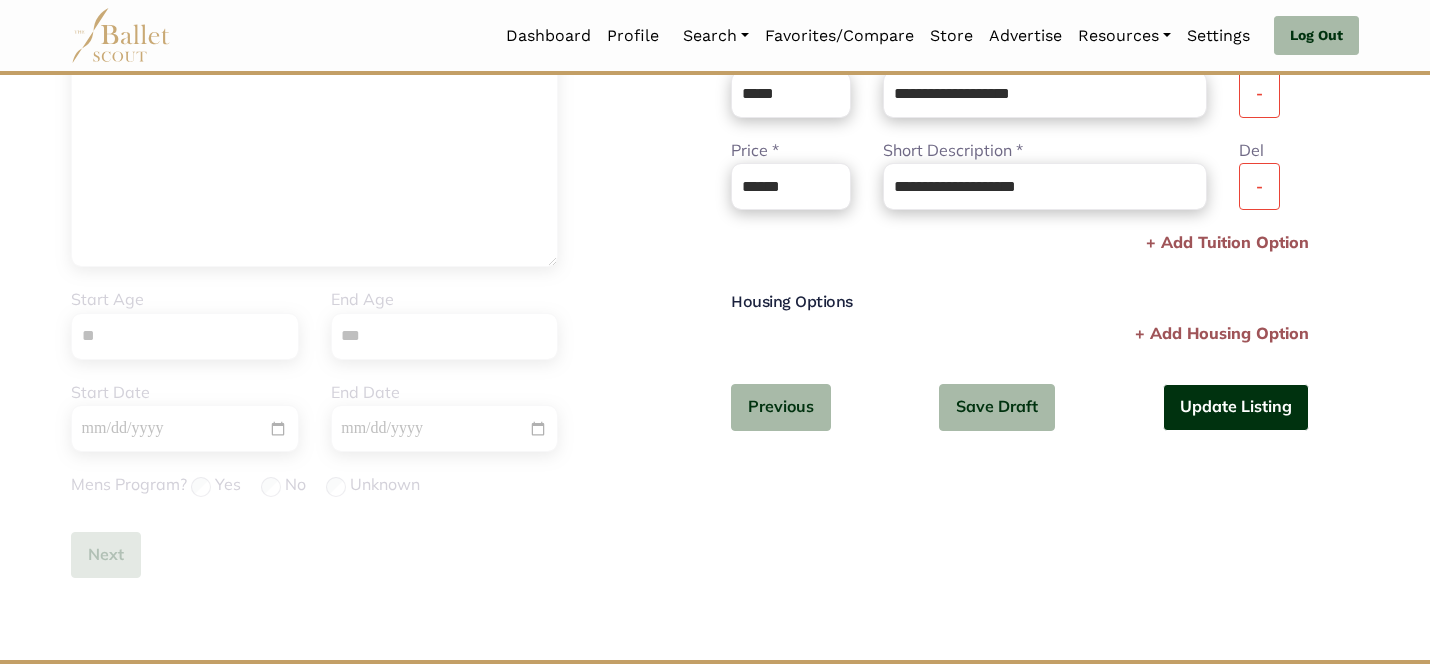 click on "Update Listing" at bounding box center (1236, 407) 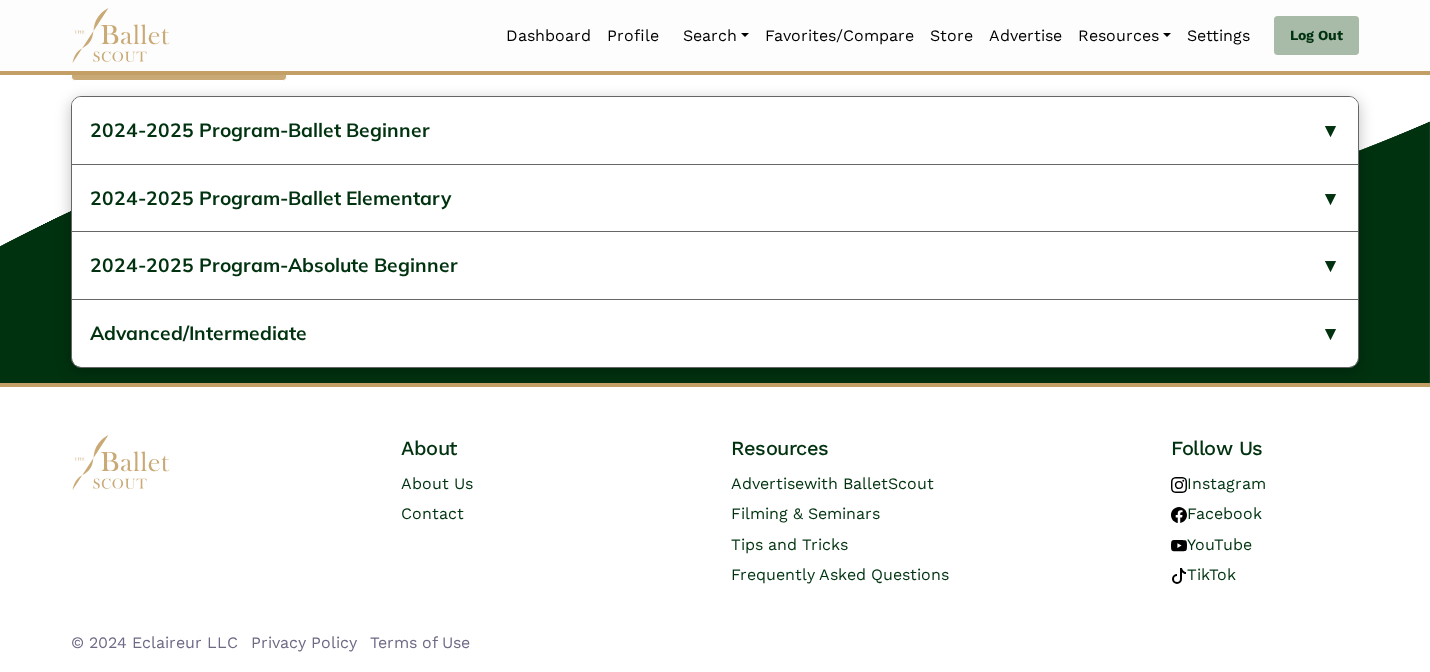 scroll, scrollTop: 1103, scrollLeft: 0, axis: vertical 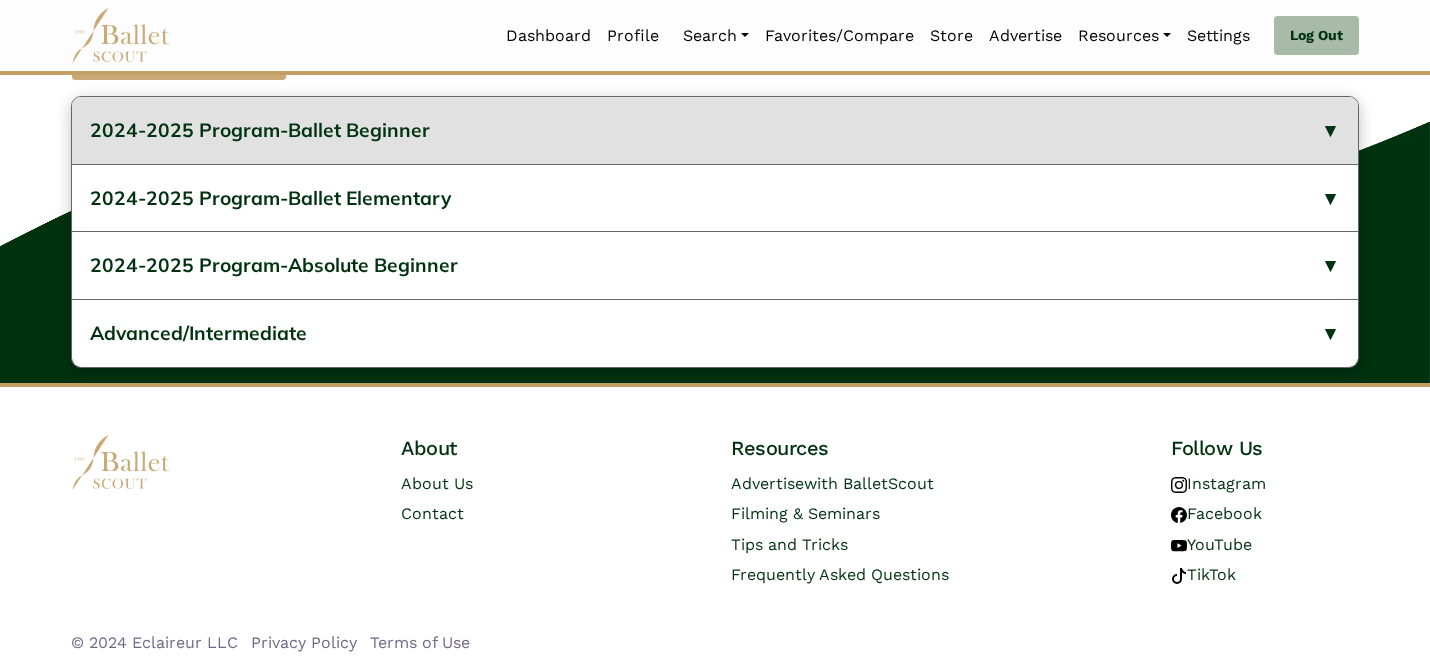 click on "2024-2025 Program-Ballet Beginner" at bounding box center [715, 130] 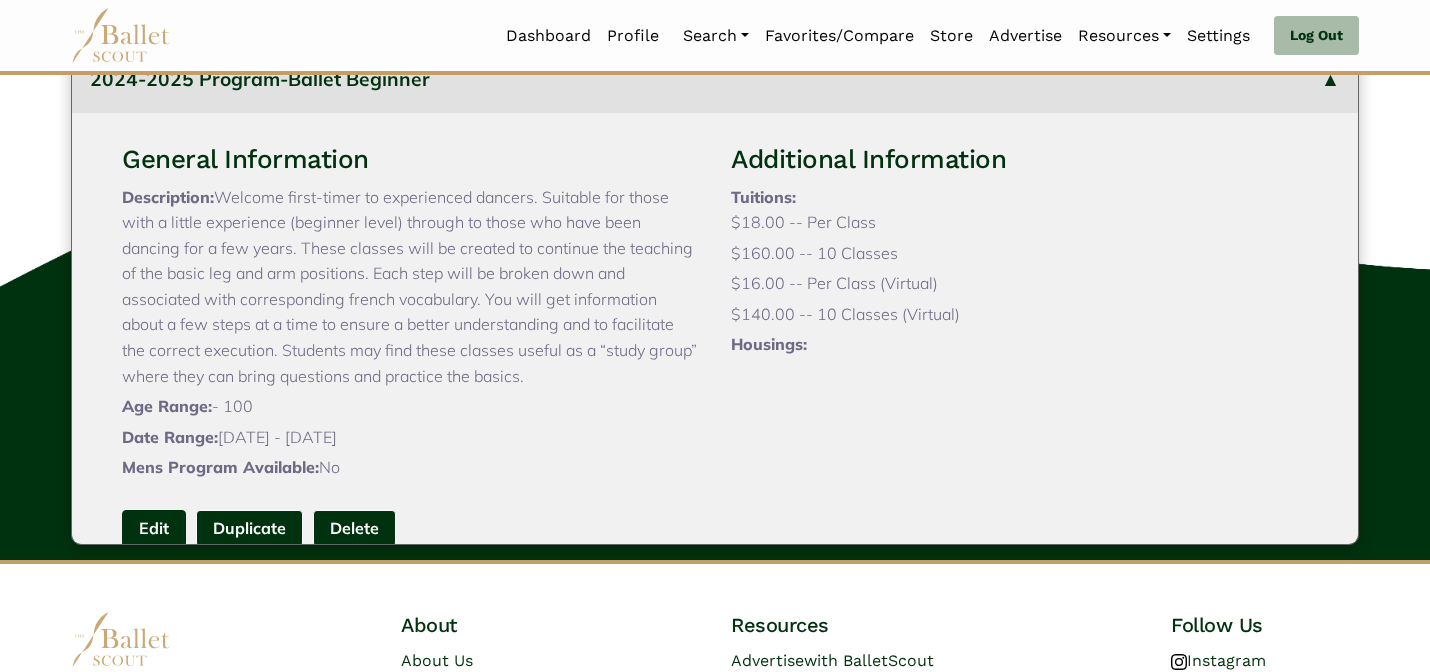 click on "Edit" at bounding box center (154, 528) 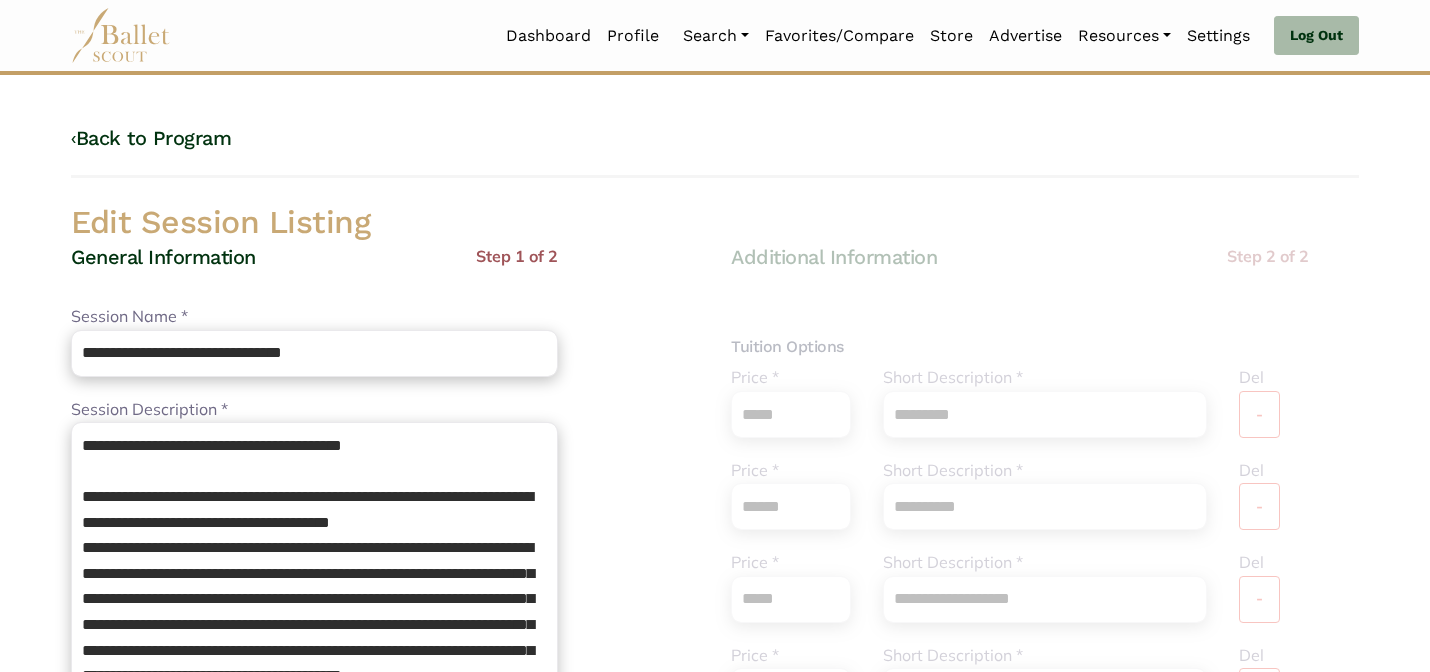 scroll, scrollTop: 0, scrollLeft: 0, axis: both 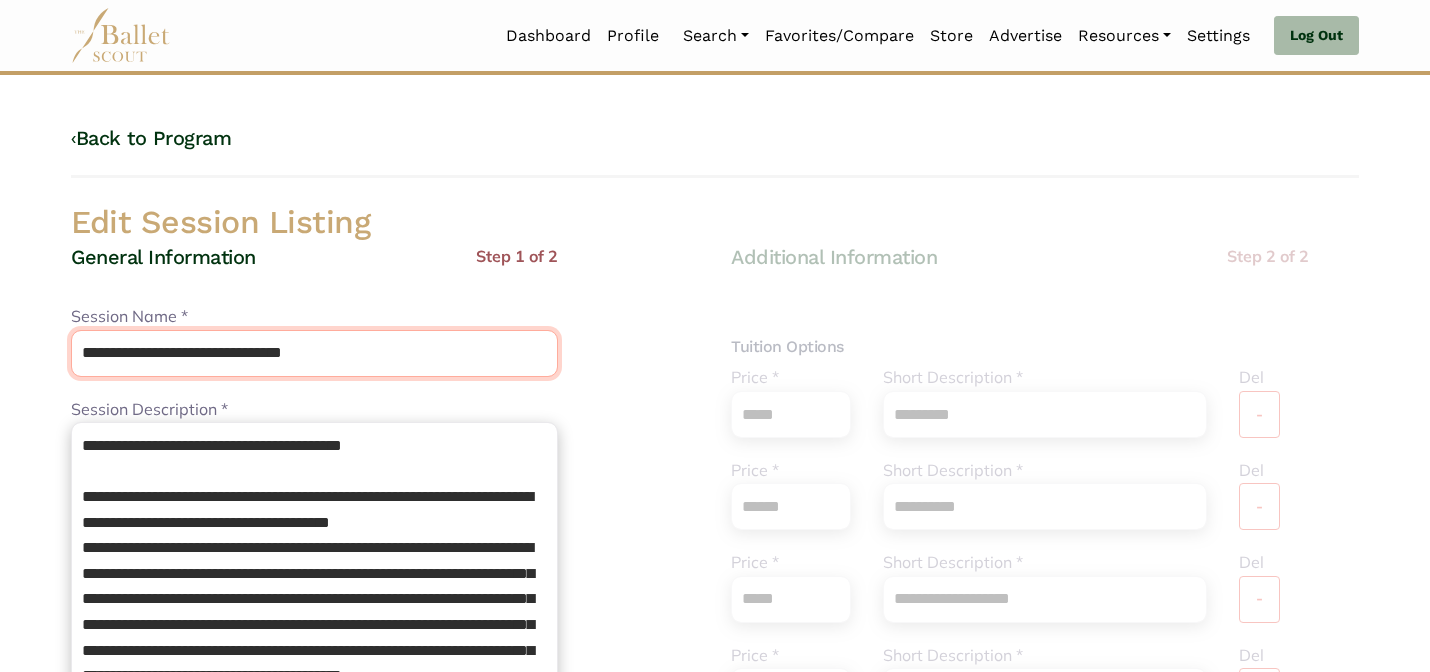 drag, startPoint x: 242, startPoint y: 351, endPoint x: 216, endPoint y: 300, distance: 57.245087 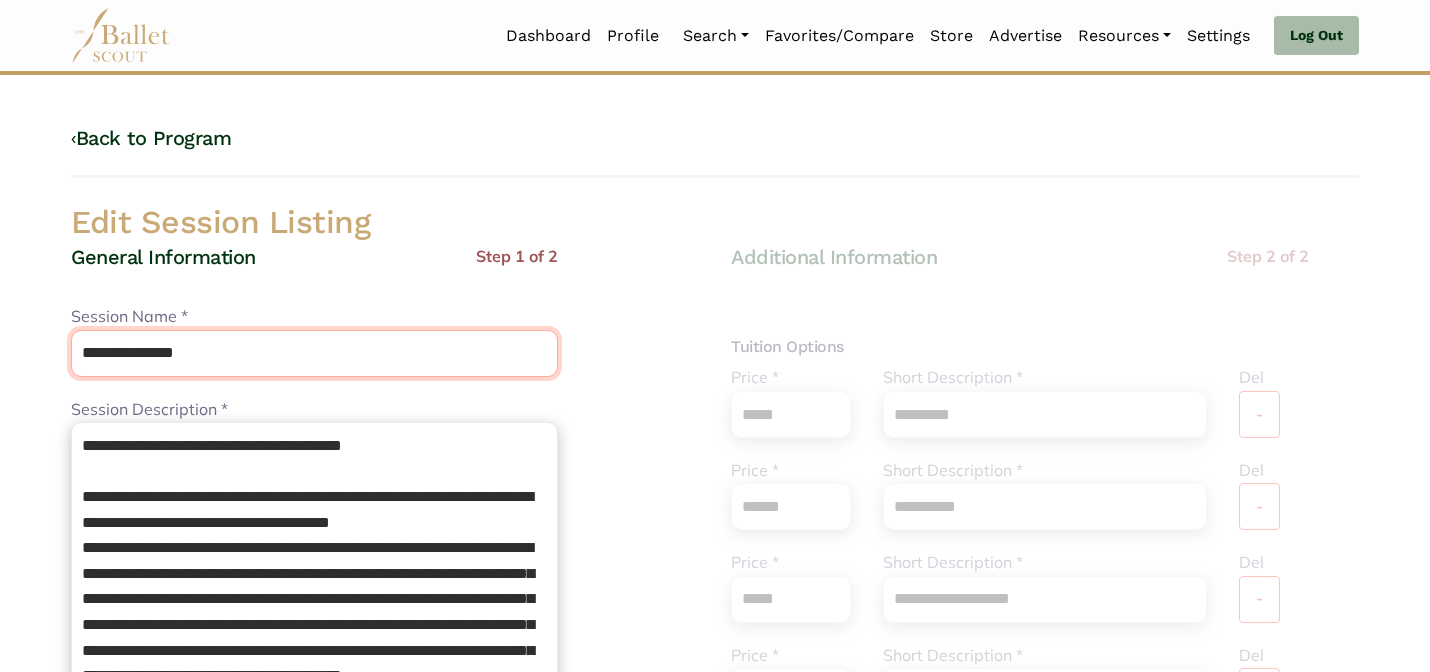 type on "**********" 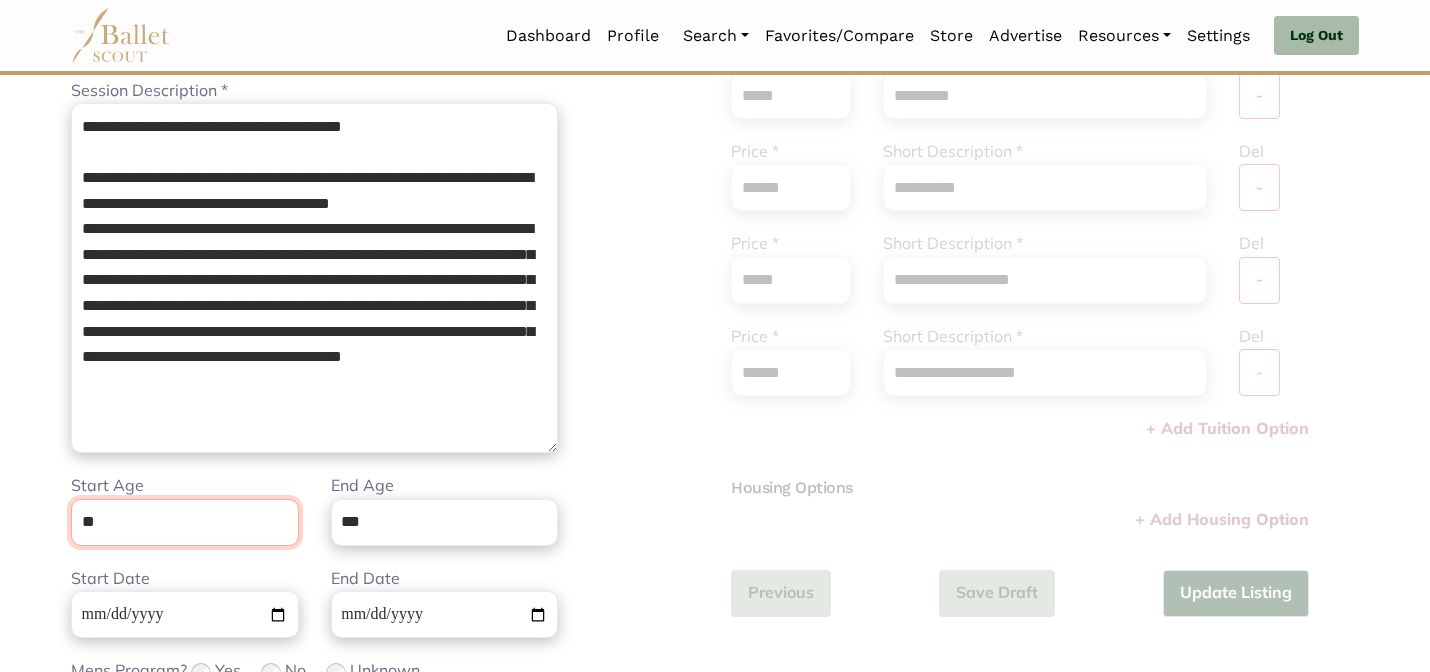 scroll, scrollTop: 505, scrollLeft: 0, axis: vertical 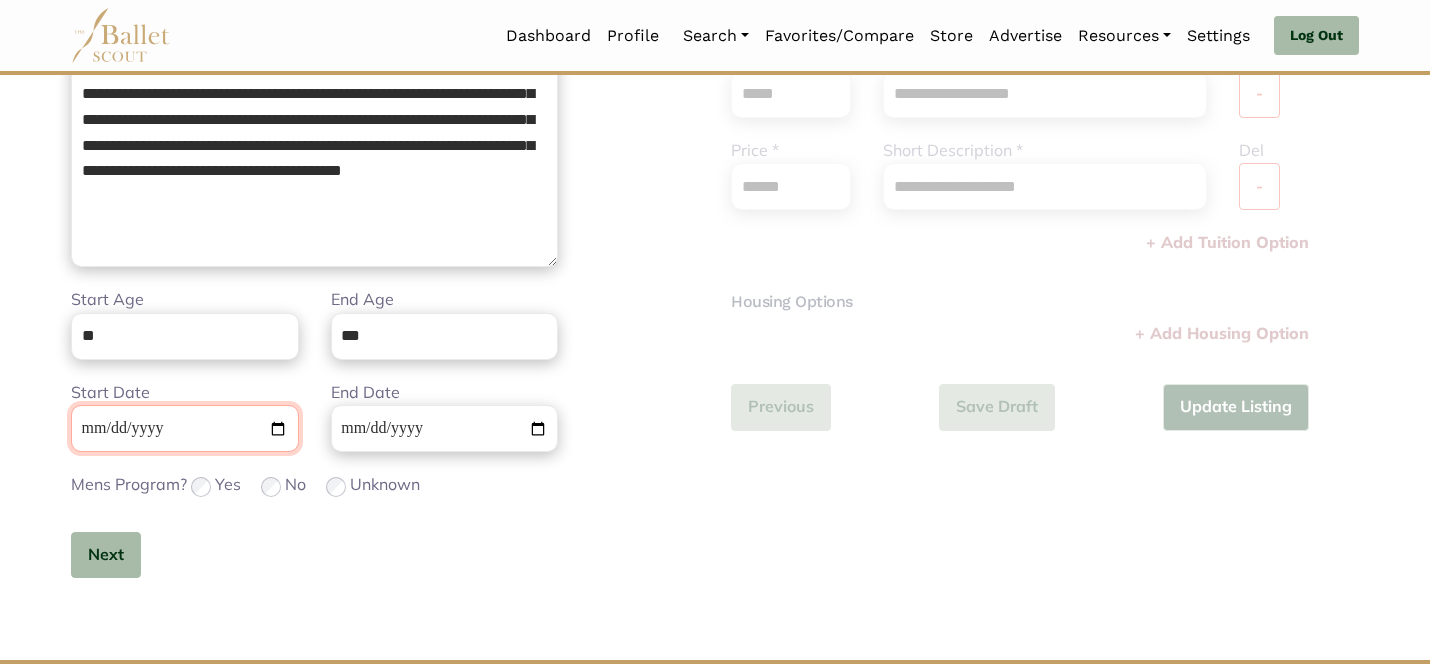 type 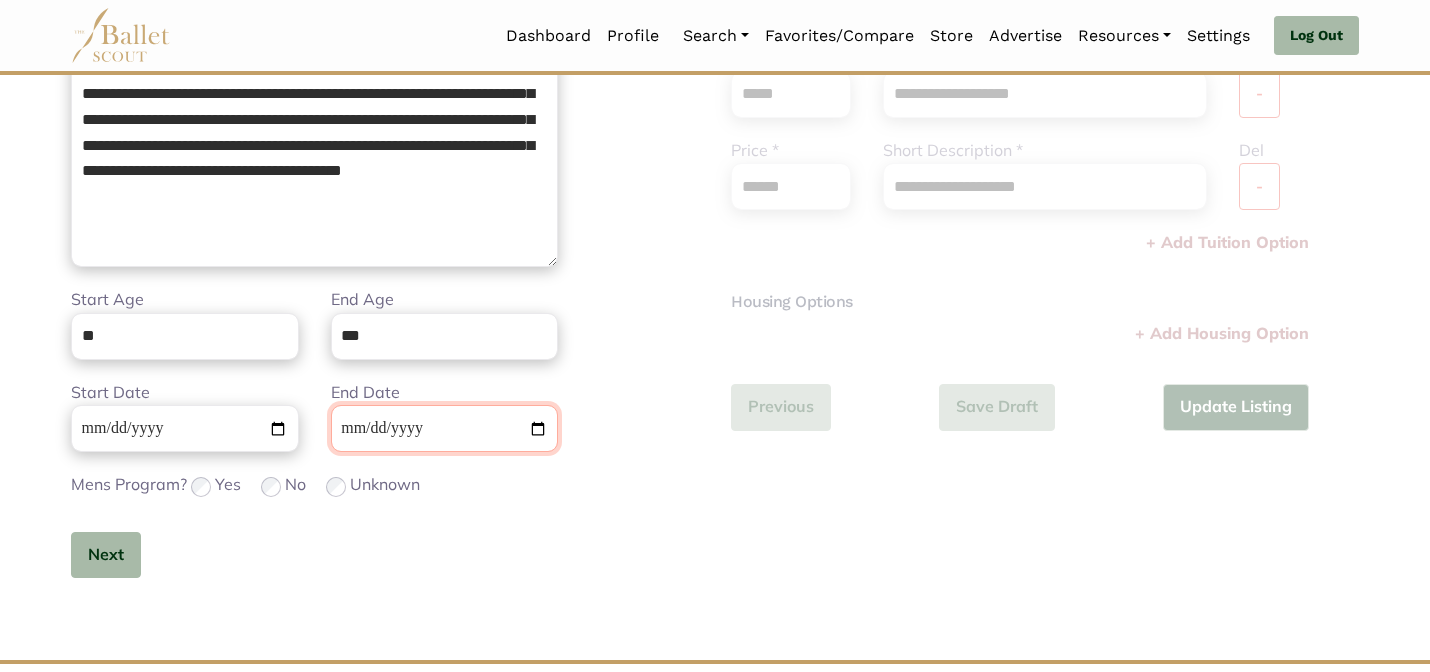 type 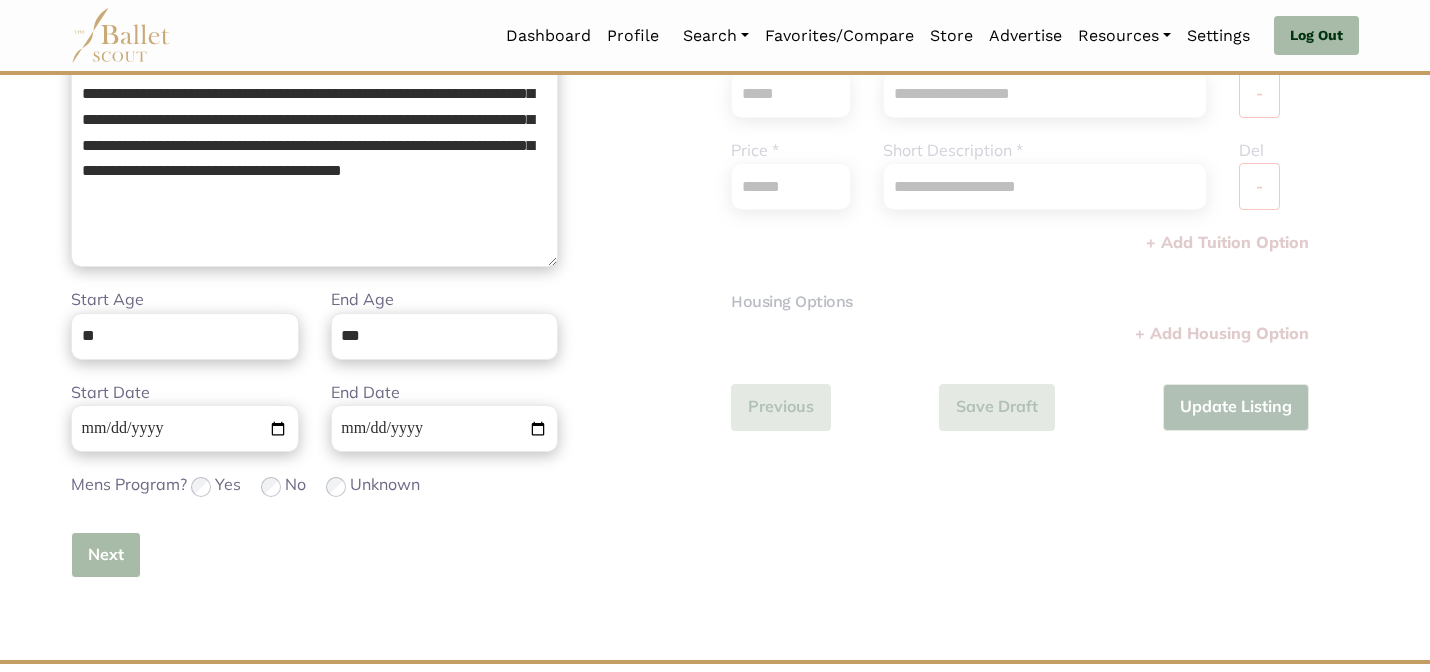 click on "Next" at bounding box center (106, 555) 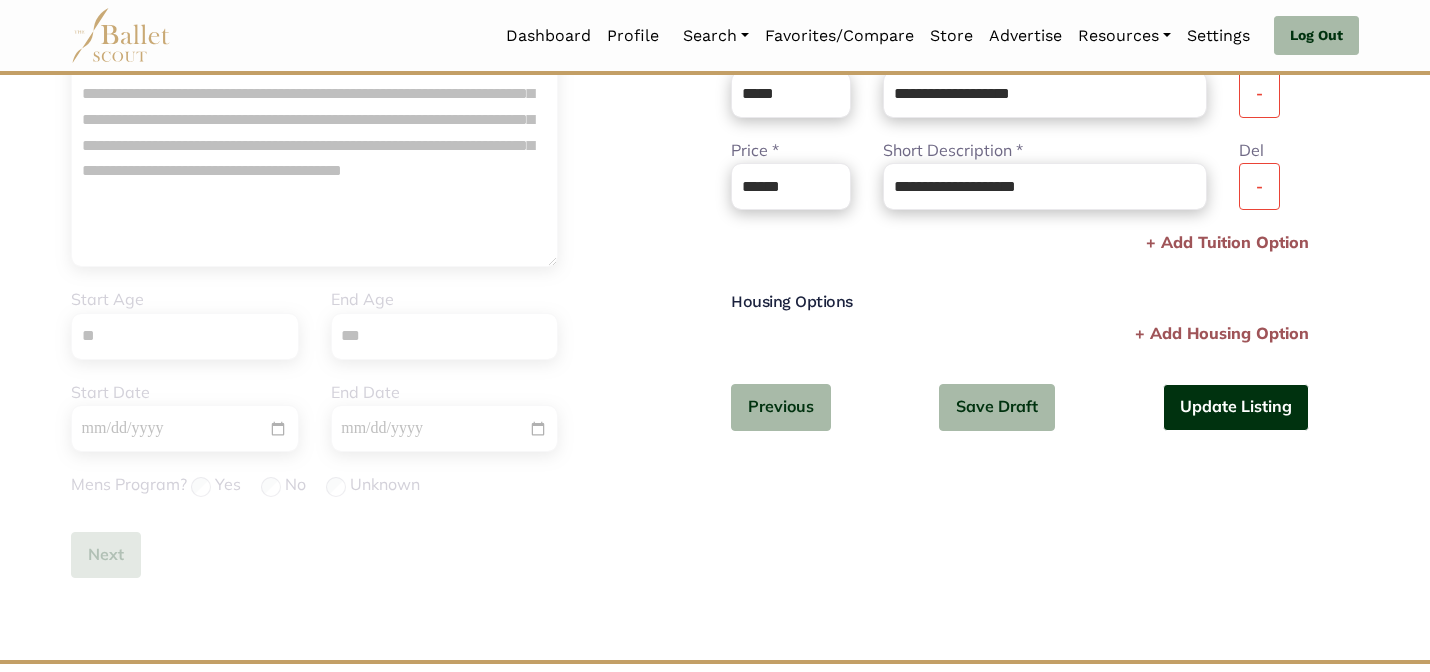click on "Update Listing" at bounding box center (1236, 407) 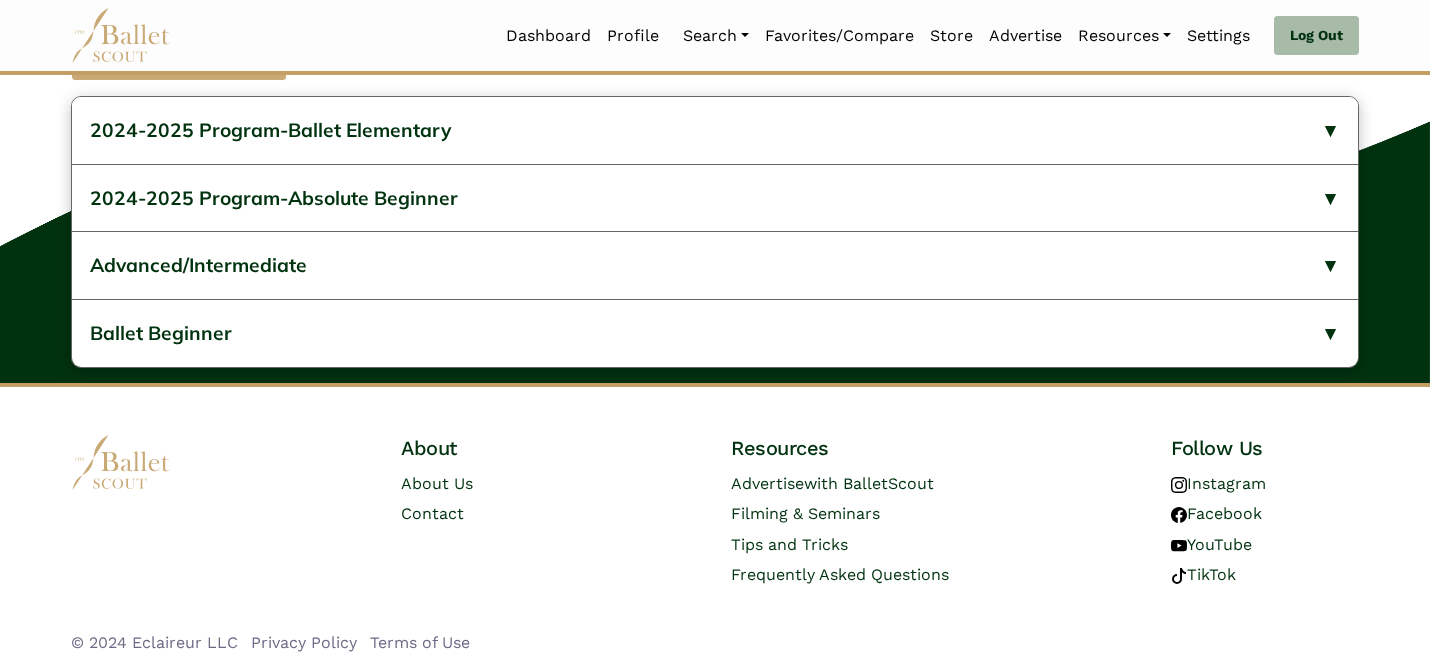 scroll, scrollTop: 1103, scrollLeft: 0, axis: vertical 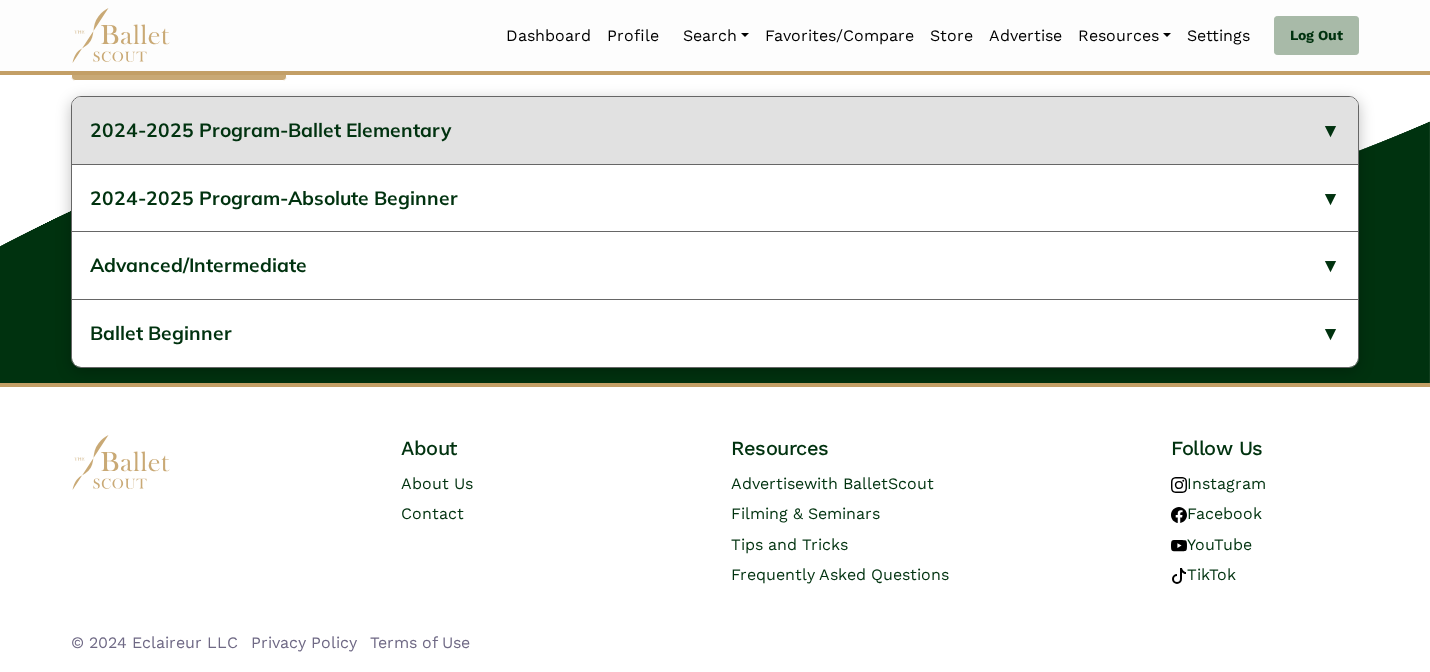 click on "2024-2025 Program-Ballet Elementary" at bounding box center [715, 130] 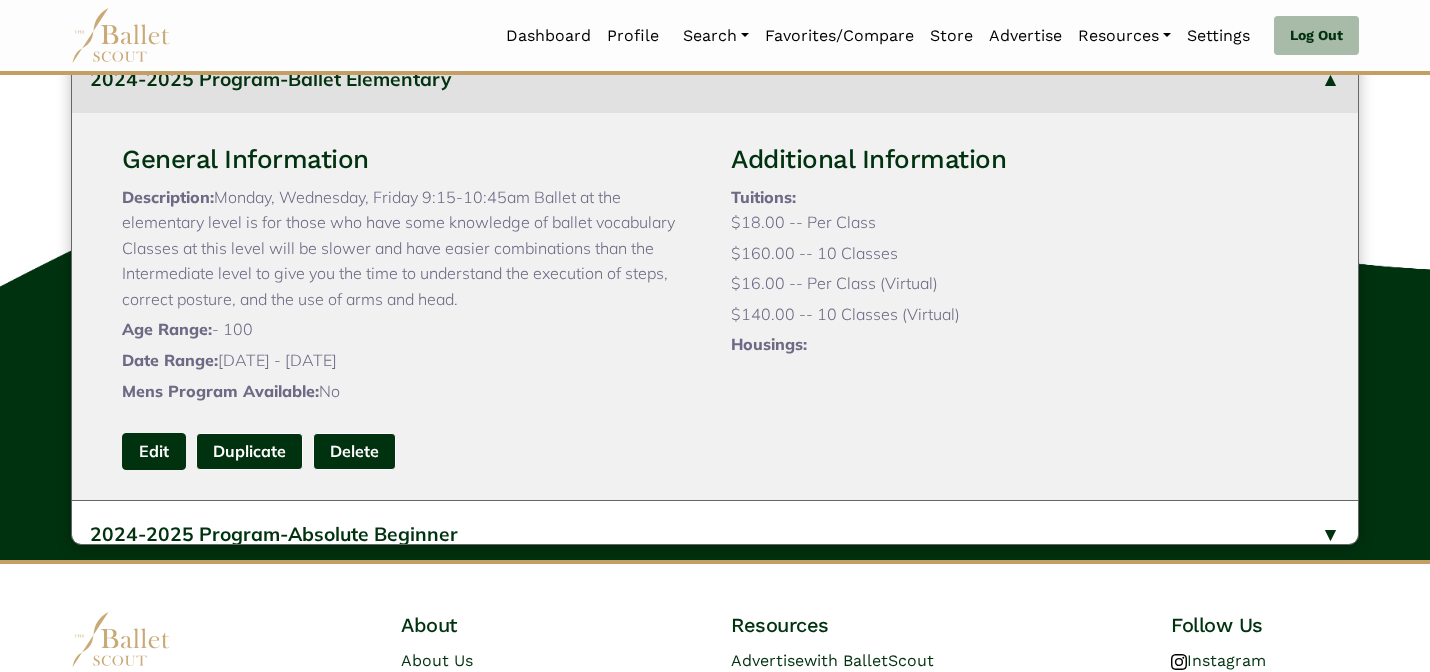 click on "Edit" at bounding box center (154, 451) 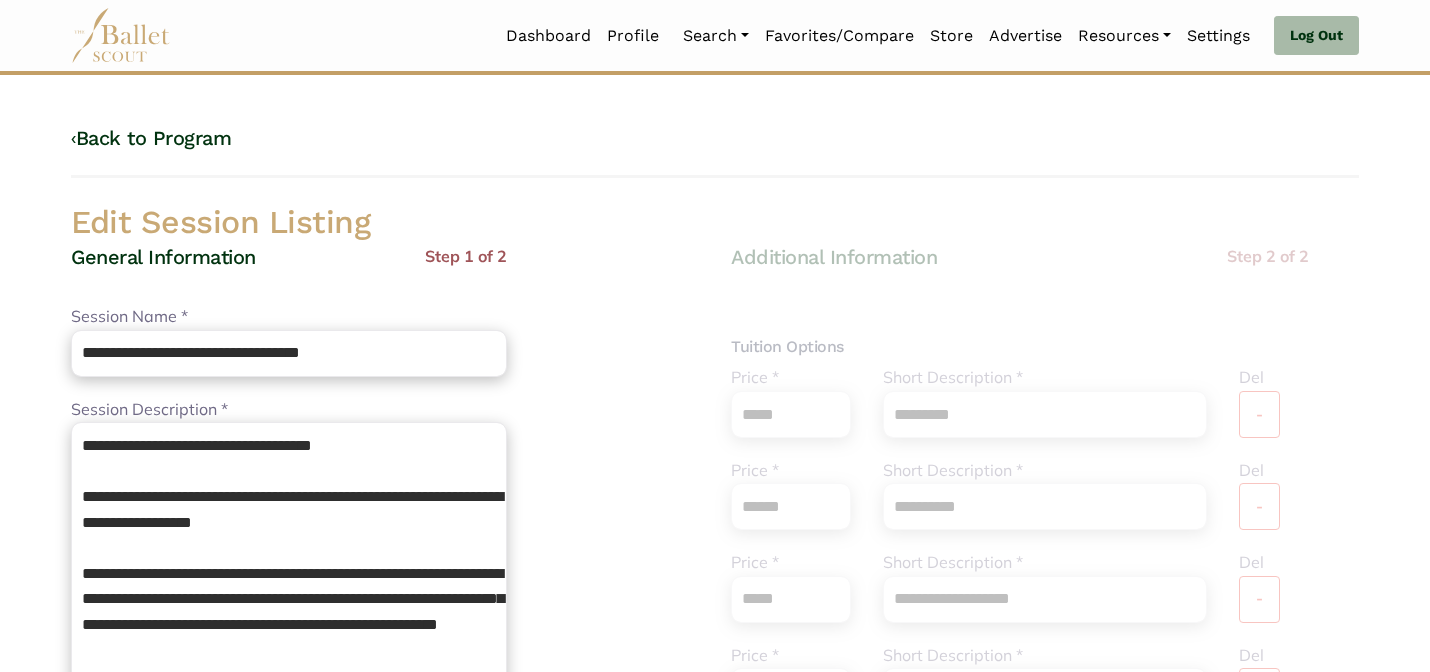 scroll, scrollTop: 0, scrollLeft: 0, axis: both 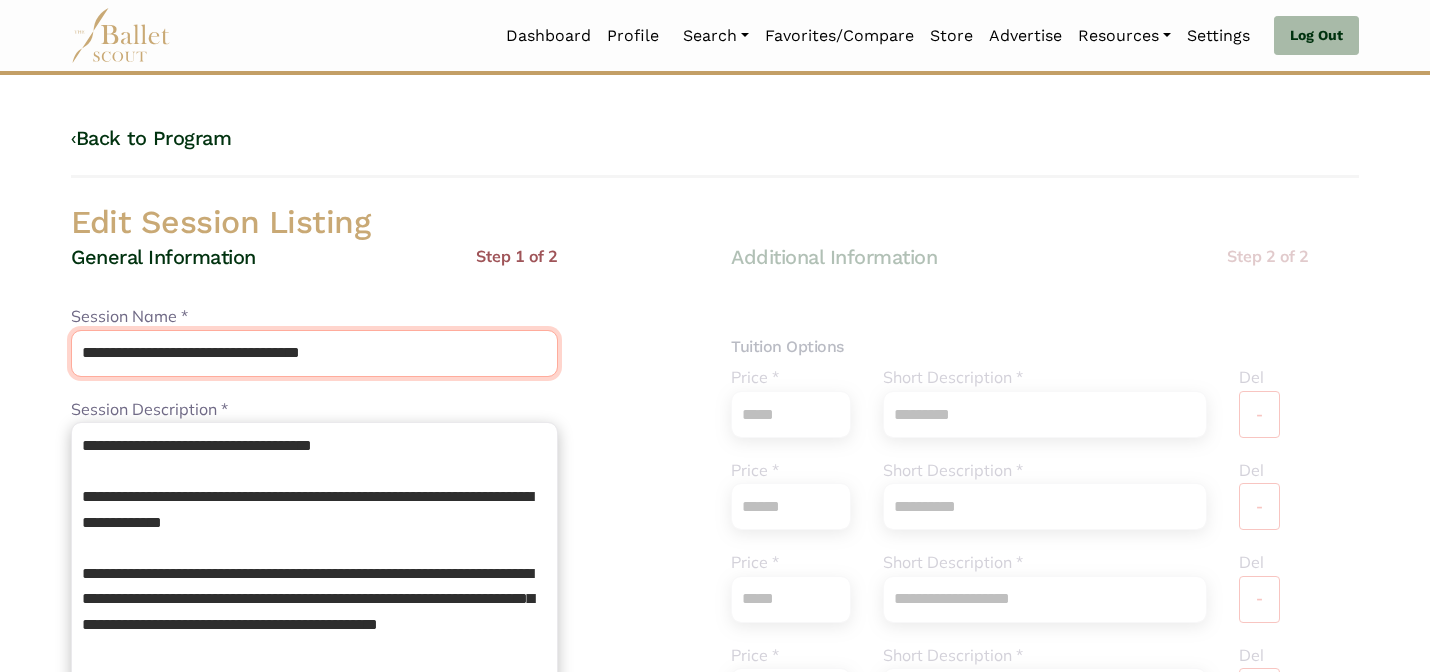 drag, startPoint x: 241, startPoint y: 343, endPoint x: 232, endPoint y: 309, distance: 35.17101 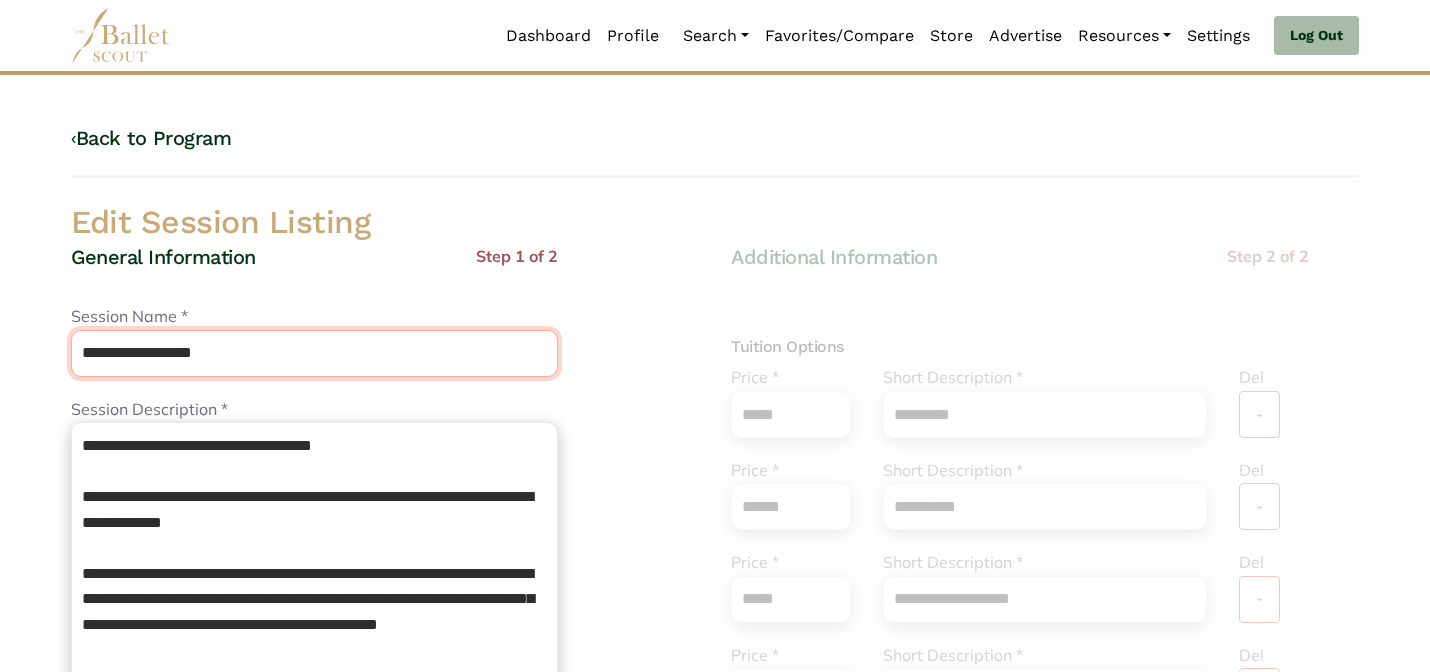 type on "**********" 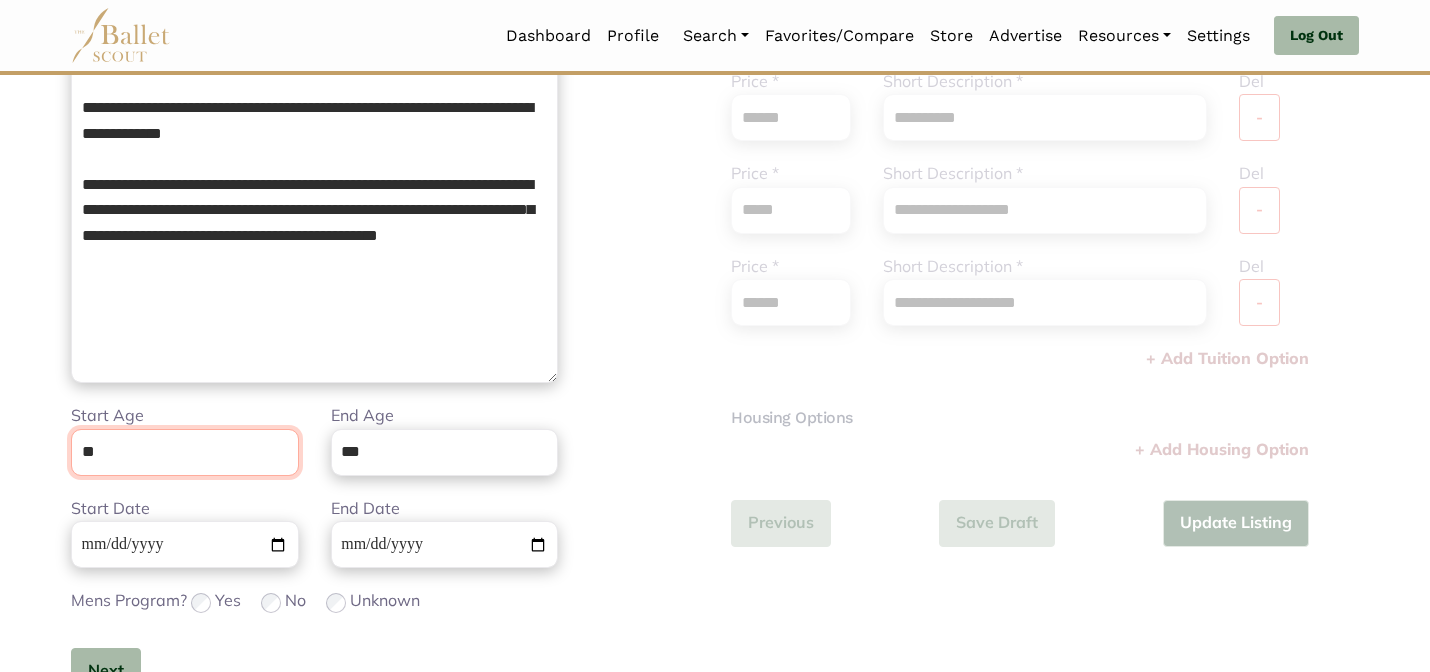 scroll, scrollTop: 505, scrollLeft: 0, axis: vertical 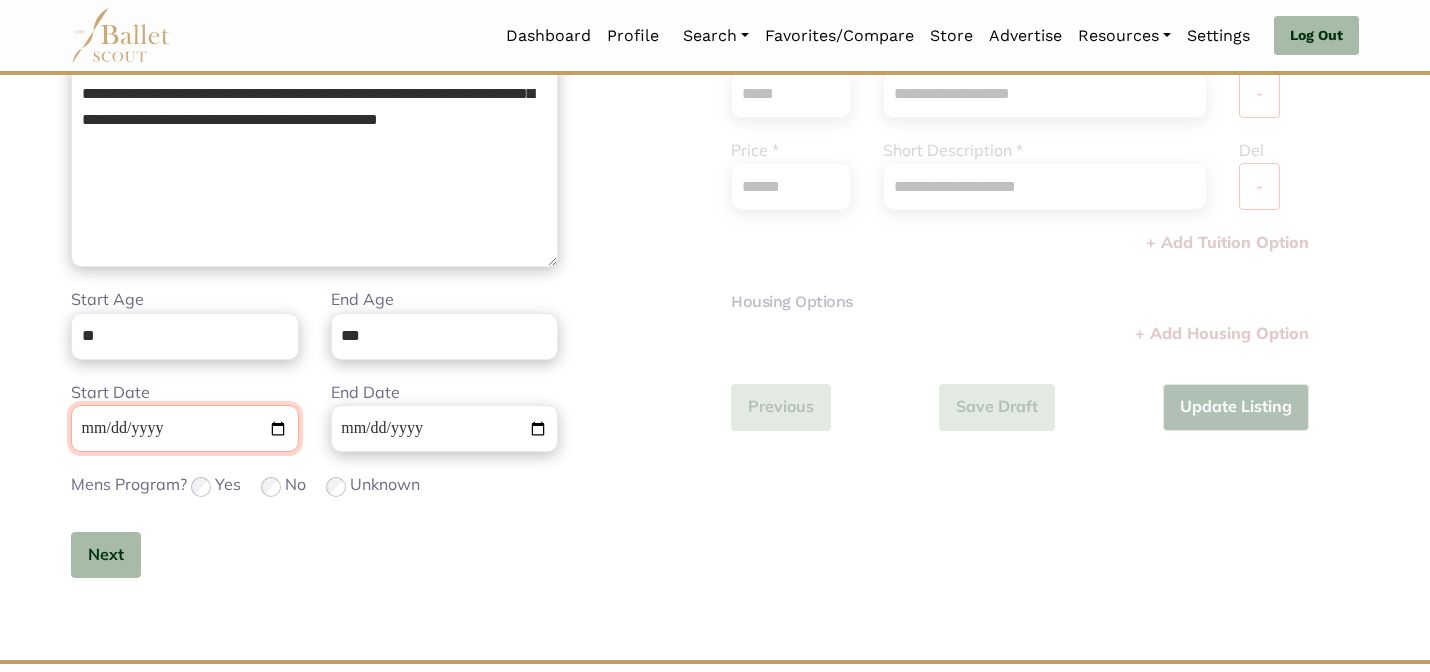 type 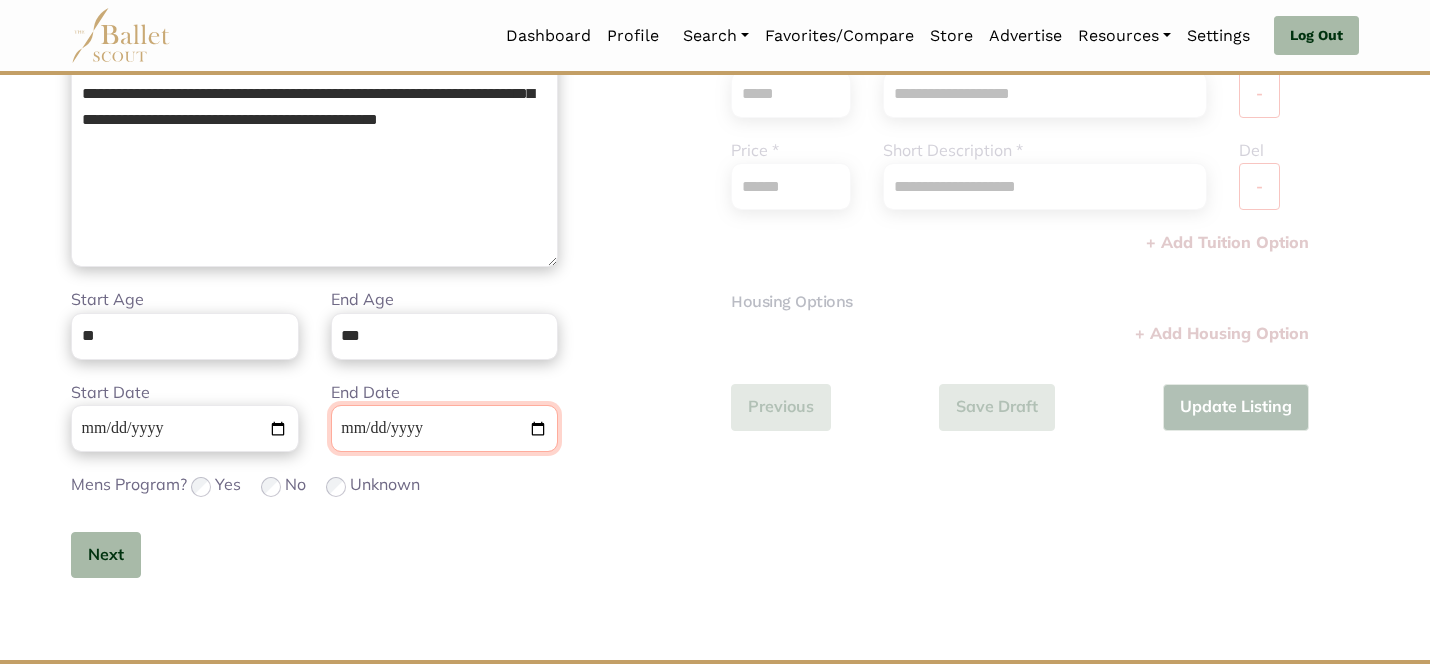 type 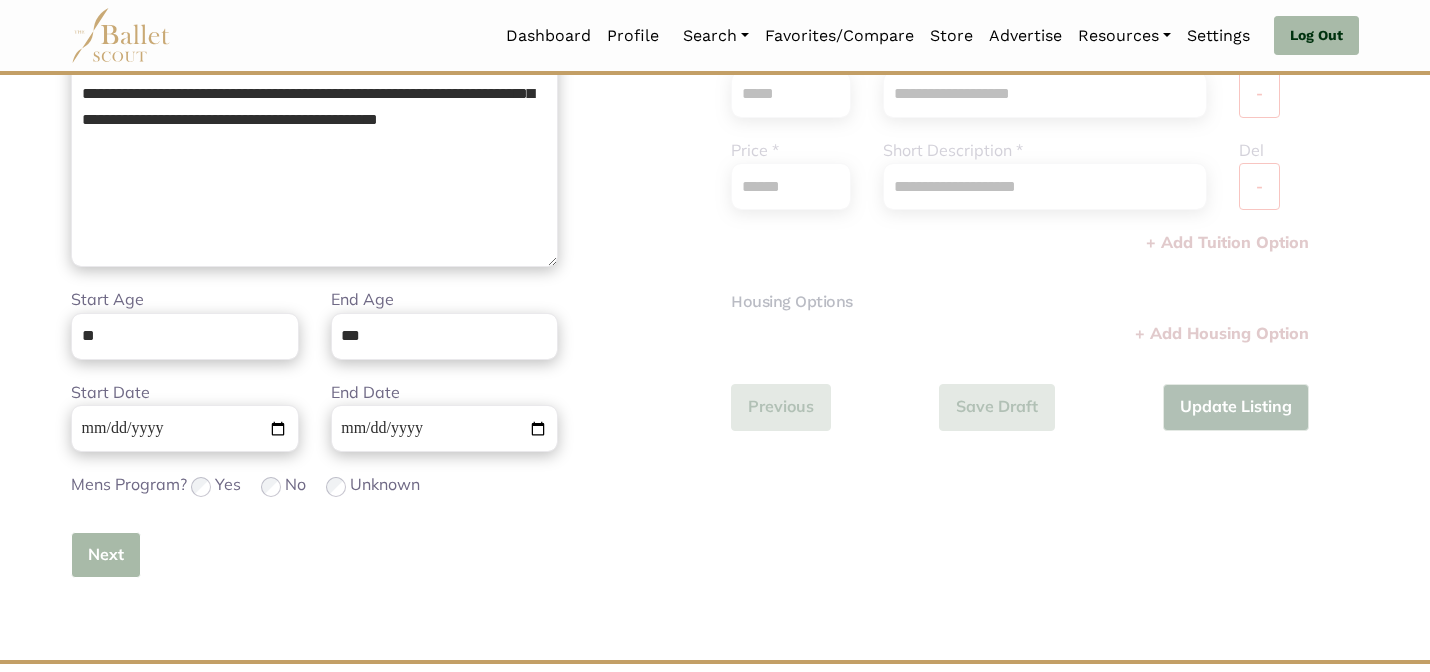 click on "Next" at bounding box center [106, 555] 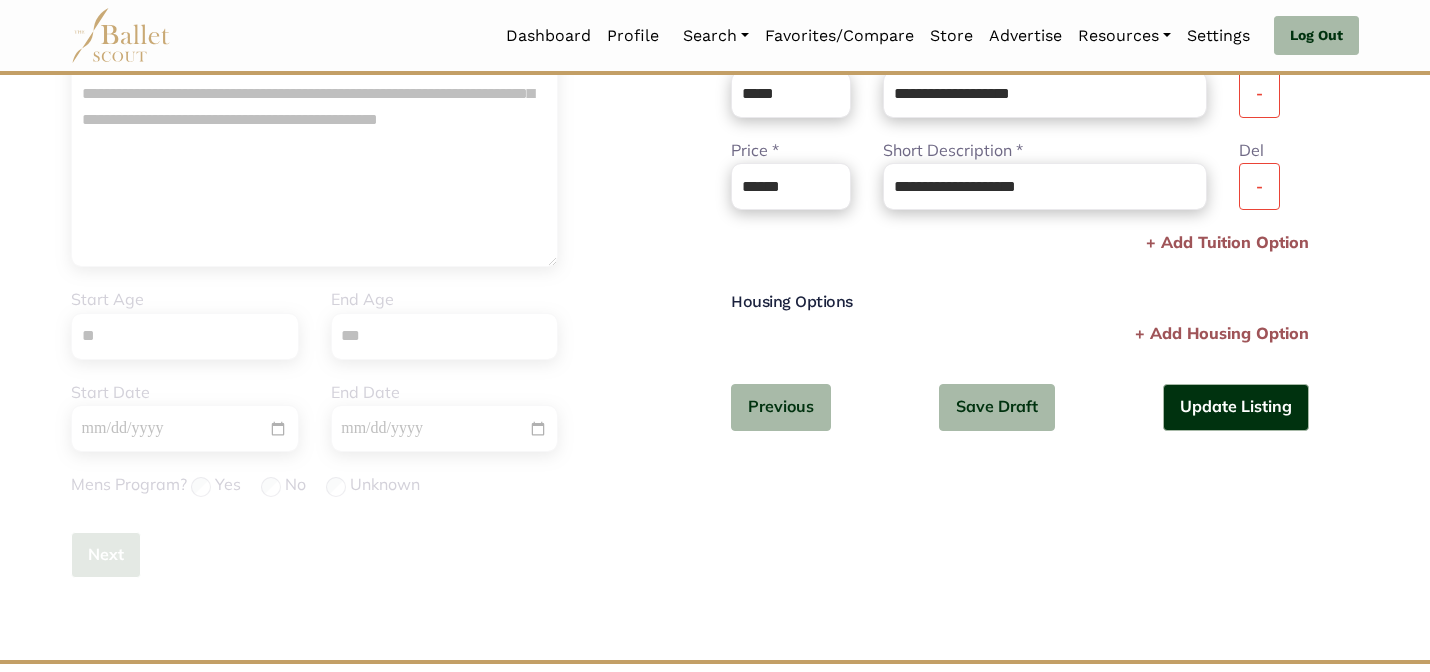 type 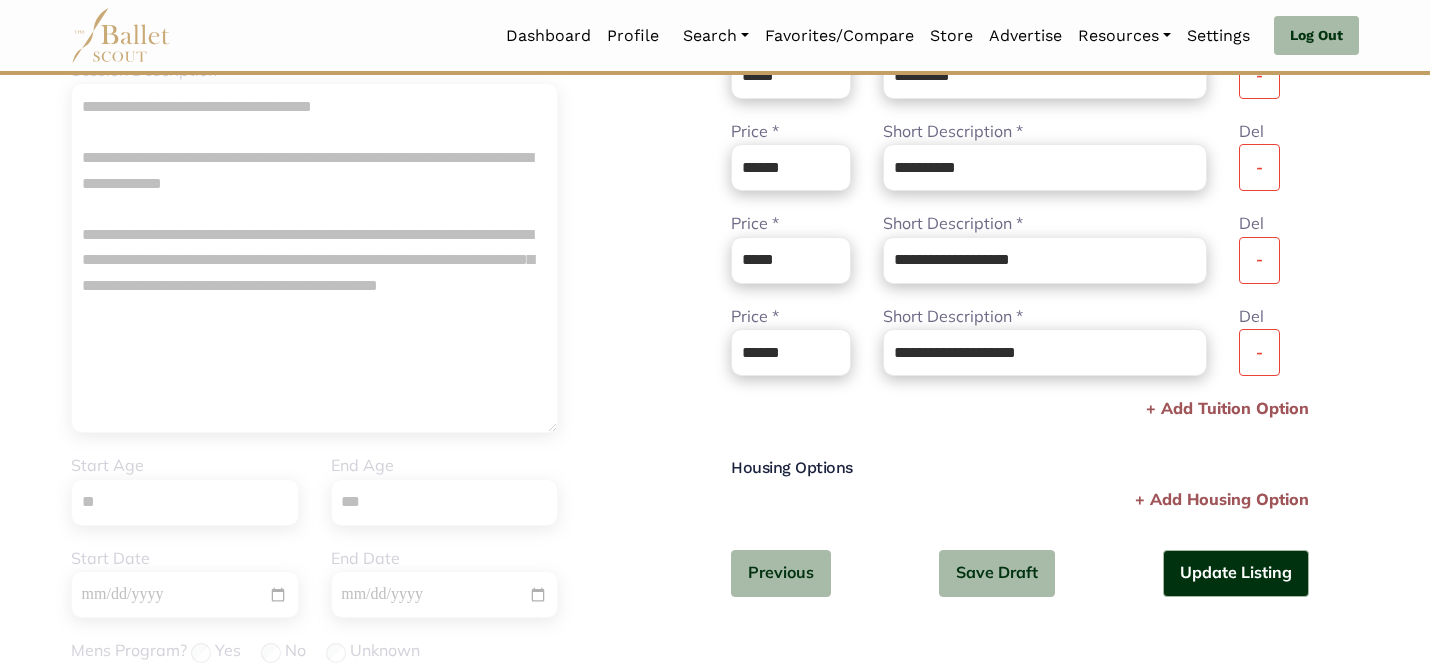 scroll, scrollTop: 360, scrollLeft: 0, axis: vertical 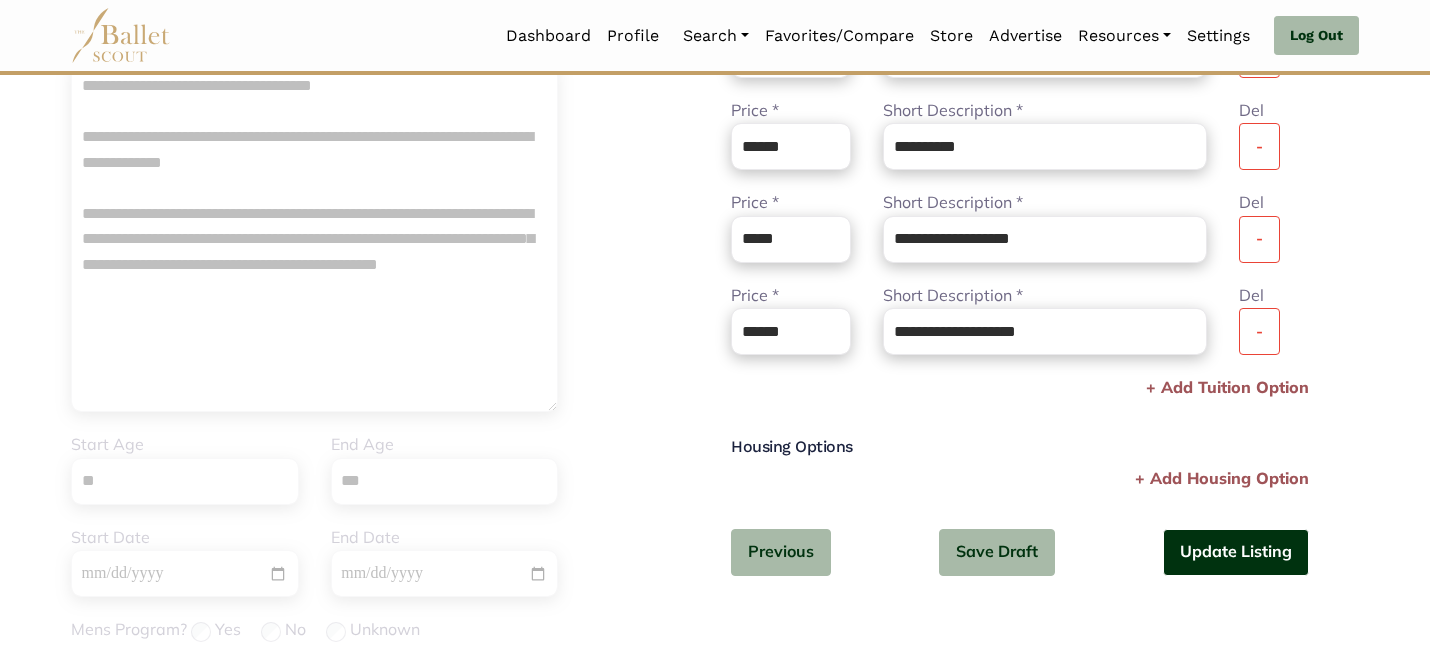click on "Update Listing" at bounding box center [1236, 552] 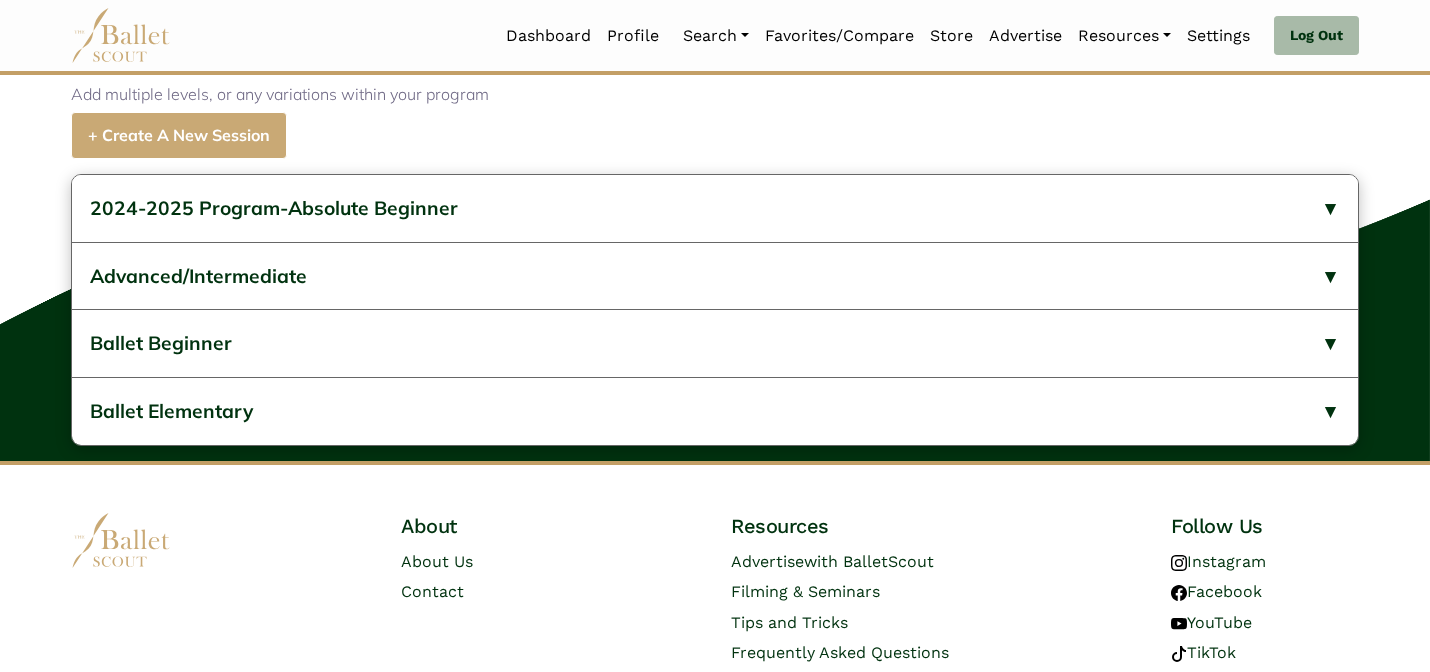 scroll, scrollTop: 943, scrollLeft: 0, axis: vertical 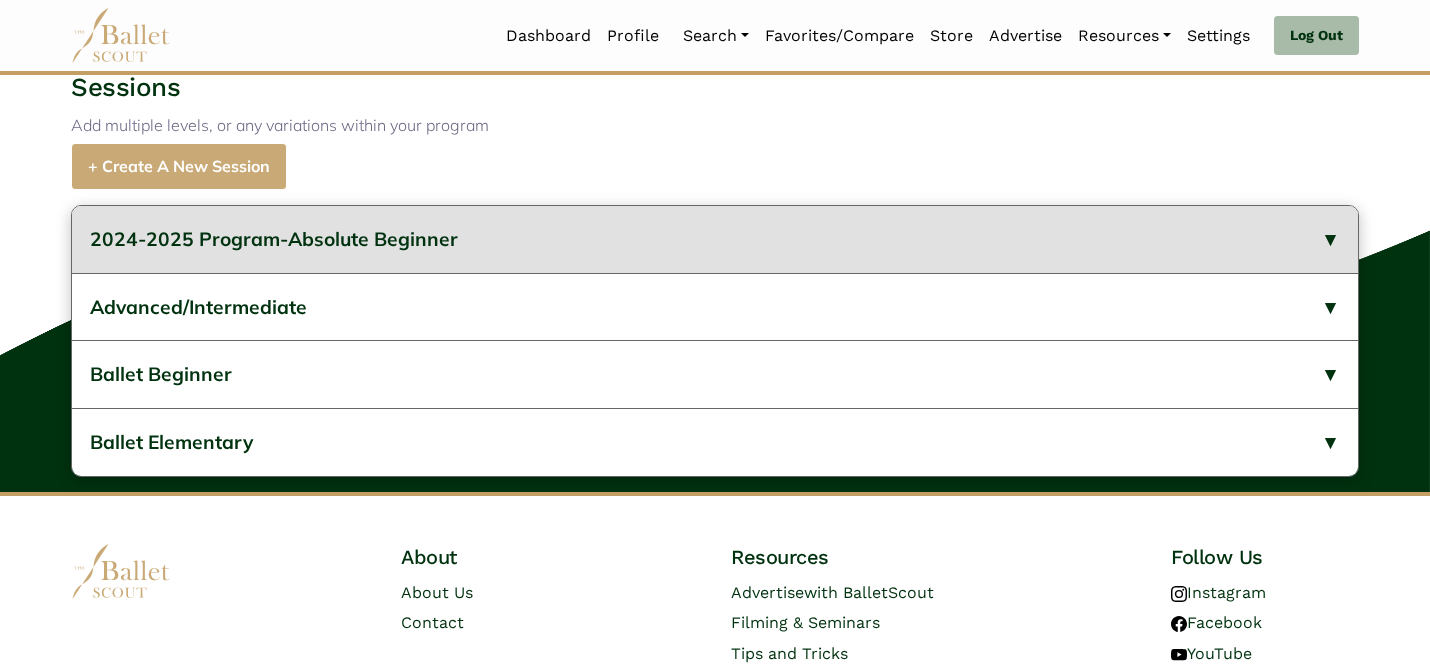 click on "2024-2025 Program-Absolute Beginner" at bounding box center (715, 239) 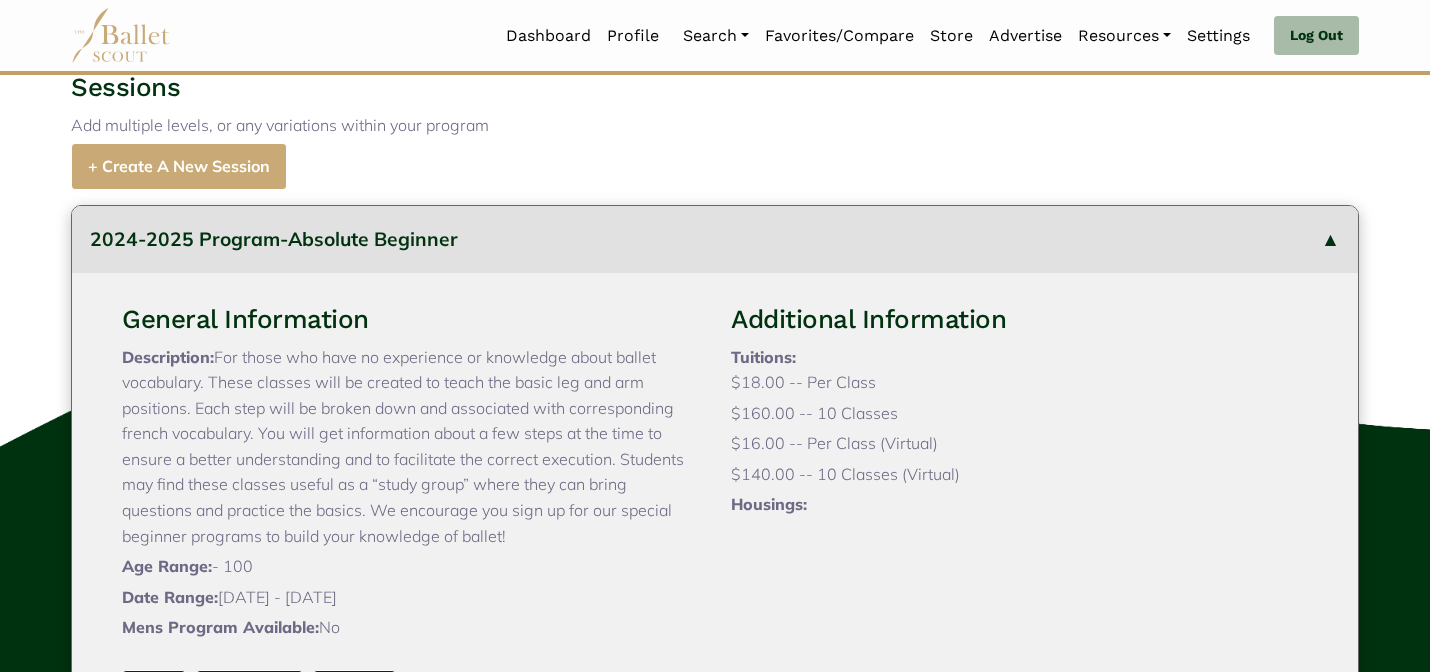 type 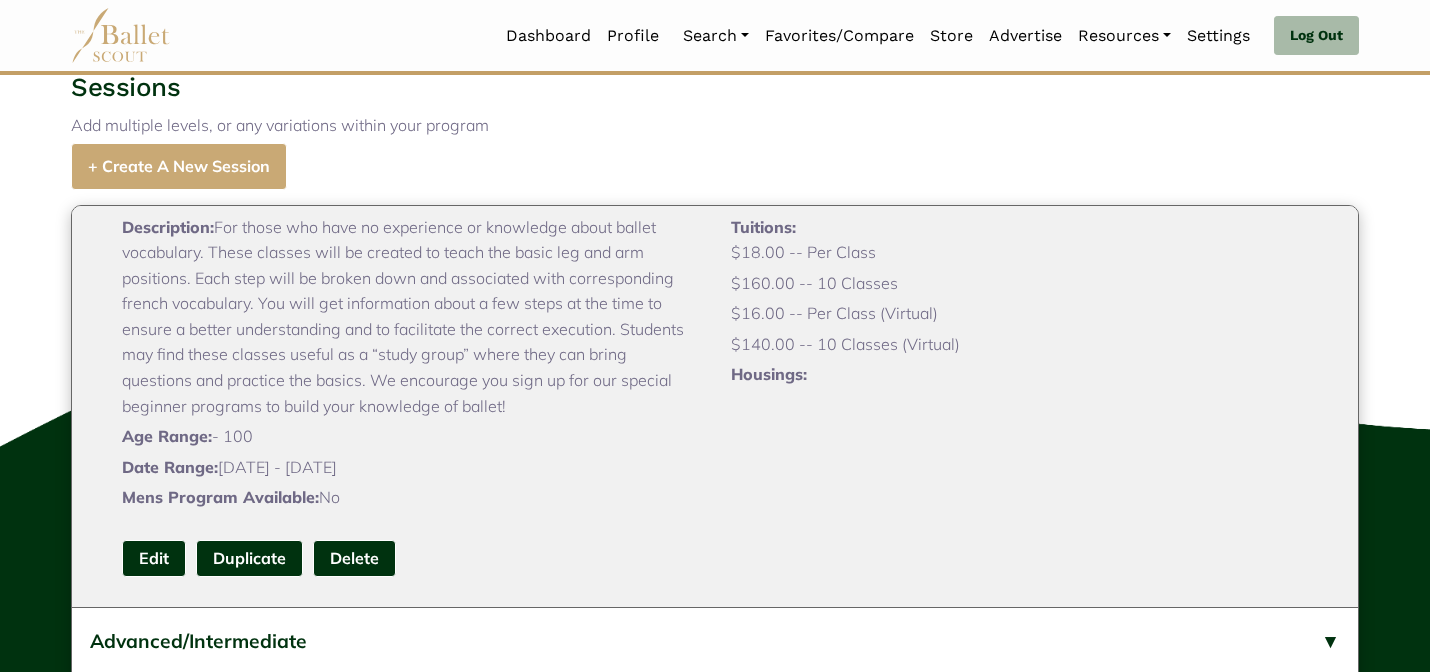 scroll, scrollTop: 200, scrollLeft: 0, axis: vertical 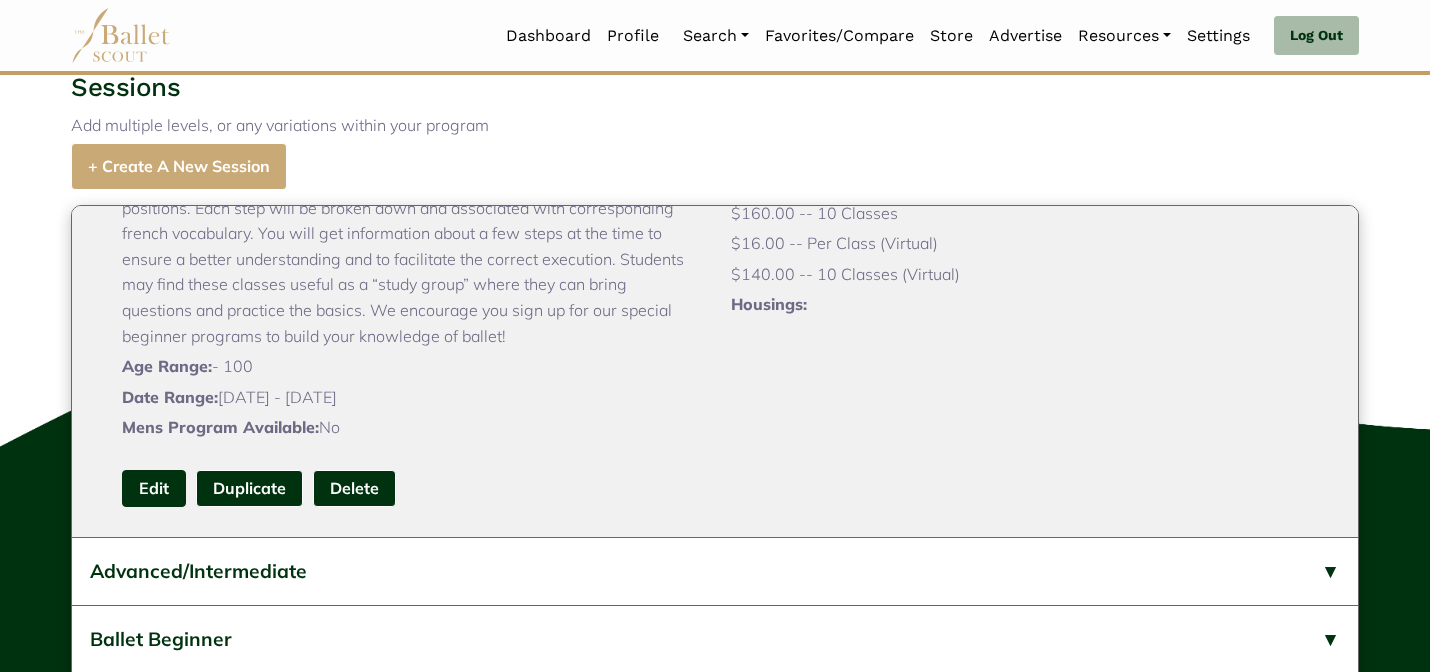 click on "Edit" at bounding box center [154, 488] 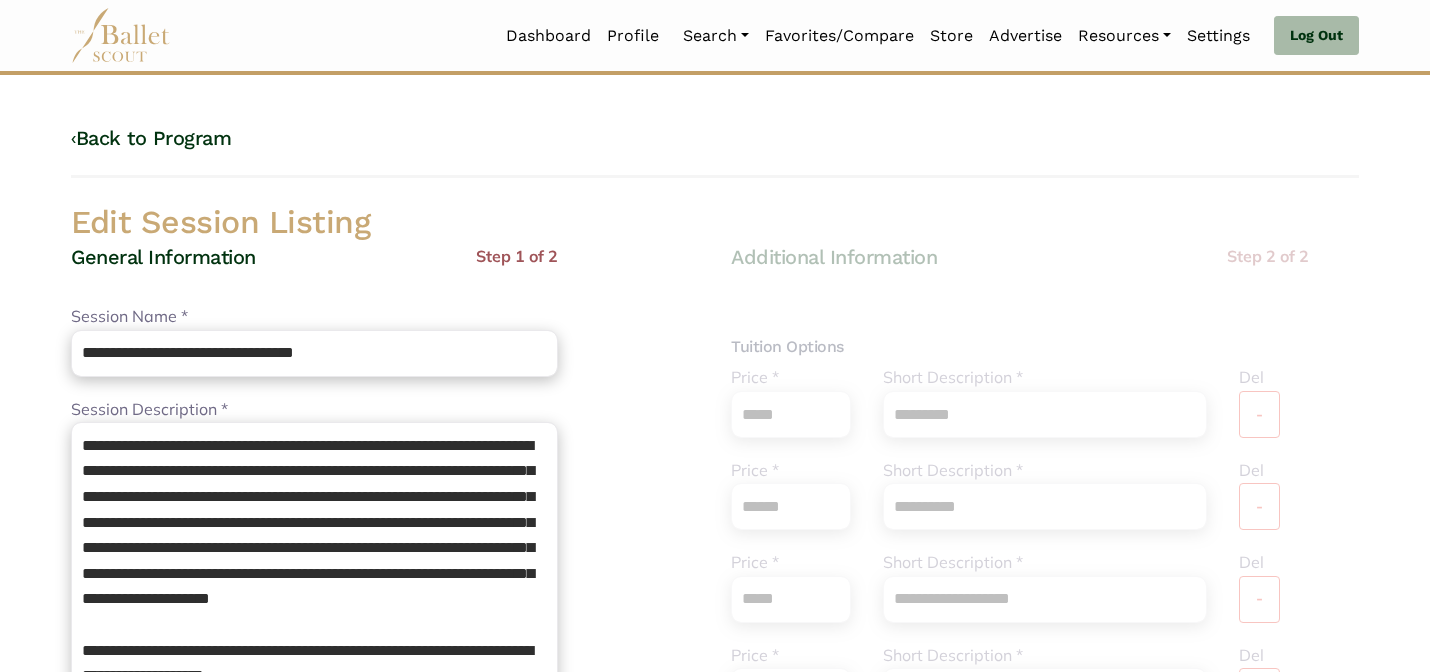 scroll, scrollTop: 0, scrollLeft: 0, axis: both 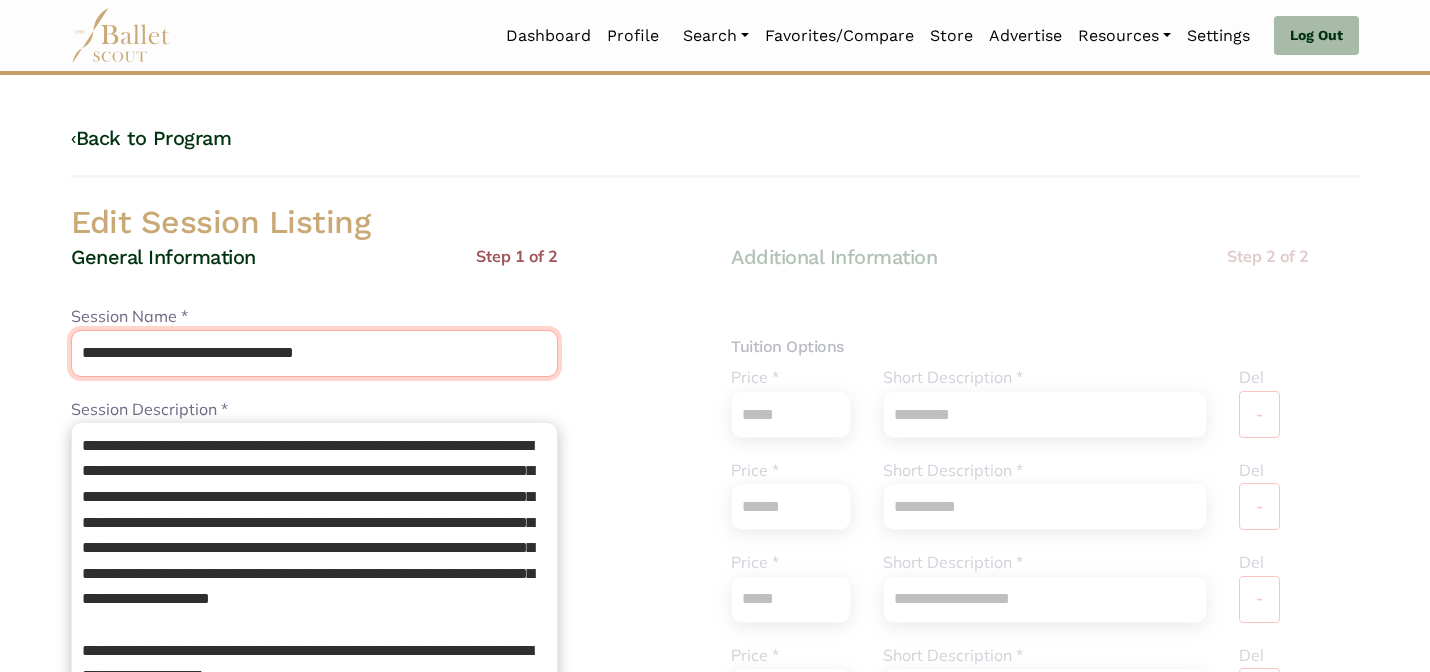 drag, startPoint x: 244, startPoint y: 354, endPoint x: 193, endPoint y: 314, distance: 64.815125 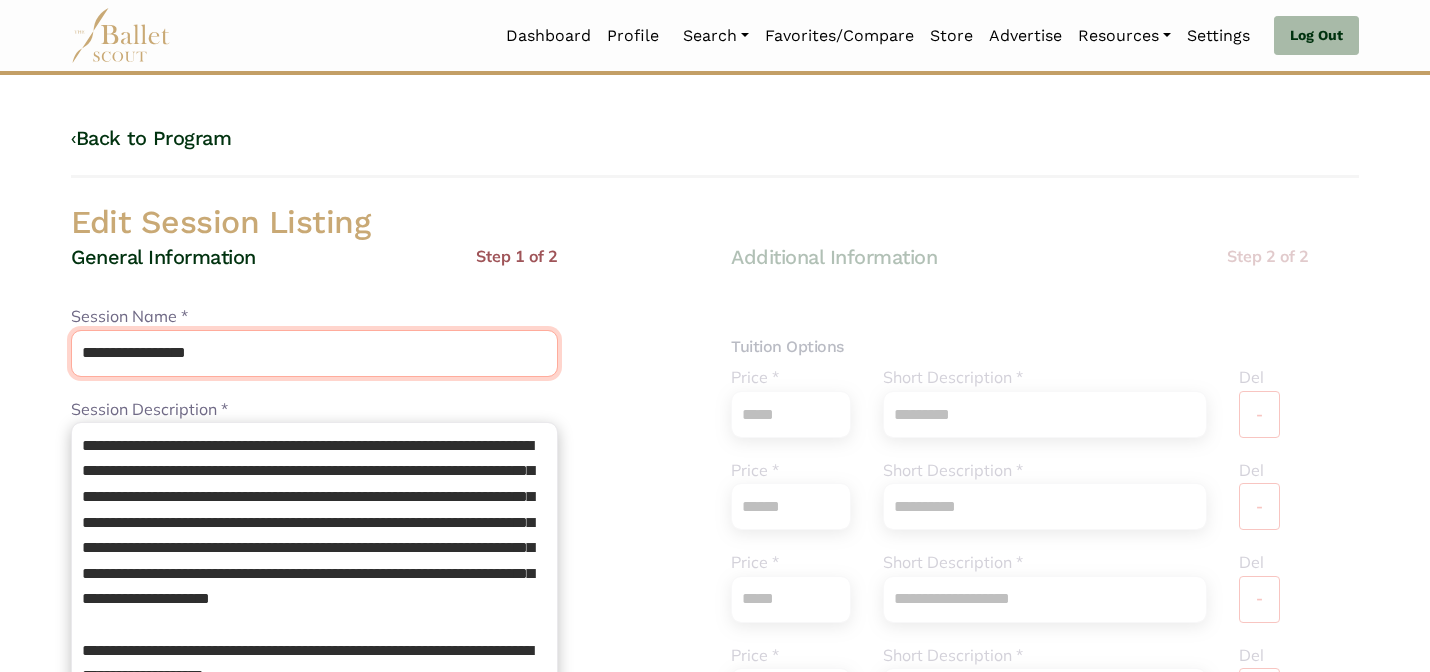type on "**********" 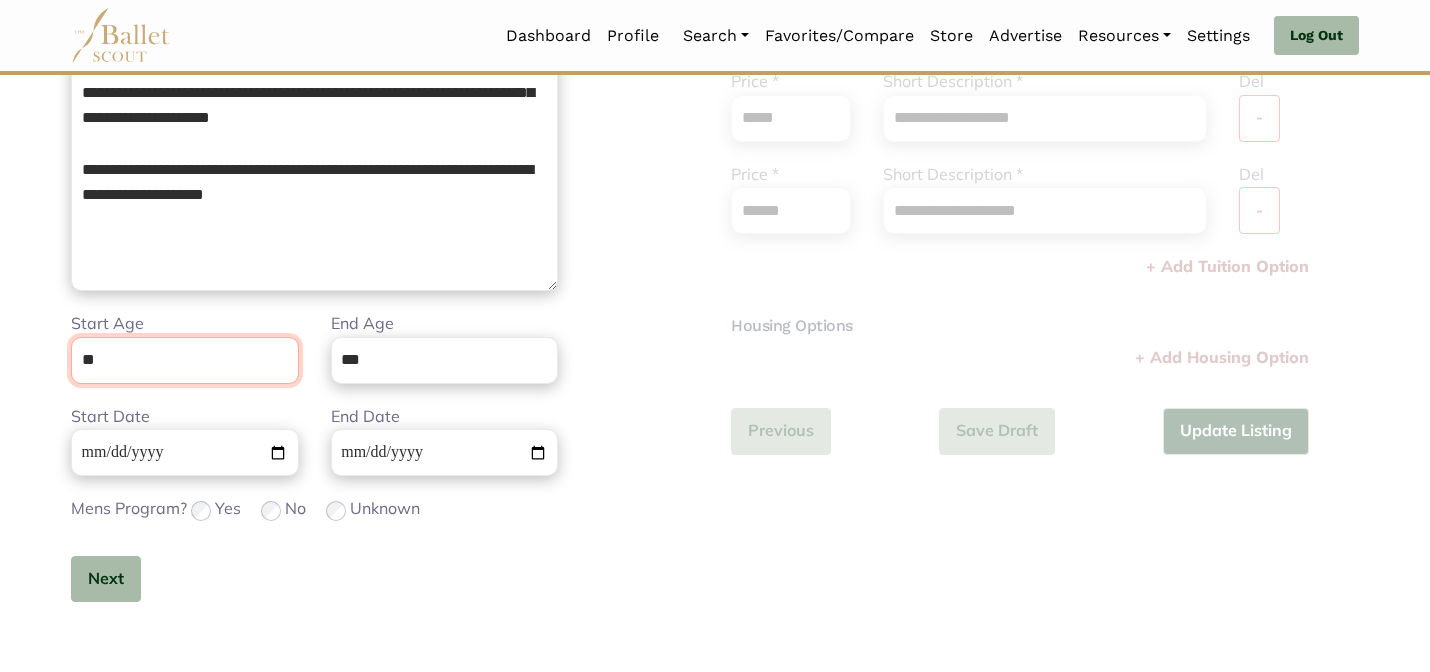 scroll, scrollTop: 505, scrollLeft: 0, axis: vertical 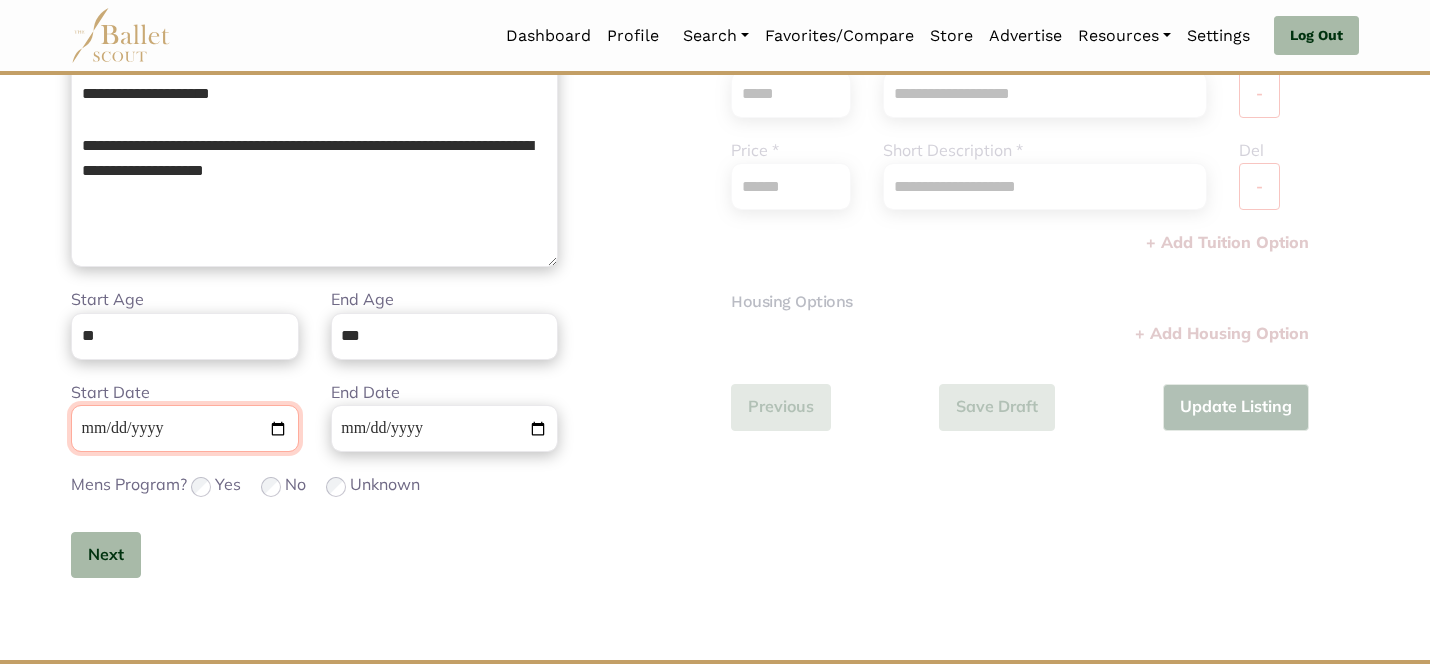type 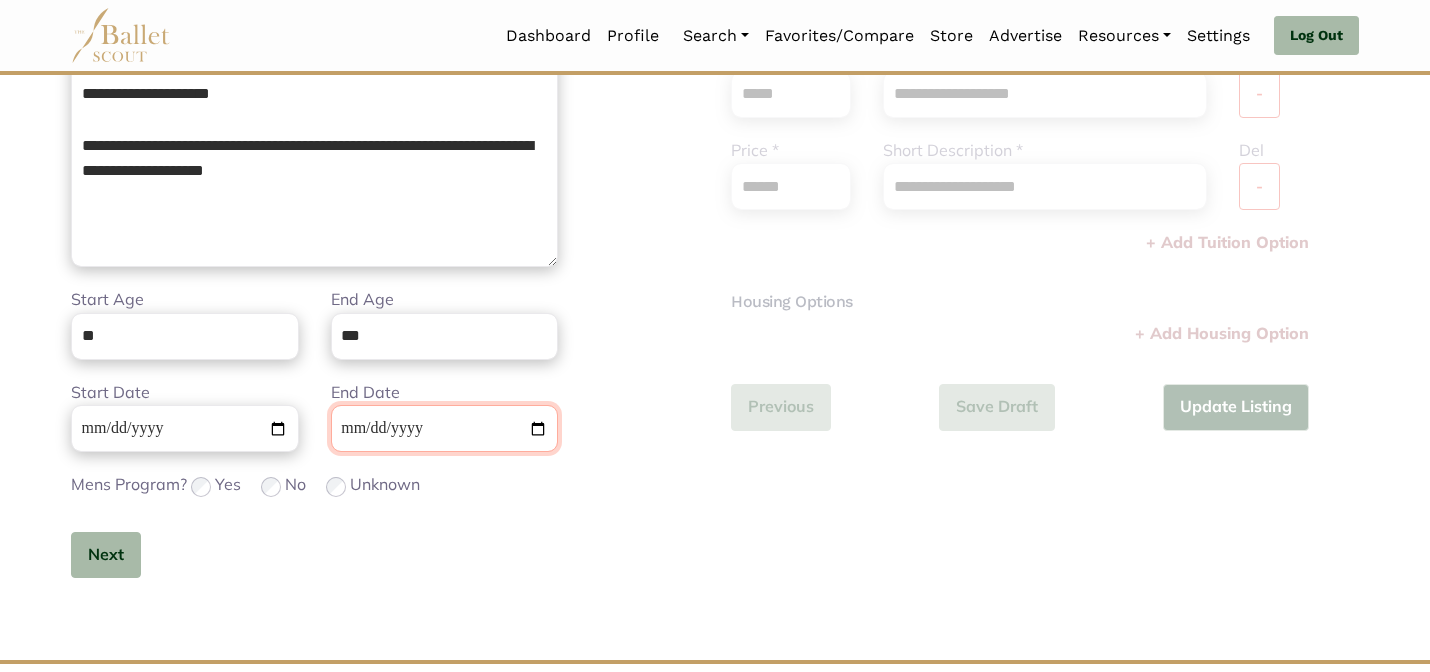 type 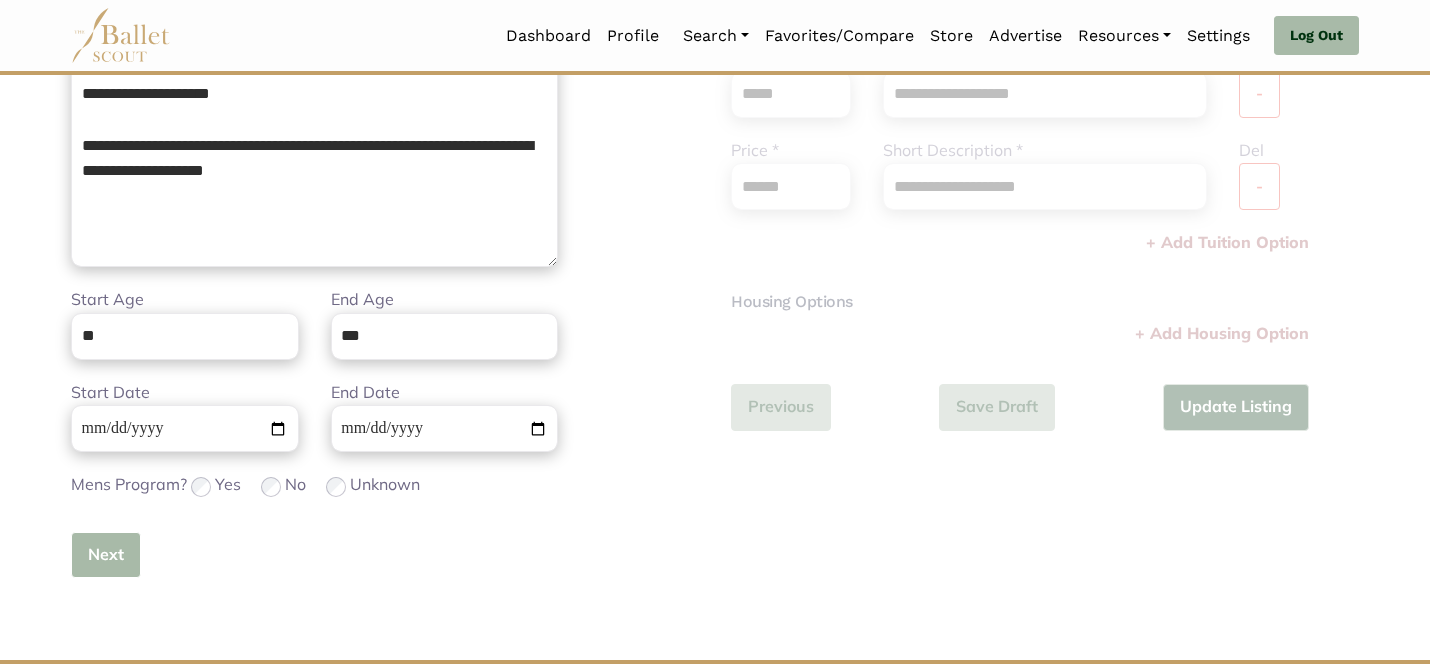 click on "Next" at bounding box center (106, 555) 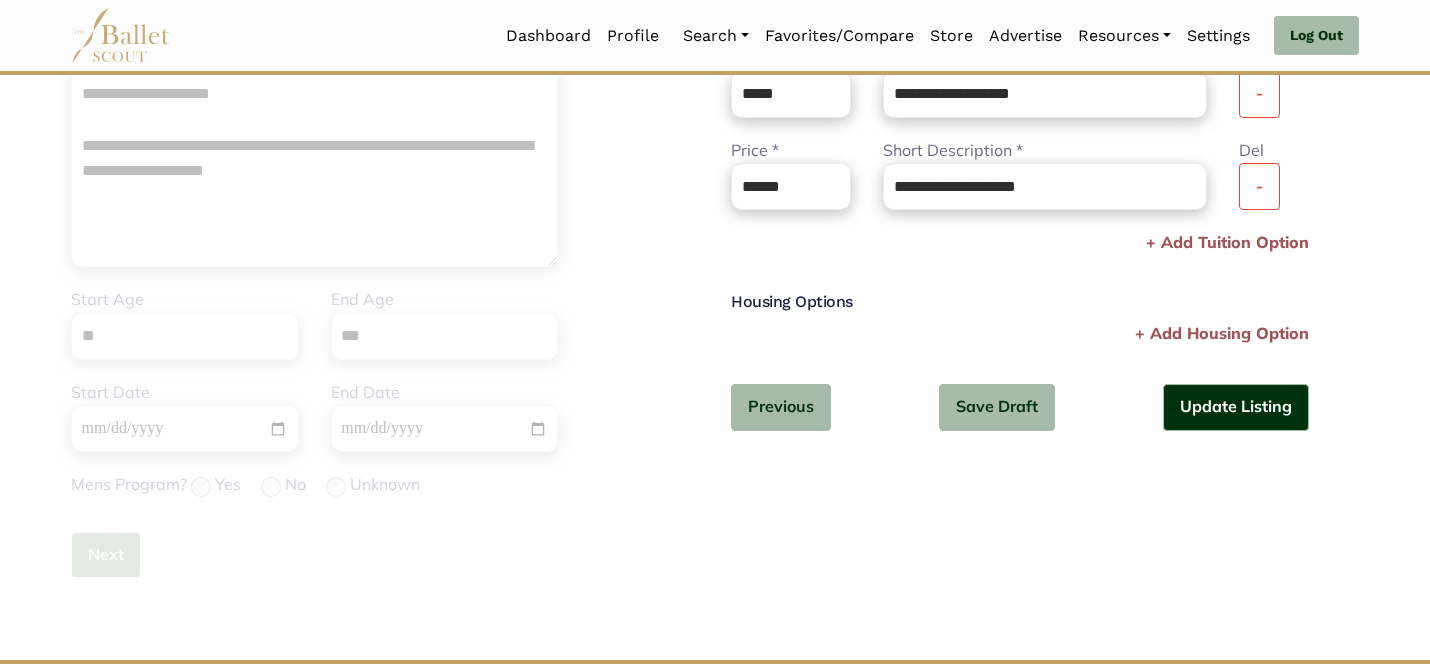 type 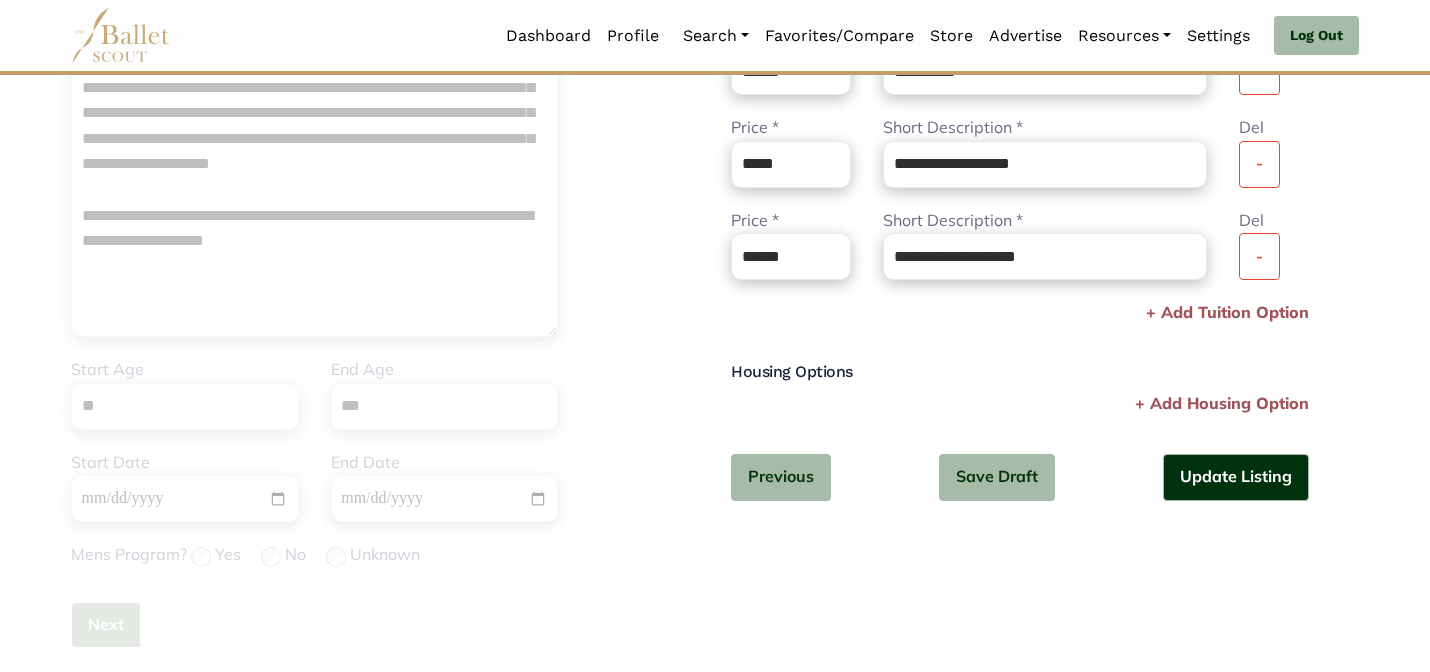 scroll, scrollTop: 465, scrollLeft: 0, axis: vertical 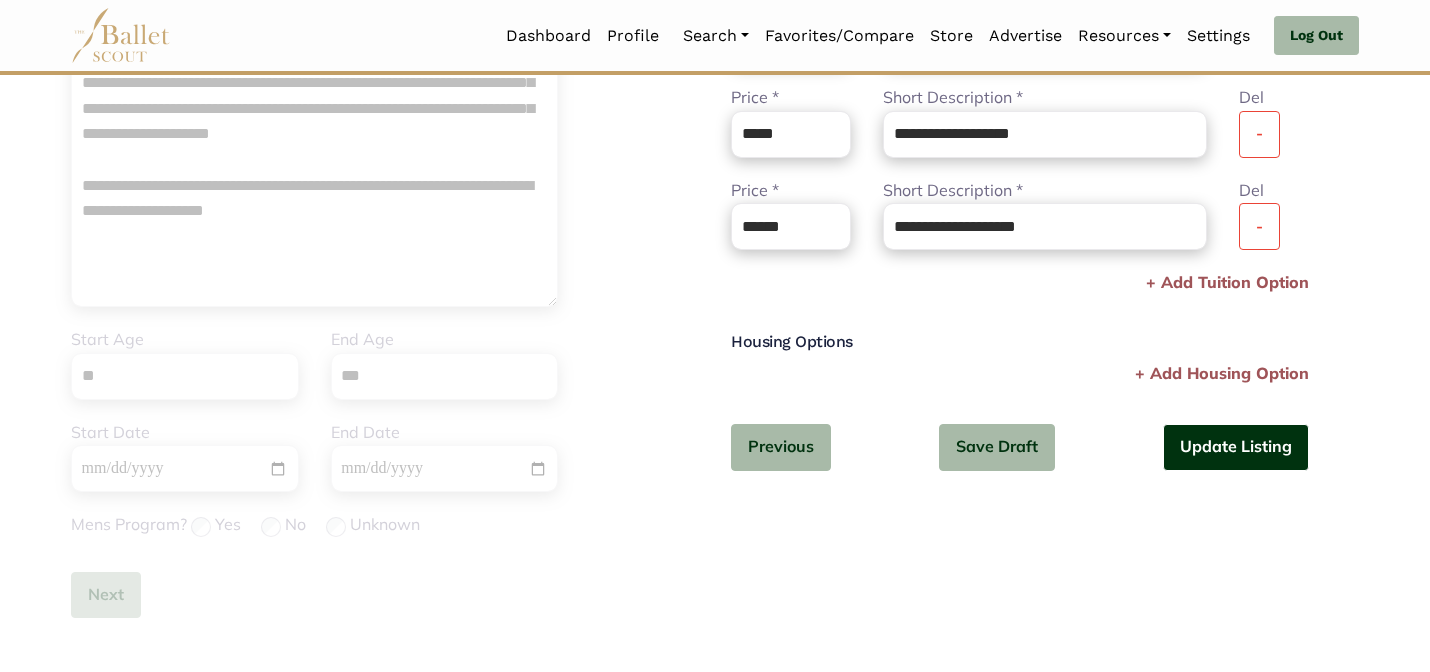 click on "Update Listing" at bounding box center [1236, 447] 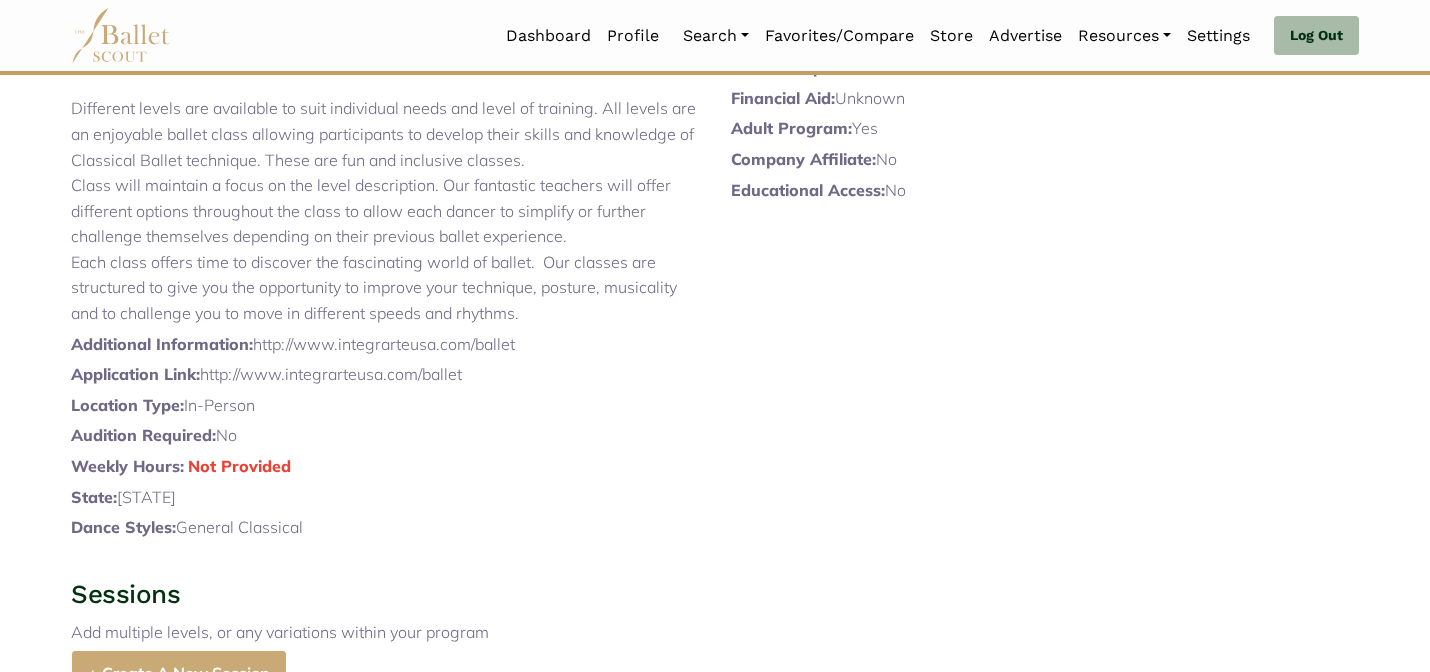 scroll, scrollTop: 0, scrollLeft: 0, axis: both 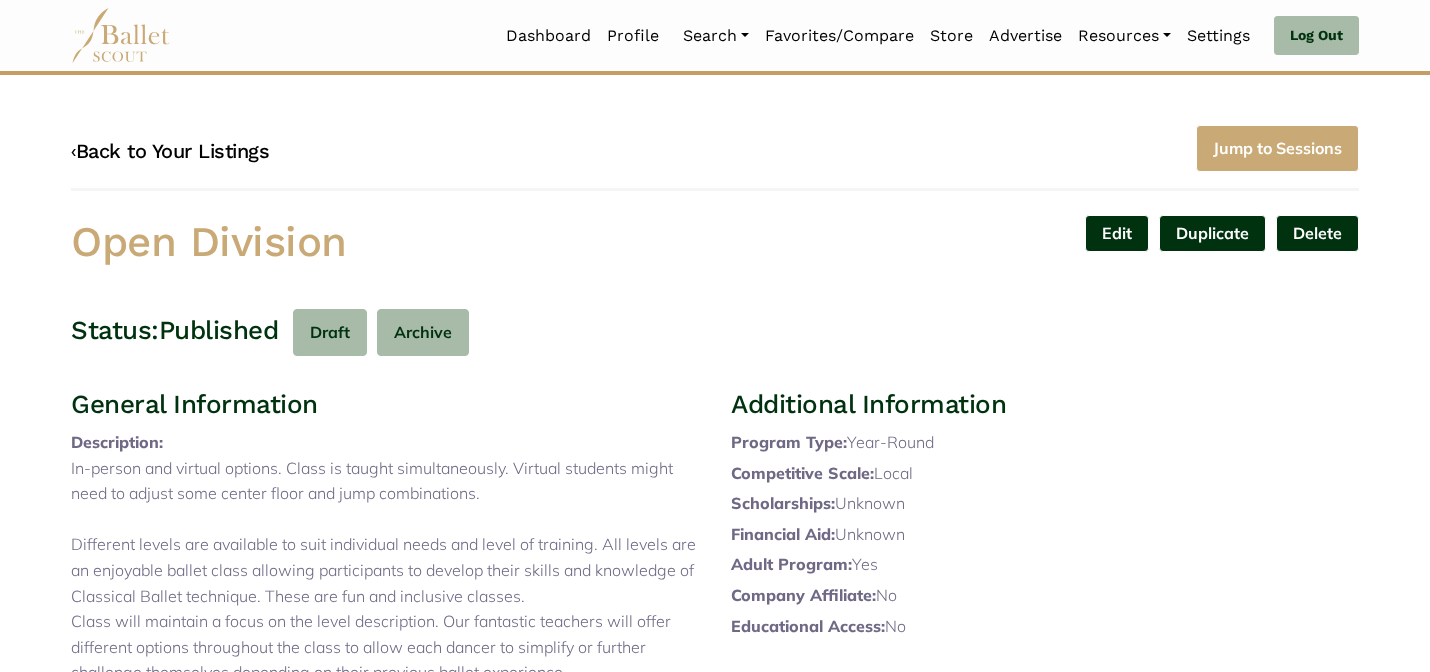 click on "‹  Back to Your Listings" at bounding box center (170, 151) 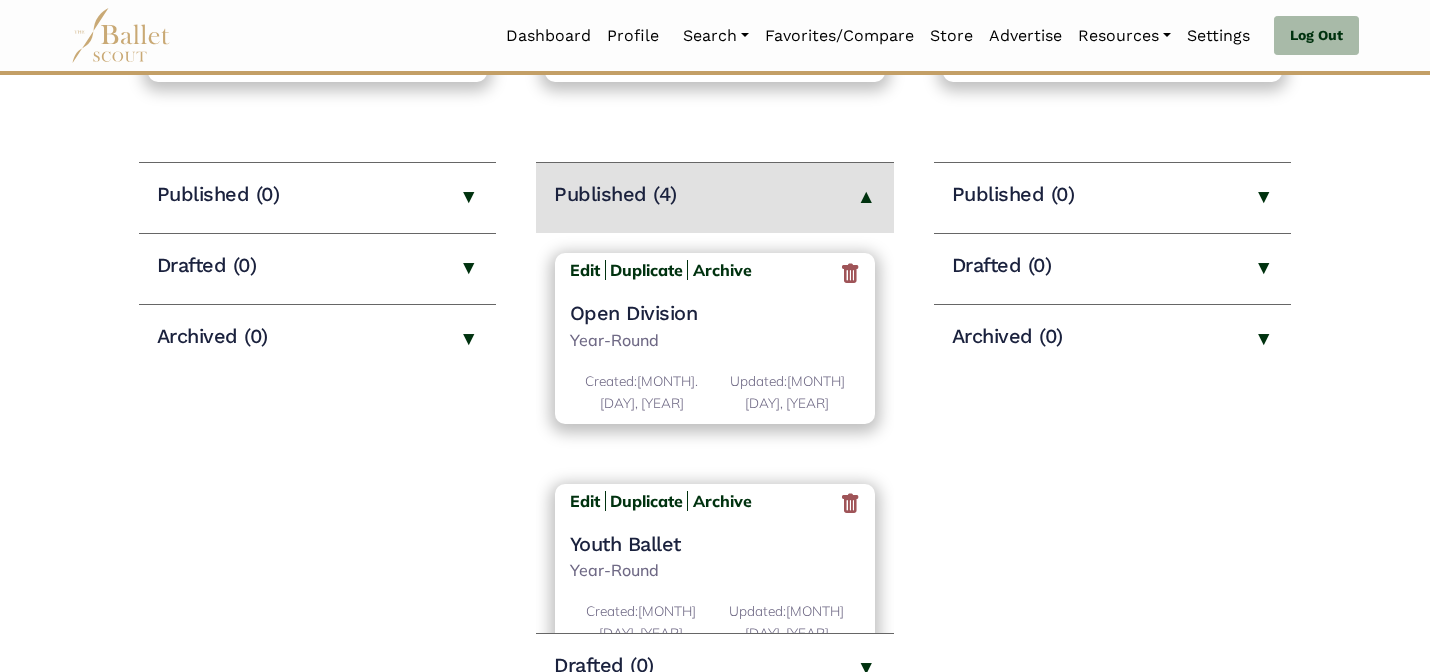 scroll, scrollTop: 320, scrollLeft: 0, axis: vertical 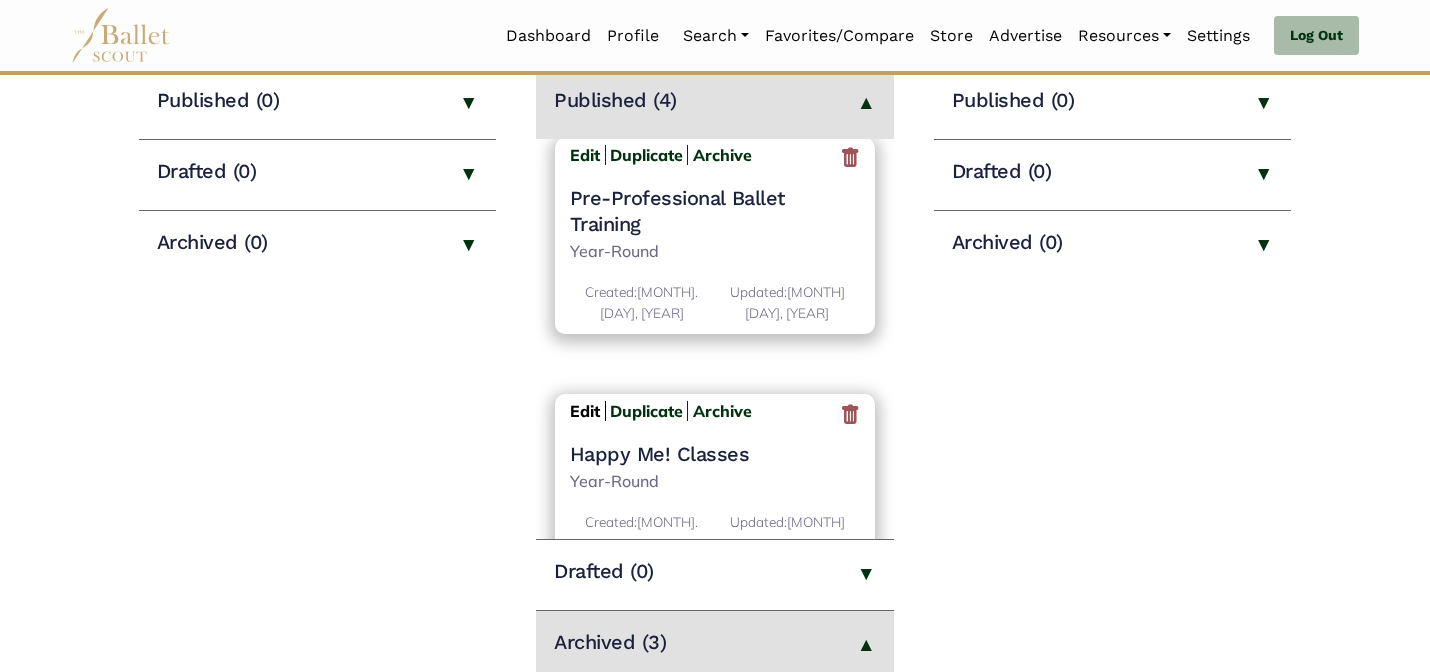 click on "Edit" at bounding box center (585, 411) 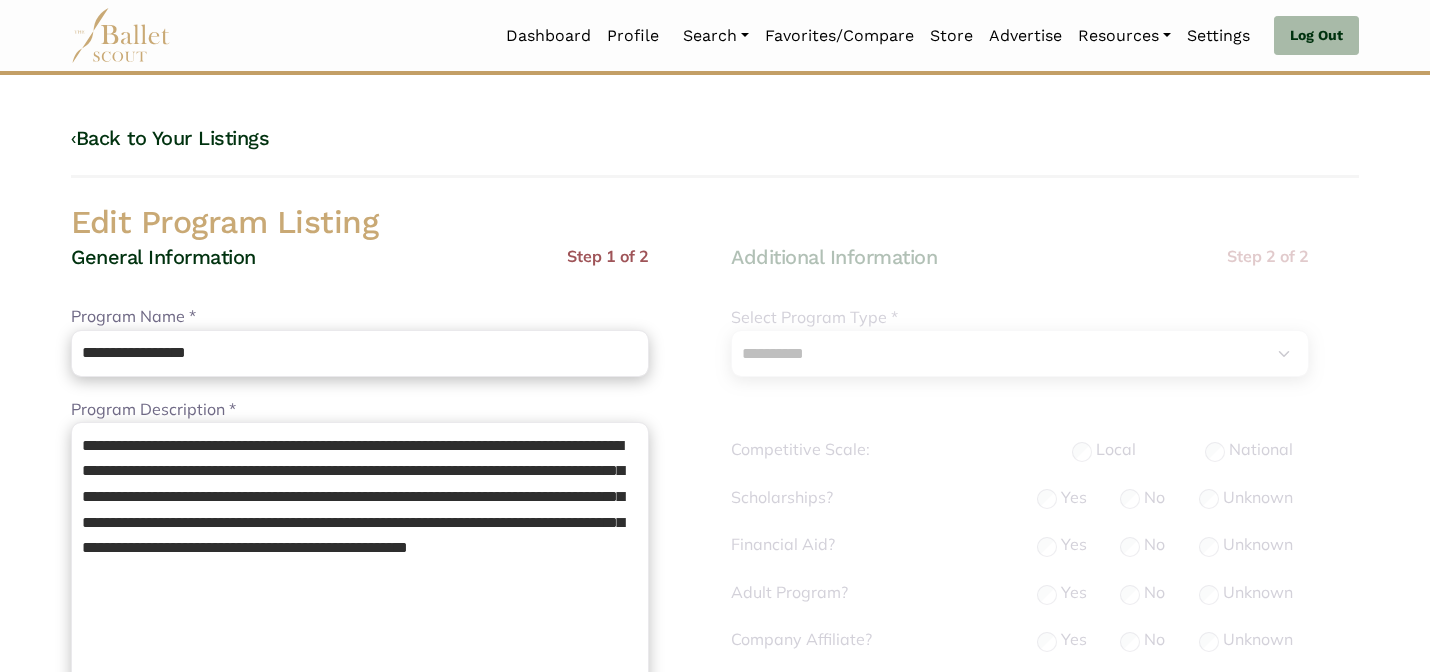 select on "**" 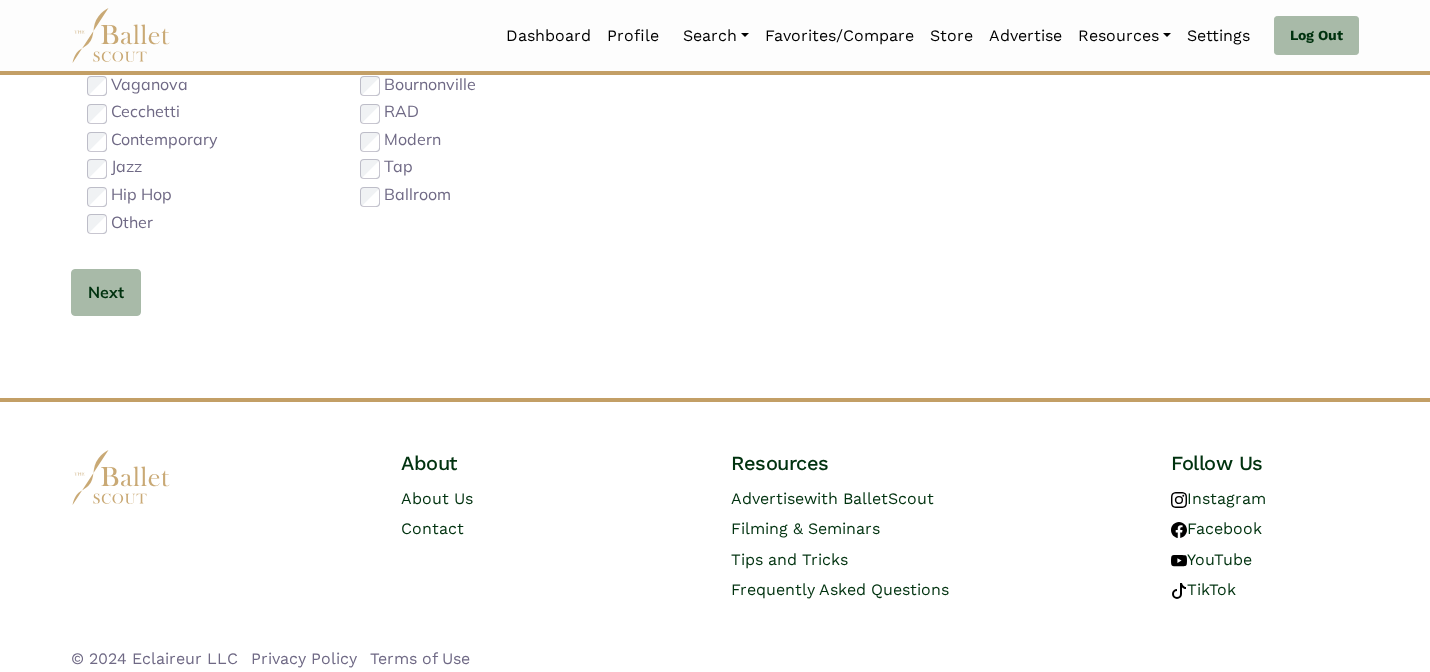 scroll, scrollTop: 632, scrollLeft: 0, axis: vertical 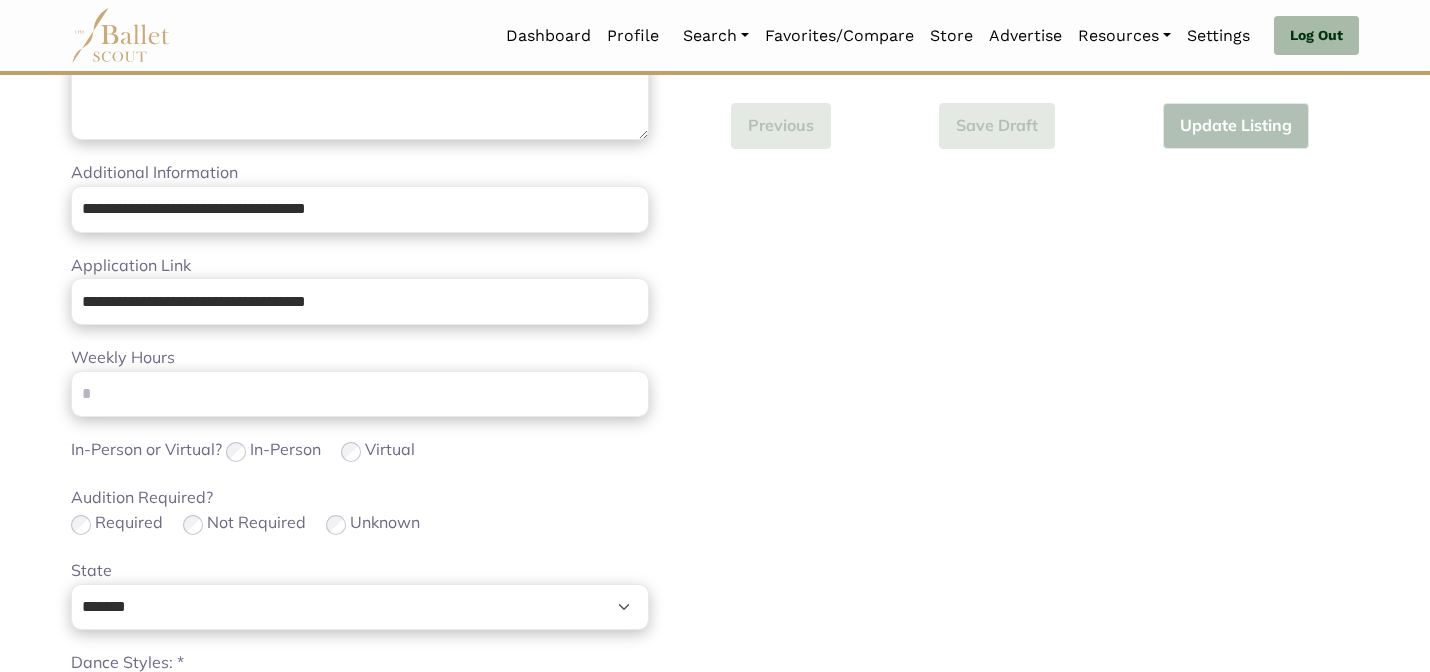 click on "Not Required" at bounding box center [244, 523] 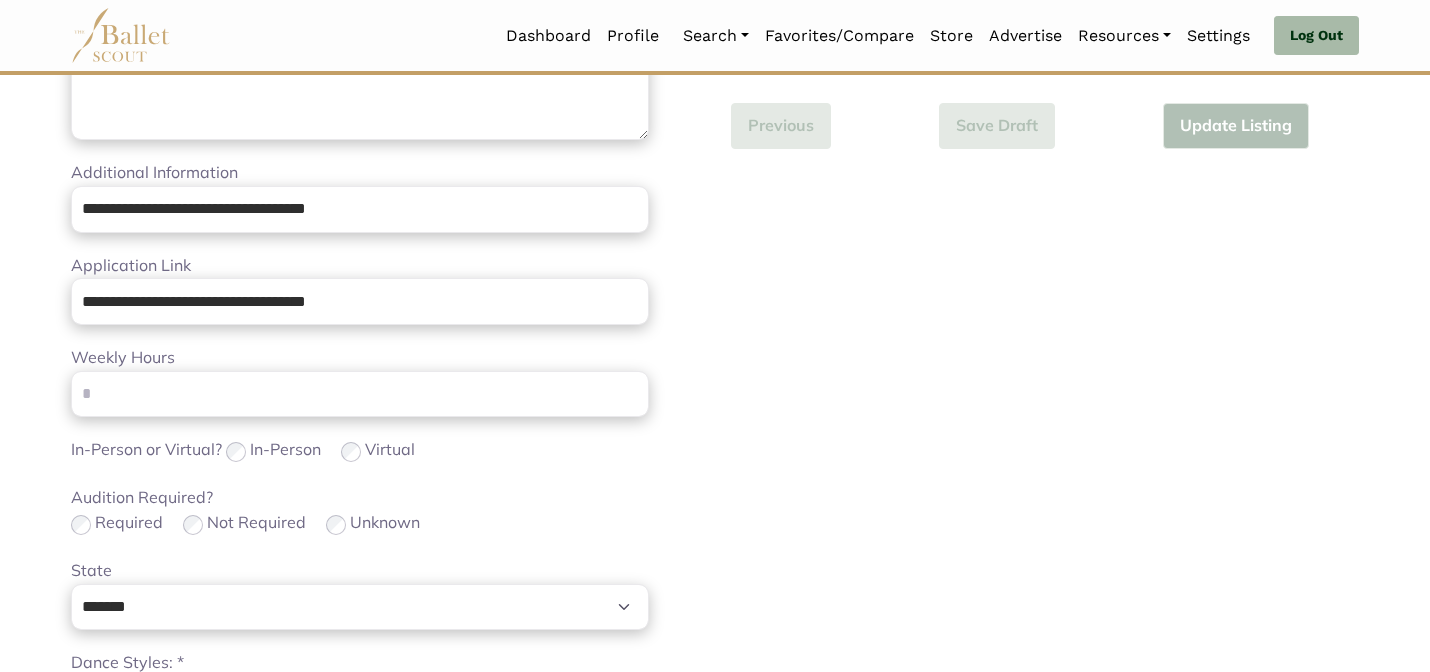 click on "In-Person or Virtual?
In-Person
Virtual" at bounding box center [360, 451] 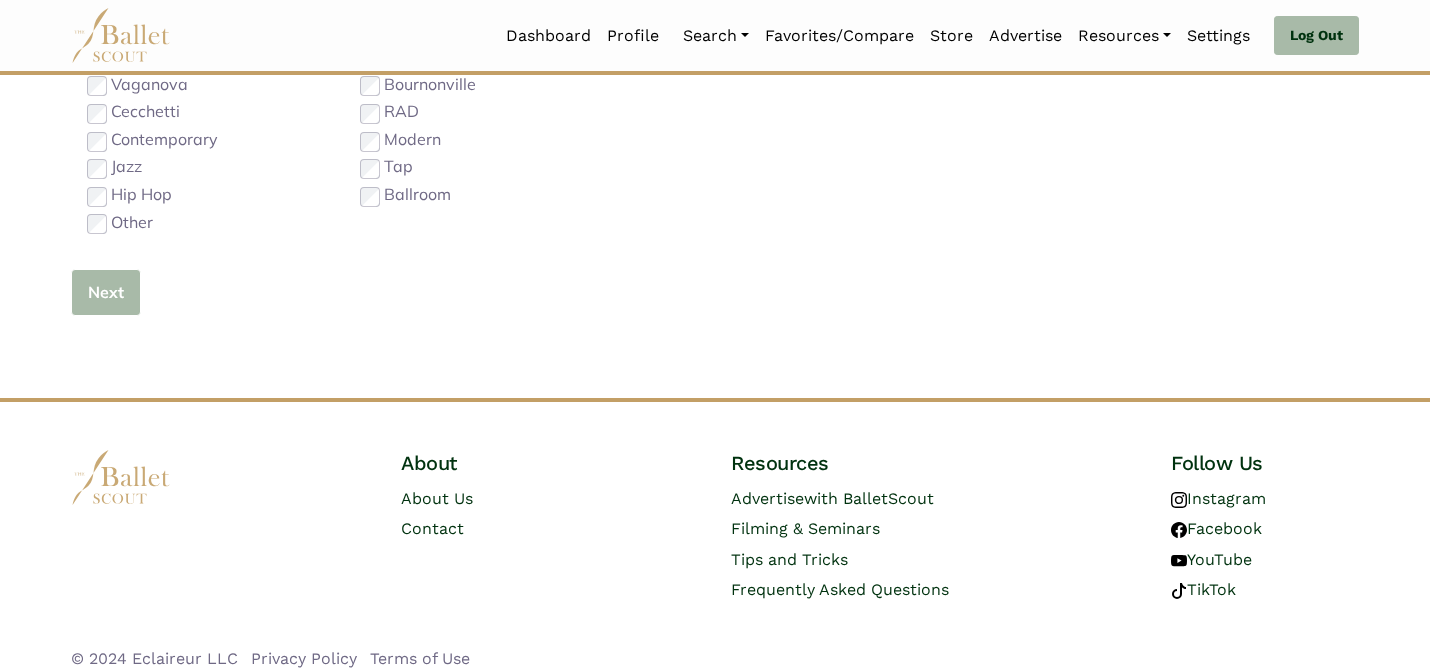 click on "Next" at bounding box center (106, 292) 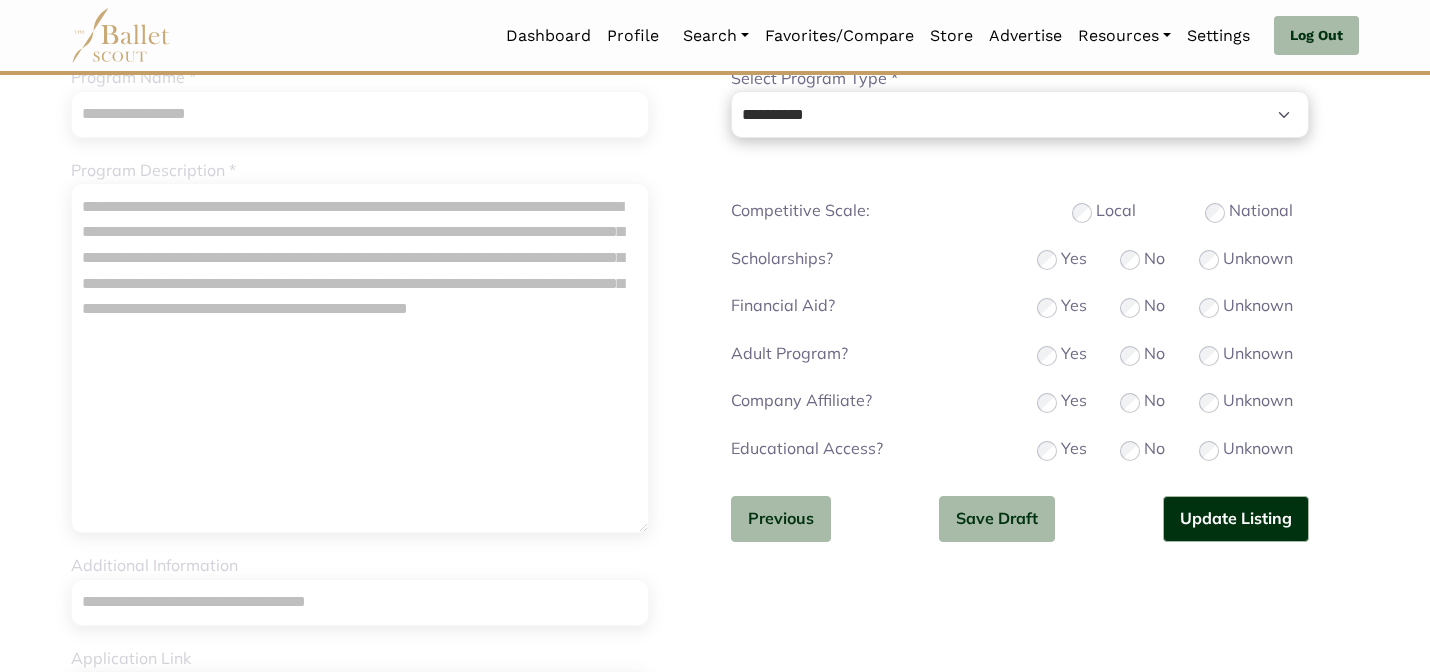 scroll, scrollTop: 240, scrollLeft: 0, axis: vertical 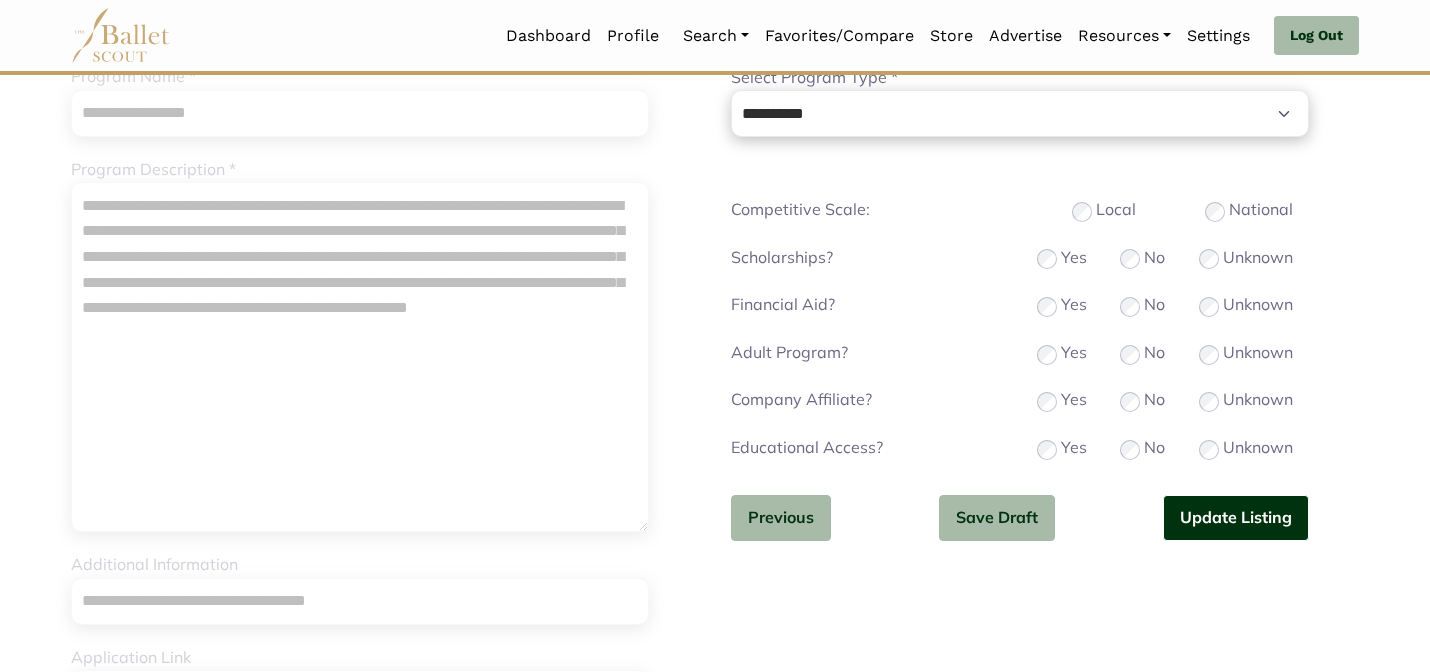 click on "Update Listing" at bounding box center (1236, 518) 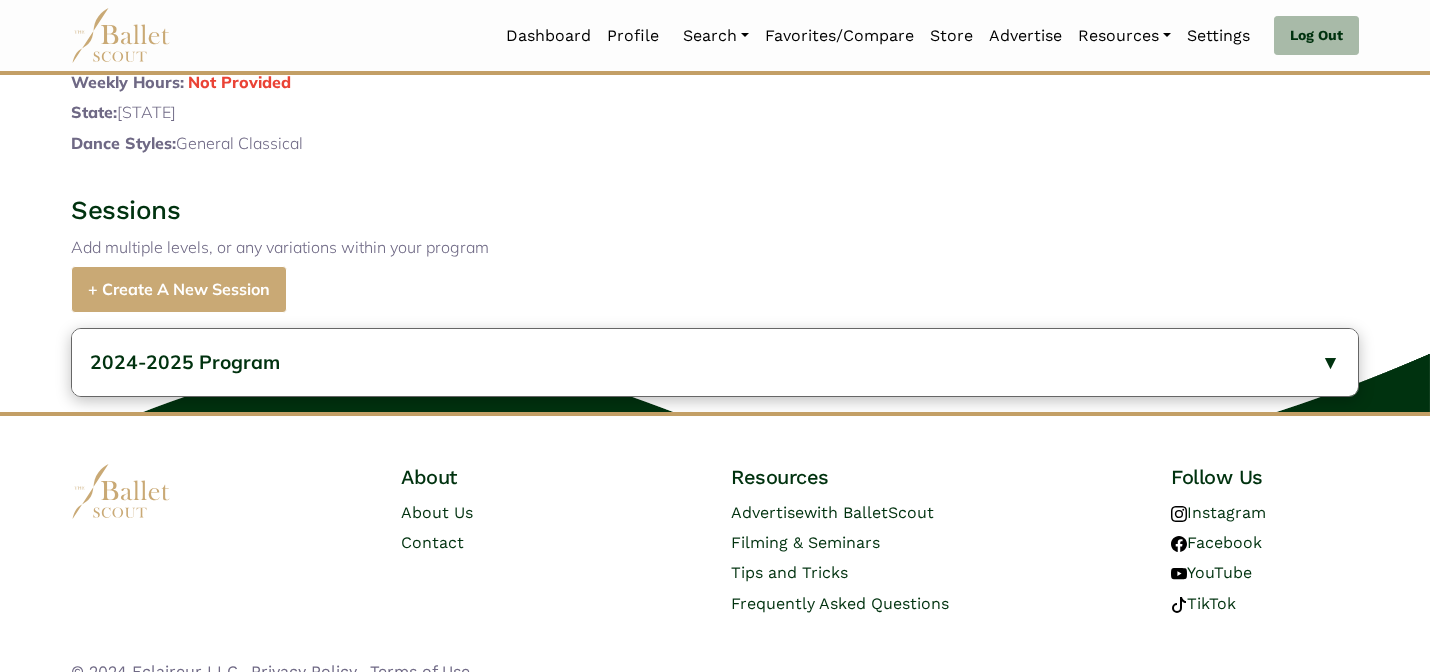 scroll, scrollTop: 721, scrollLeft: 0, axis: vertical 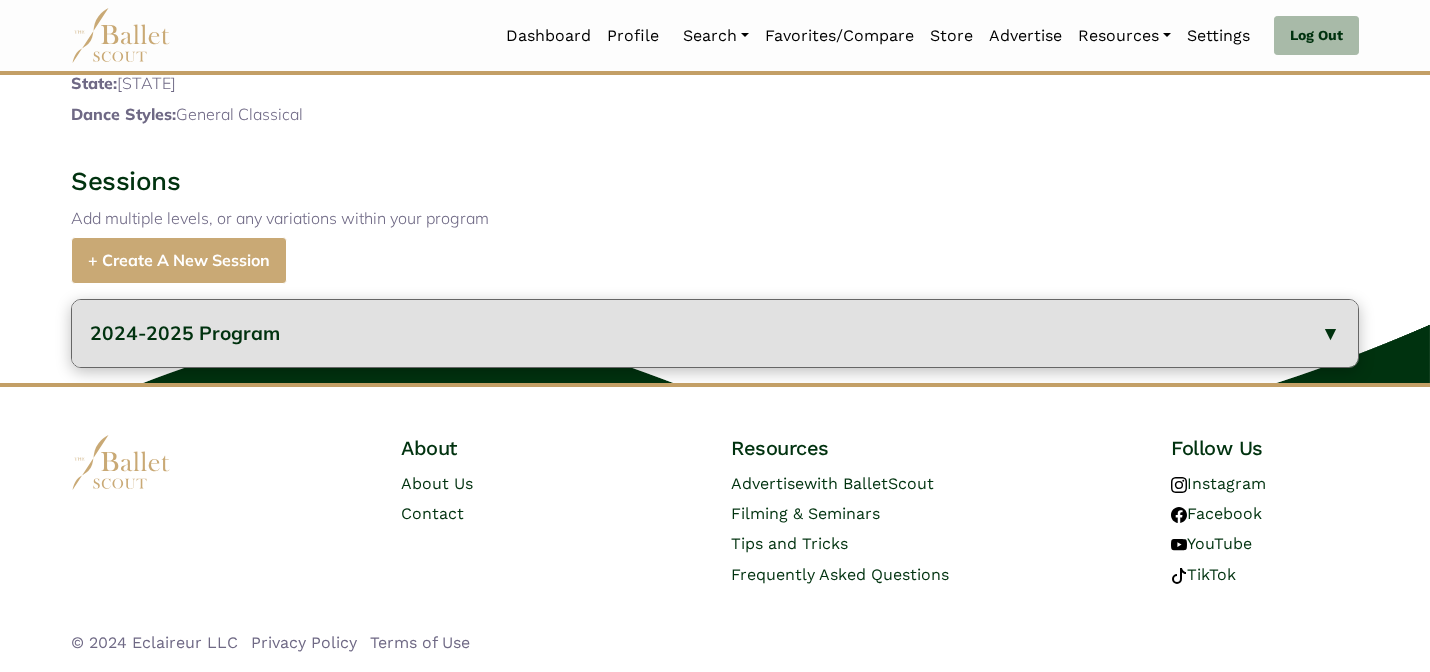 click on "2024-2025 Program" at bounding box center (185, 333) 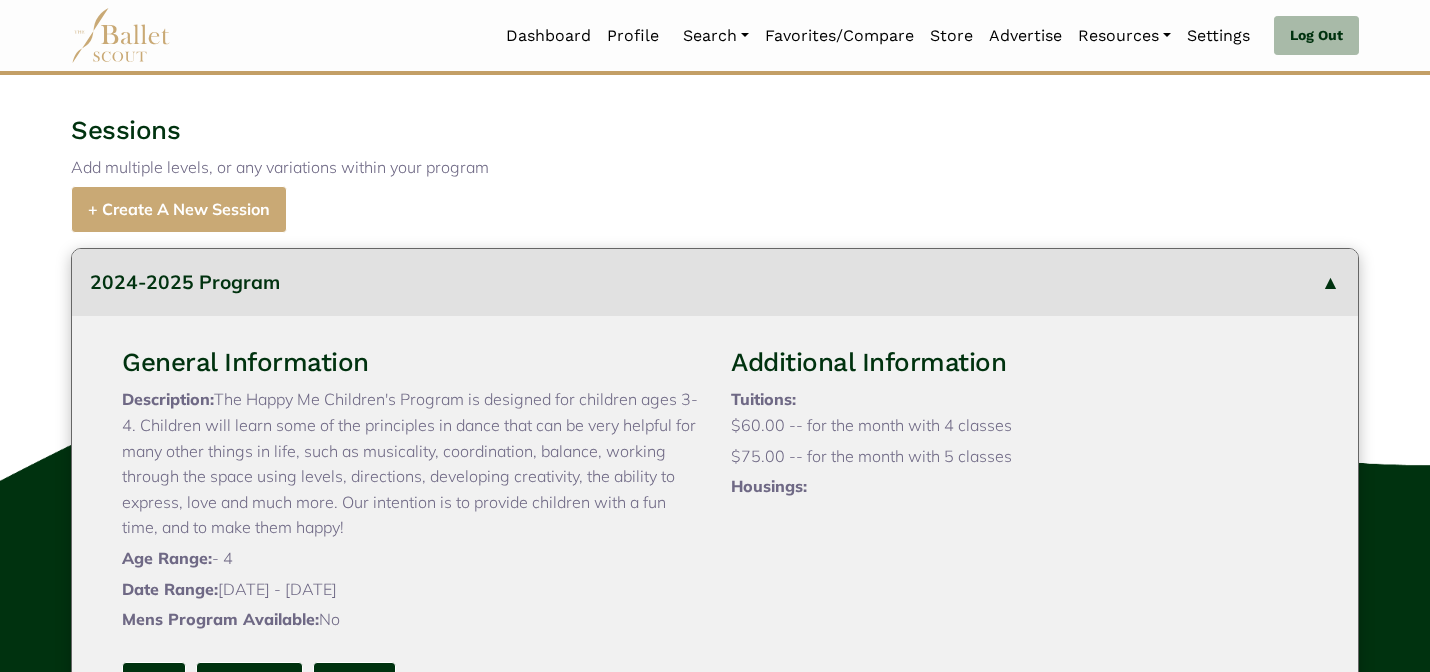 type 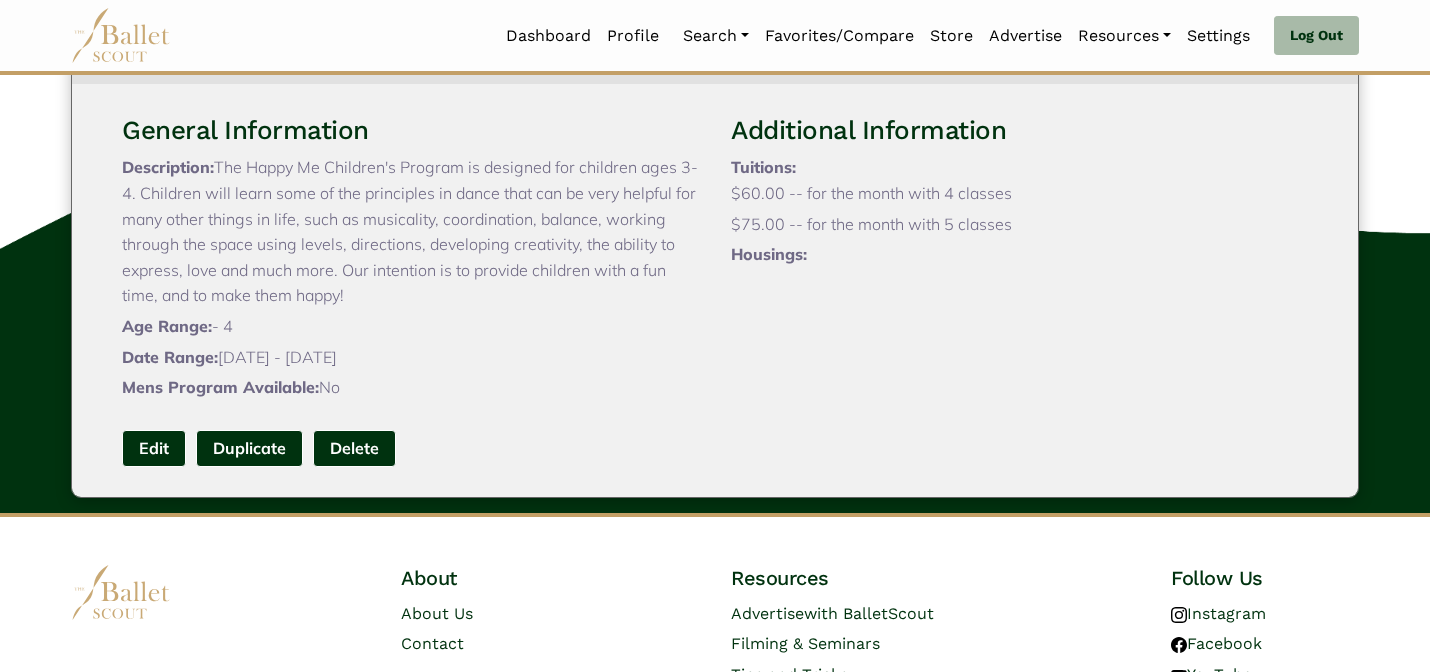scroll, scrollTop: 961, scrollLeft: 0, axis: vertical 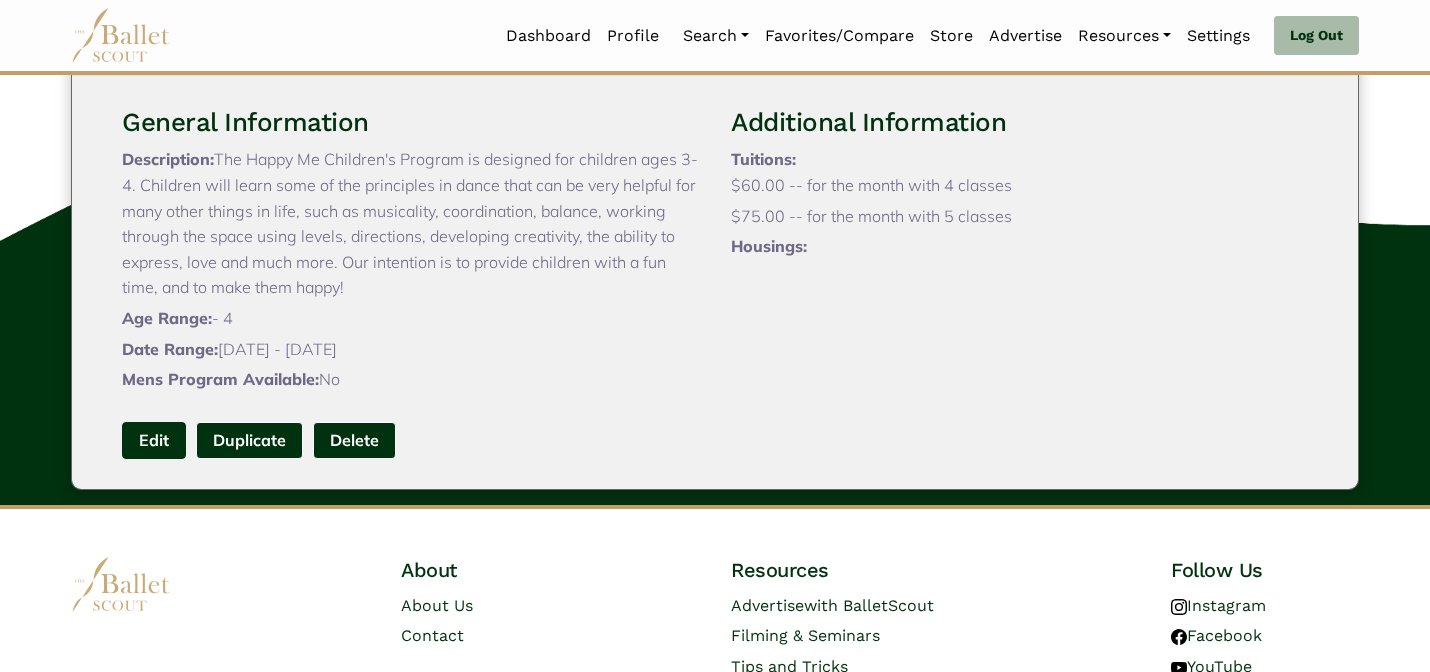 click on "Edit" at bounding box center [154, 440] 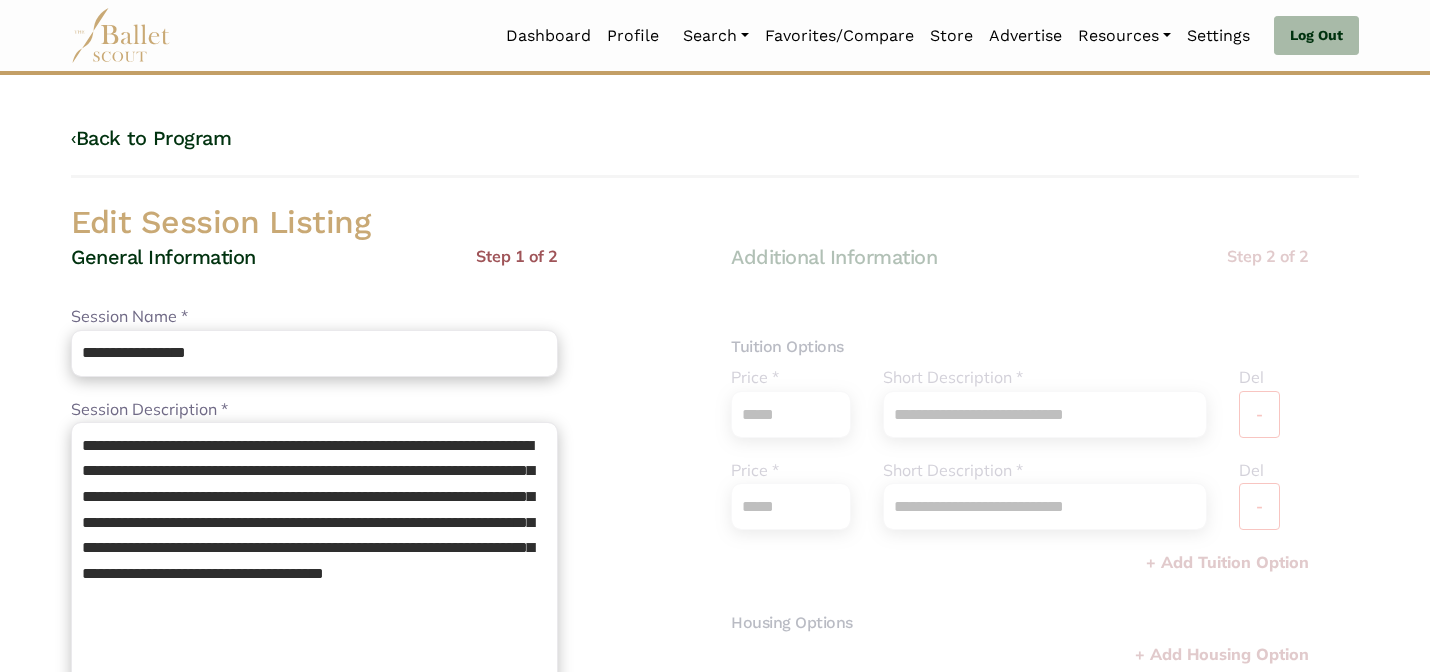 scroll, scrollTop: 0, scrollLeft: 0, axis: both 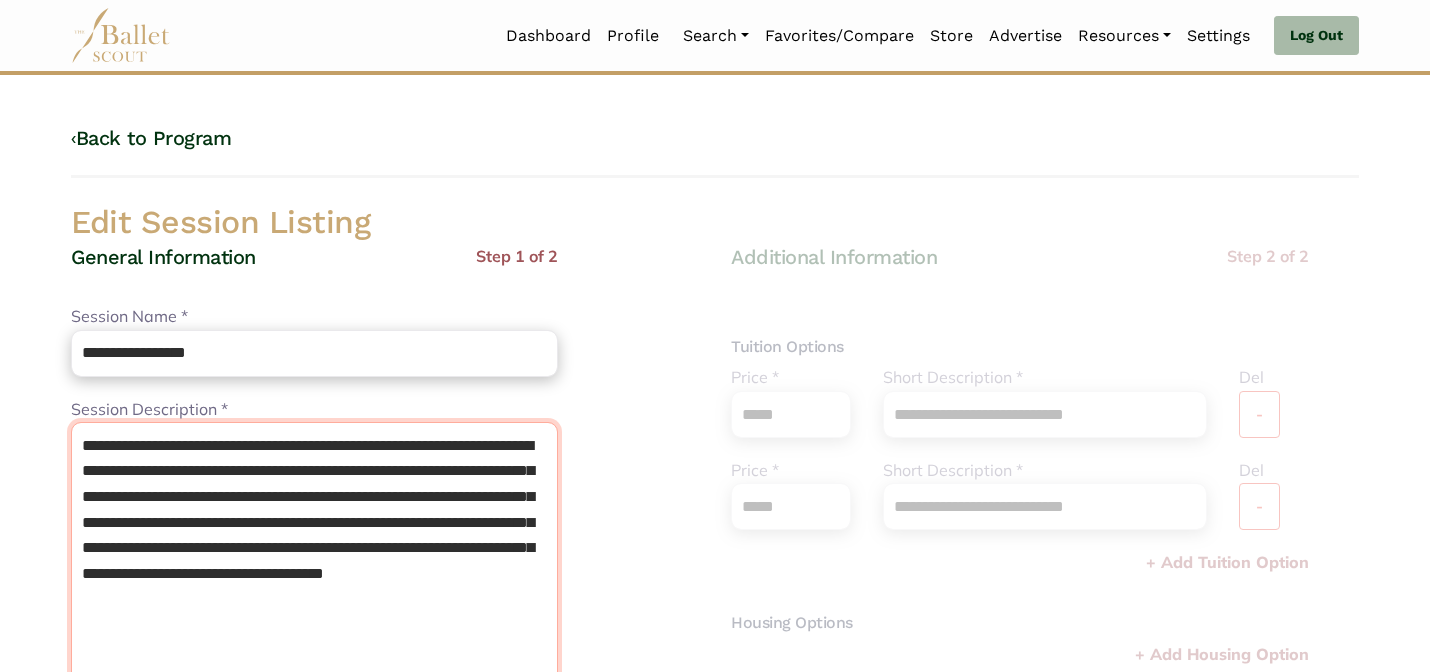 drag, startPoint x: 334, startPoint y: 445, endPoint x: 115, endPoint y: 441, distance: 219.03653 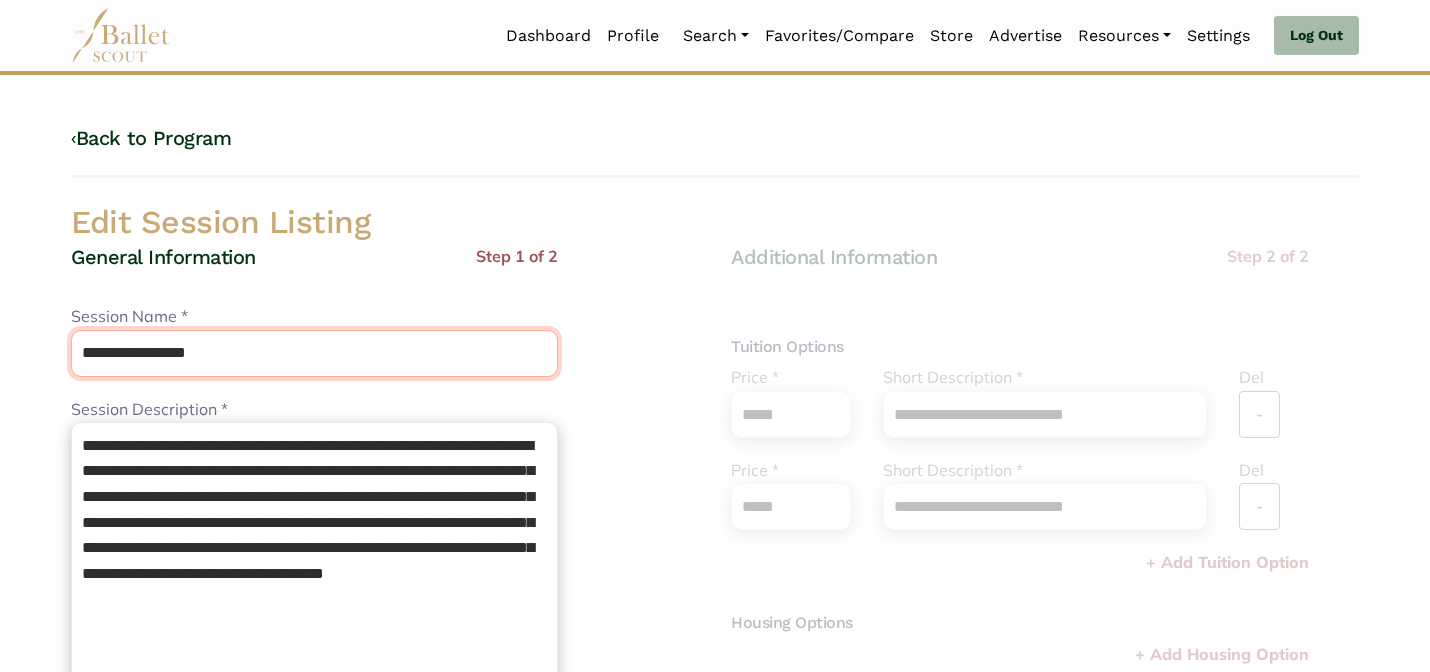 drag, startPoint x: 265, startPoint y: 352, endPoint x: 198, endPoint y: 300, distance: 84.811554 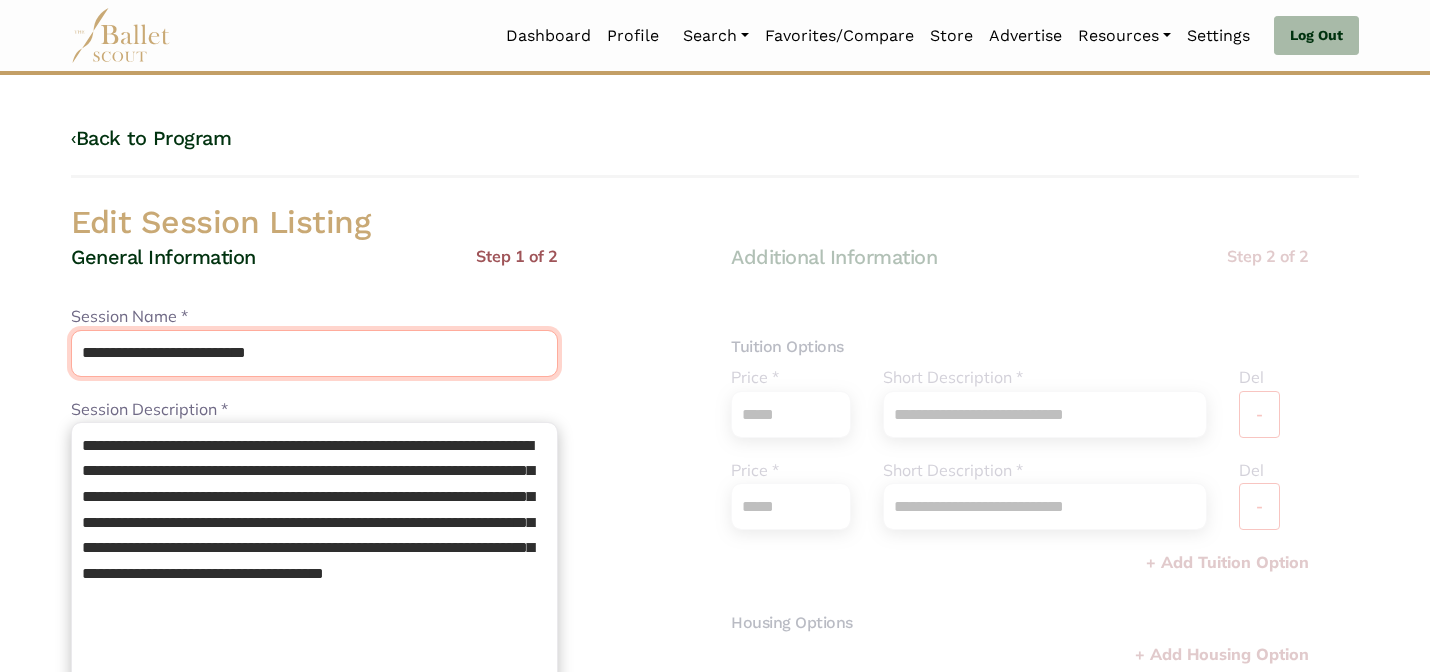type on "**********" 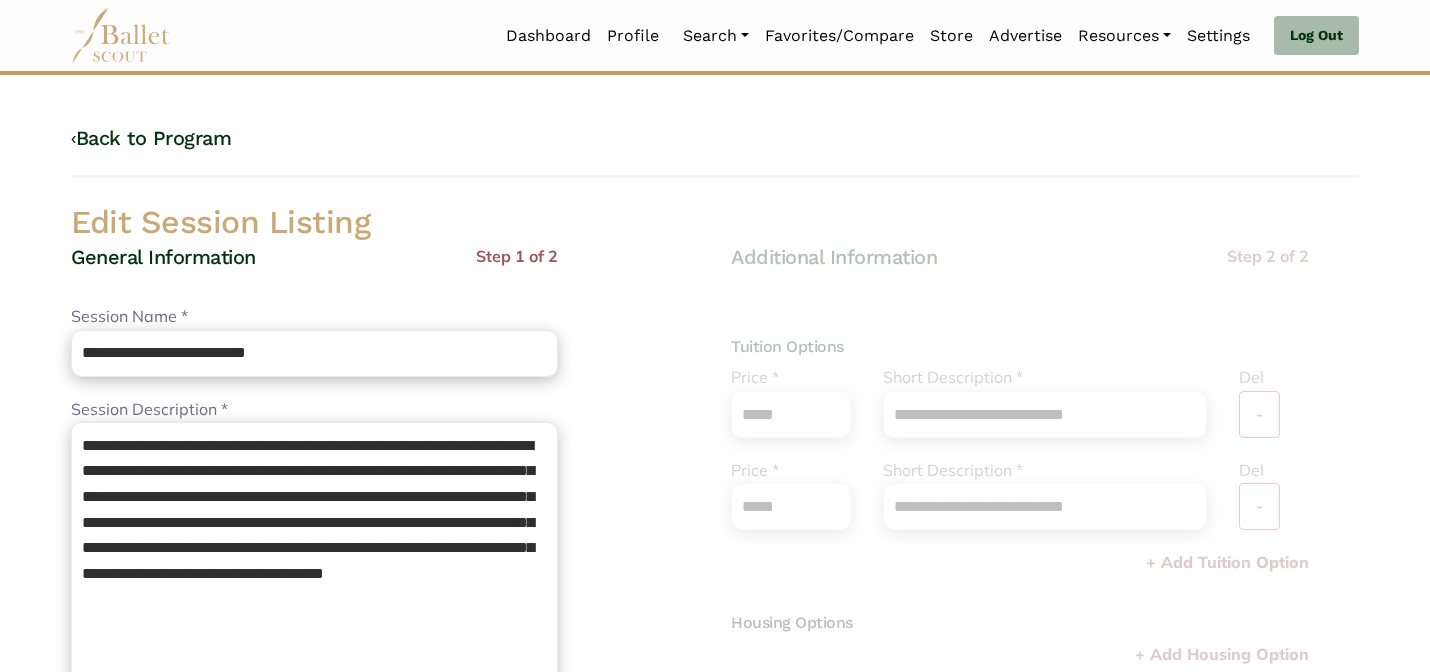 click on "General Information
Step 1 of 2" at bounding box center [314, 274] 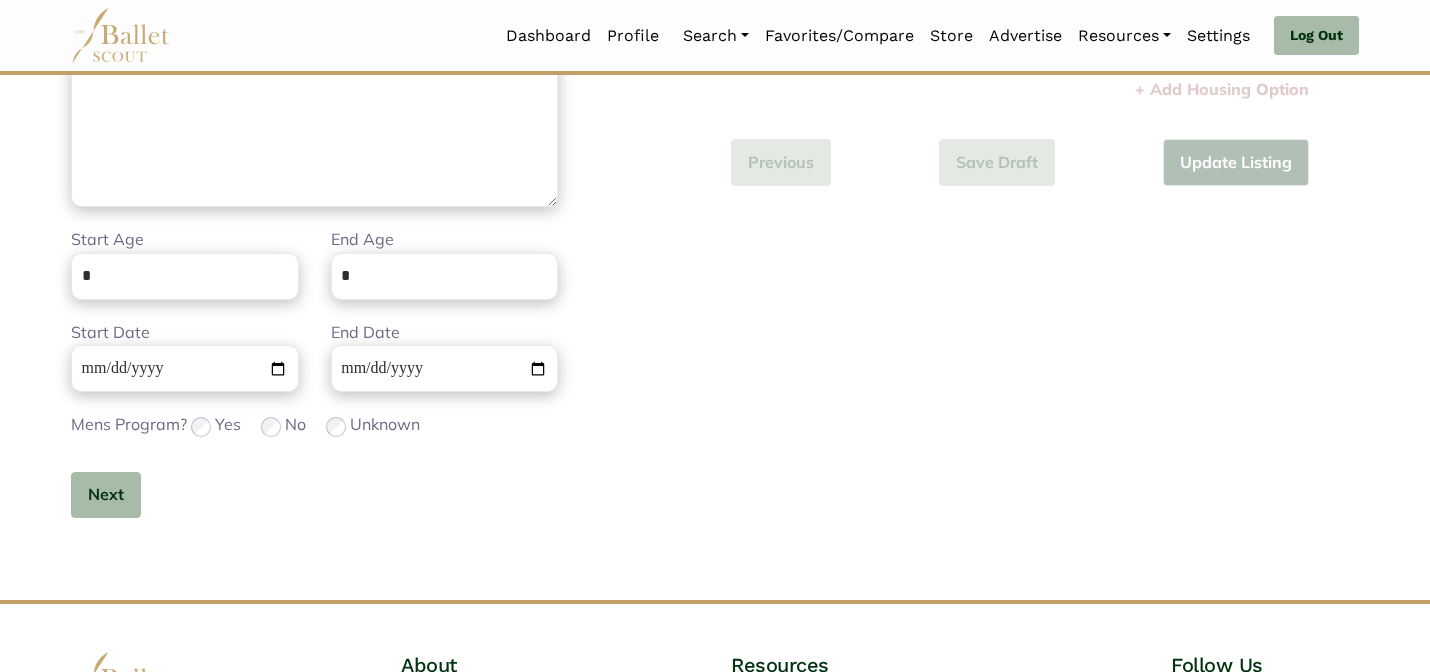 scroll, scrollTop: 632, scrollLeft: 0, axis: vertical 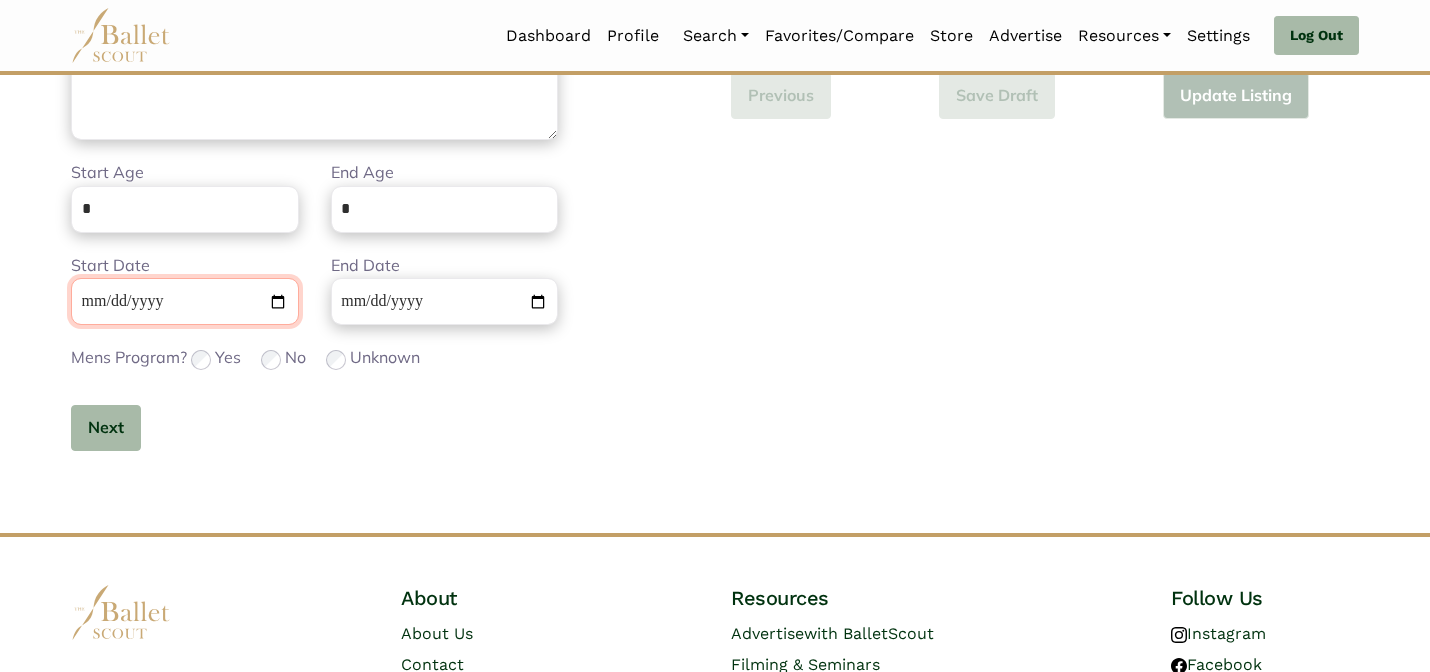 click on "**********" at bounding box center [185, 301] 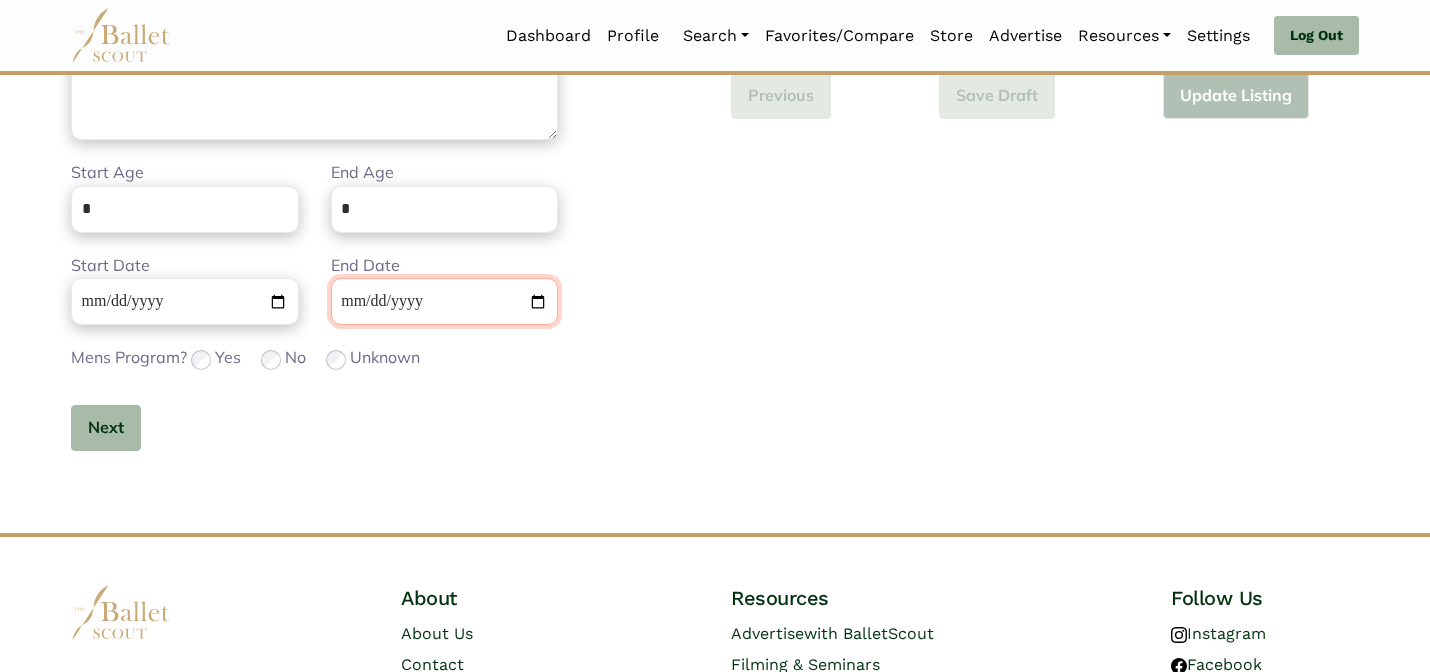 type 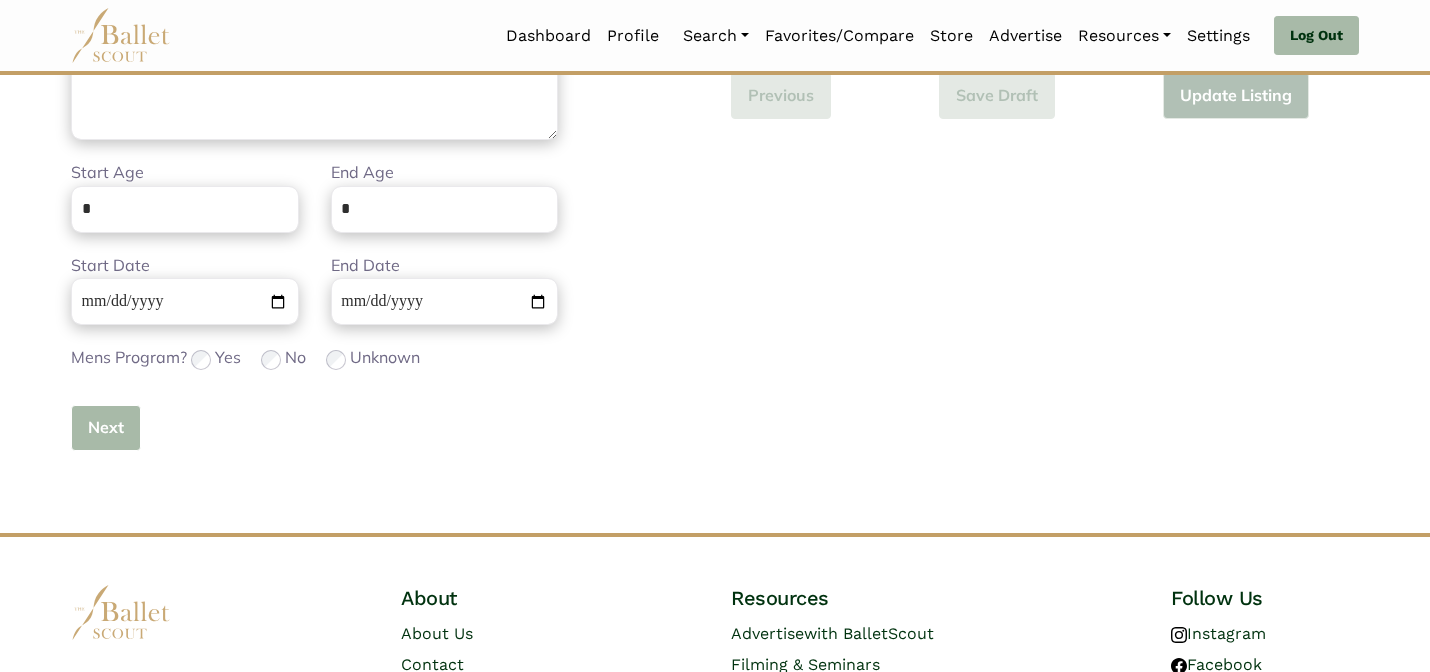 click on "Next" at bounding box center [106, 428] 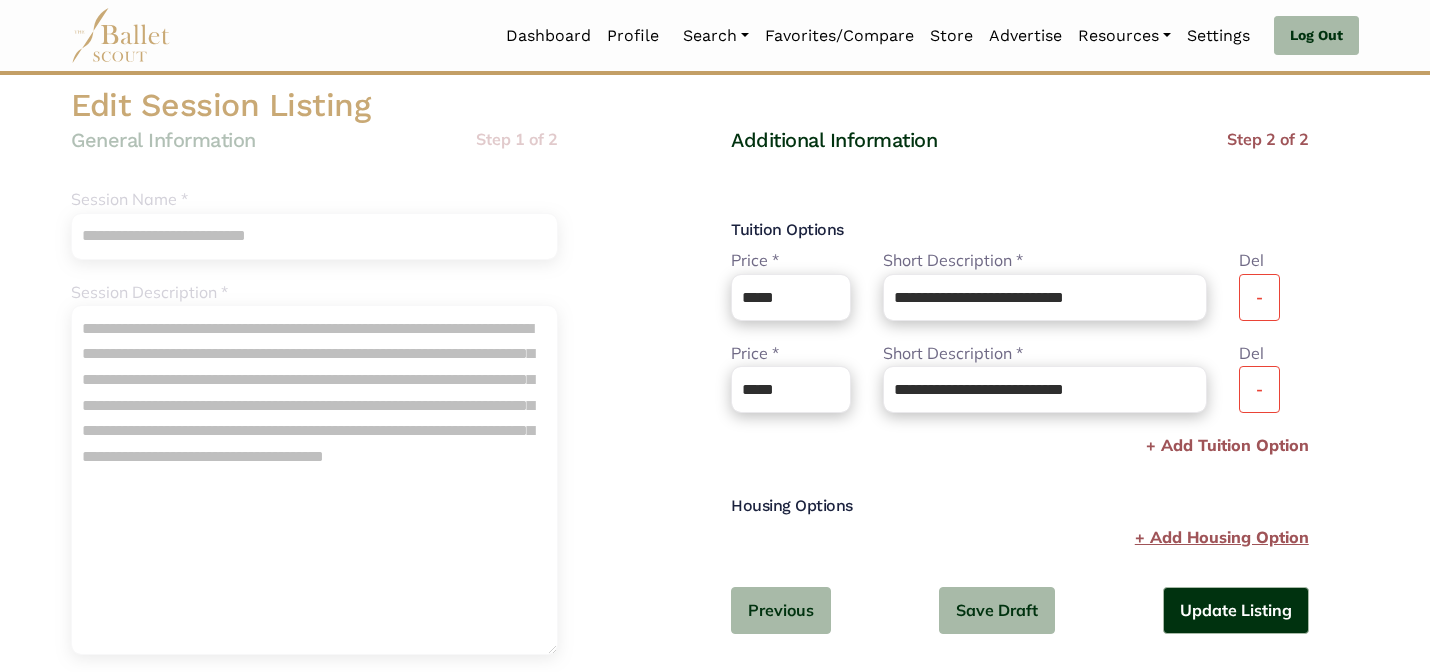 scroll, scrollTop: 120, scrollLeft: 0, axis: vertical 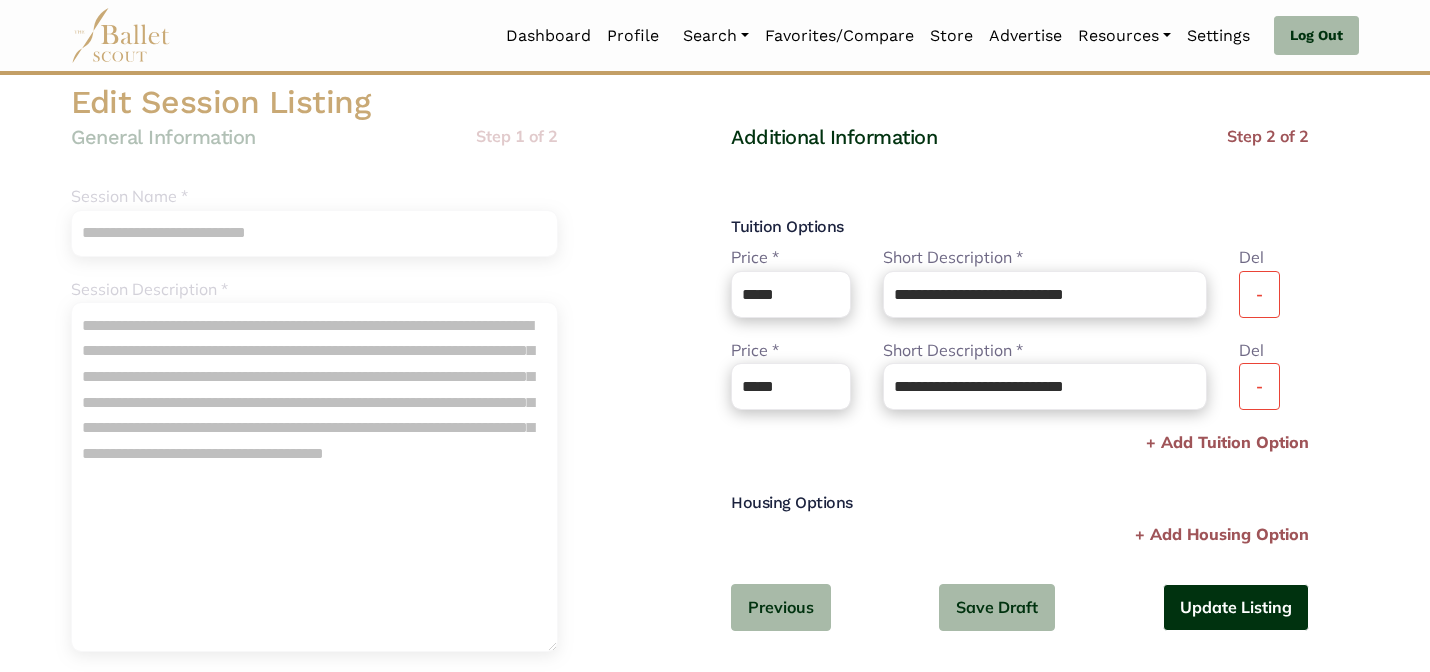 click on "Update Listing" at bounding box center (1236, 607) 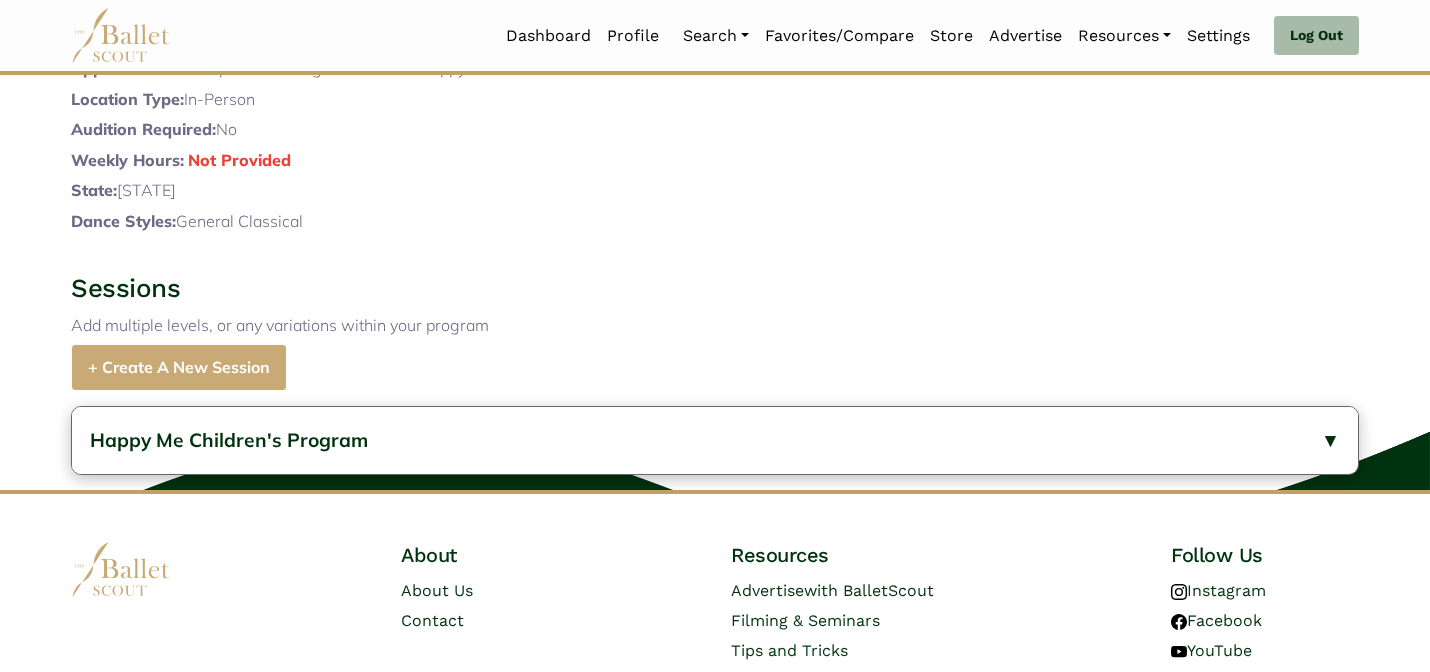 scroll, scrollTop: 672, scrollLeft: 0, axis: vertical 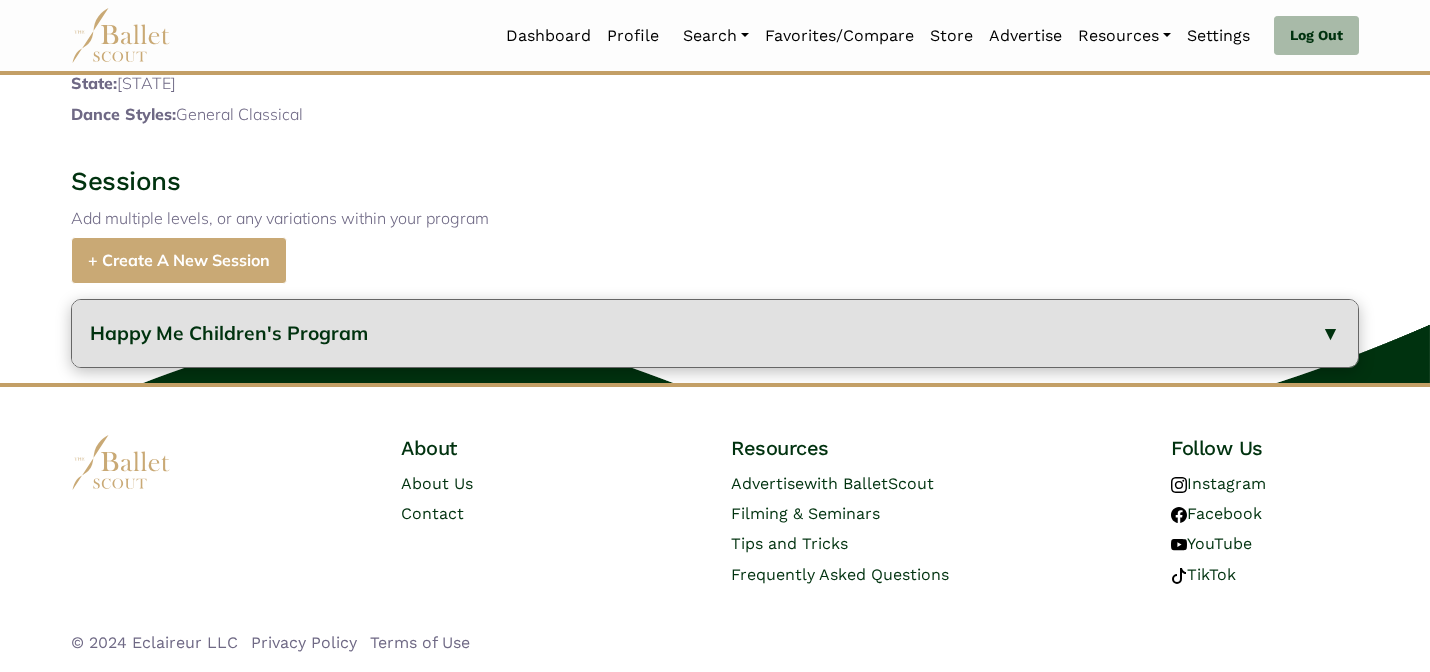 click on "Happy Me Children's Program" at bounding box center [229, 333] 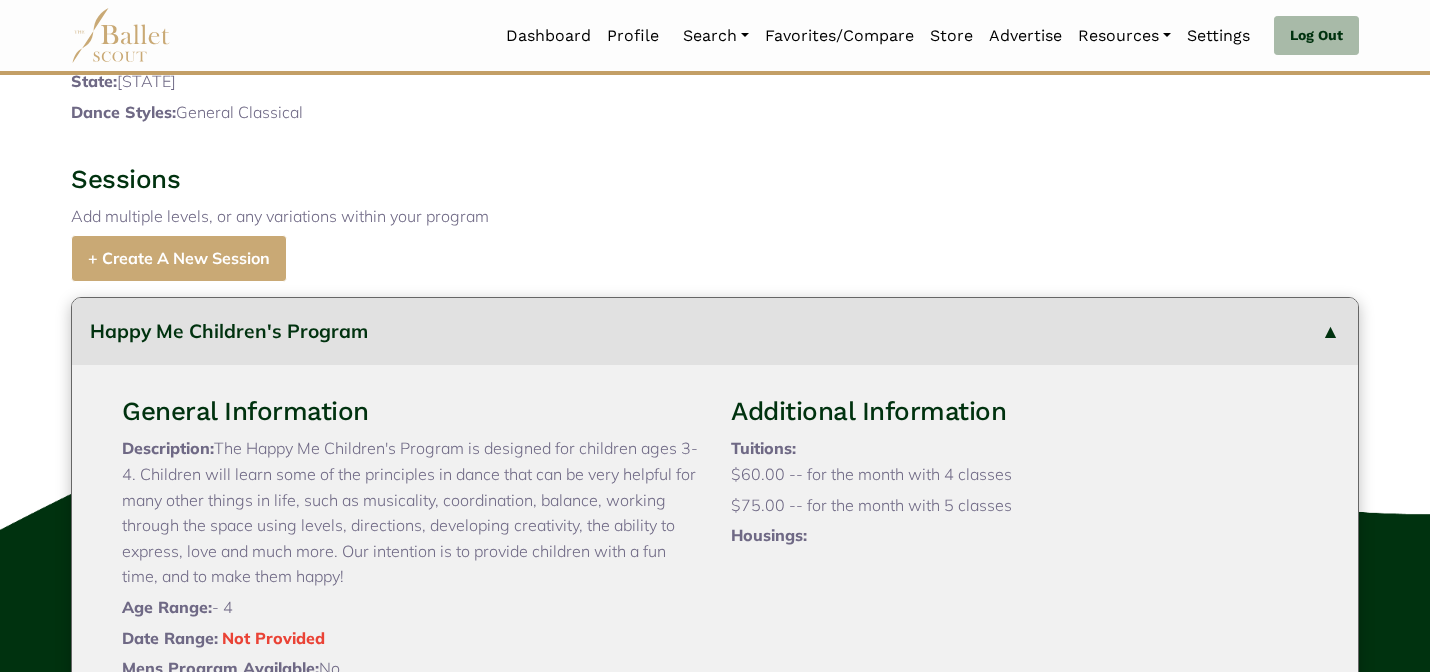 click on "Sessions" at bounding box center (715, 180) 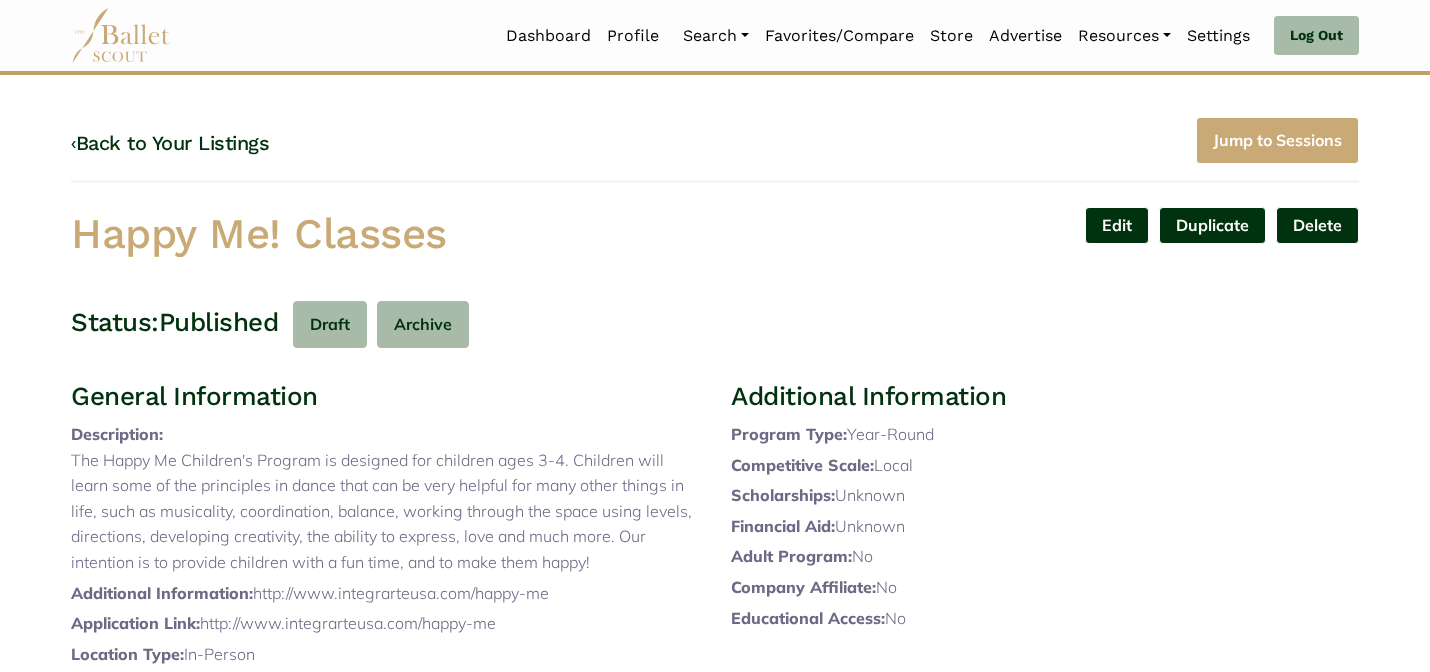 scroll, scrollTop: 0, scrollLeft: 0, axis: both 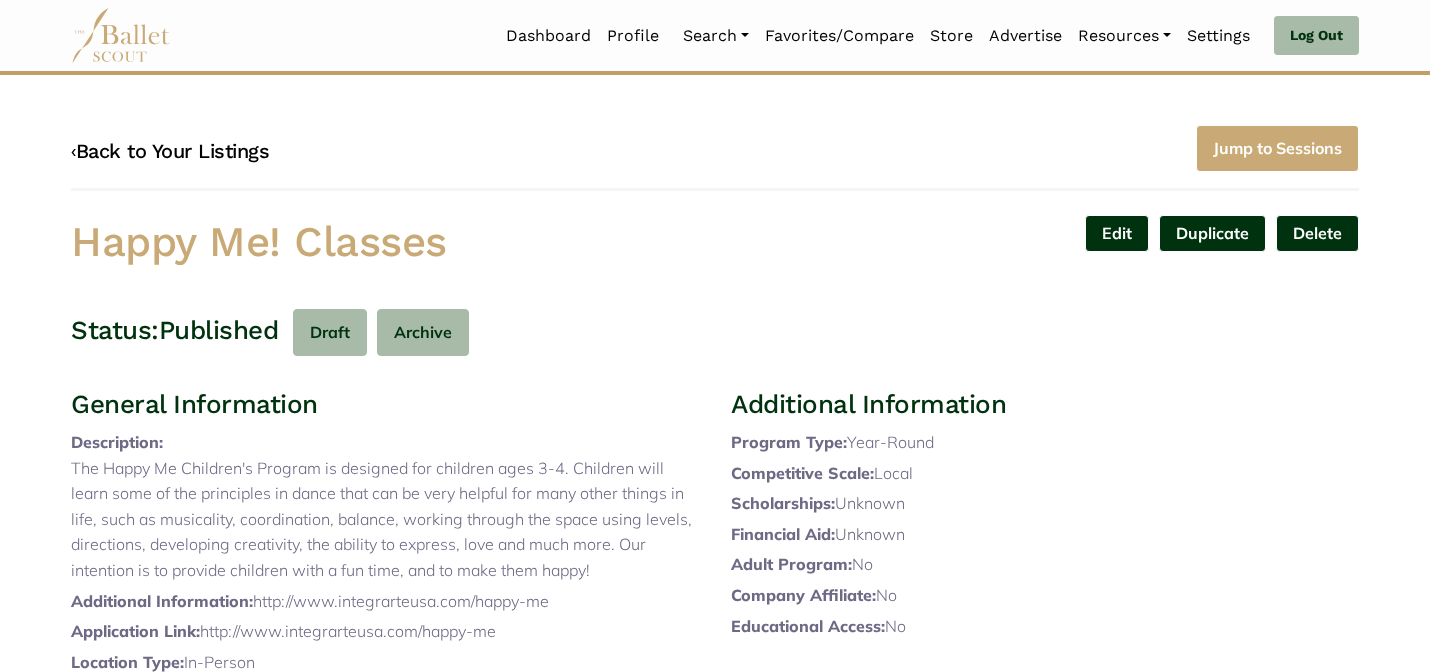 click on "‹  Back to Your Listings" at bounding box center (170, 151) 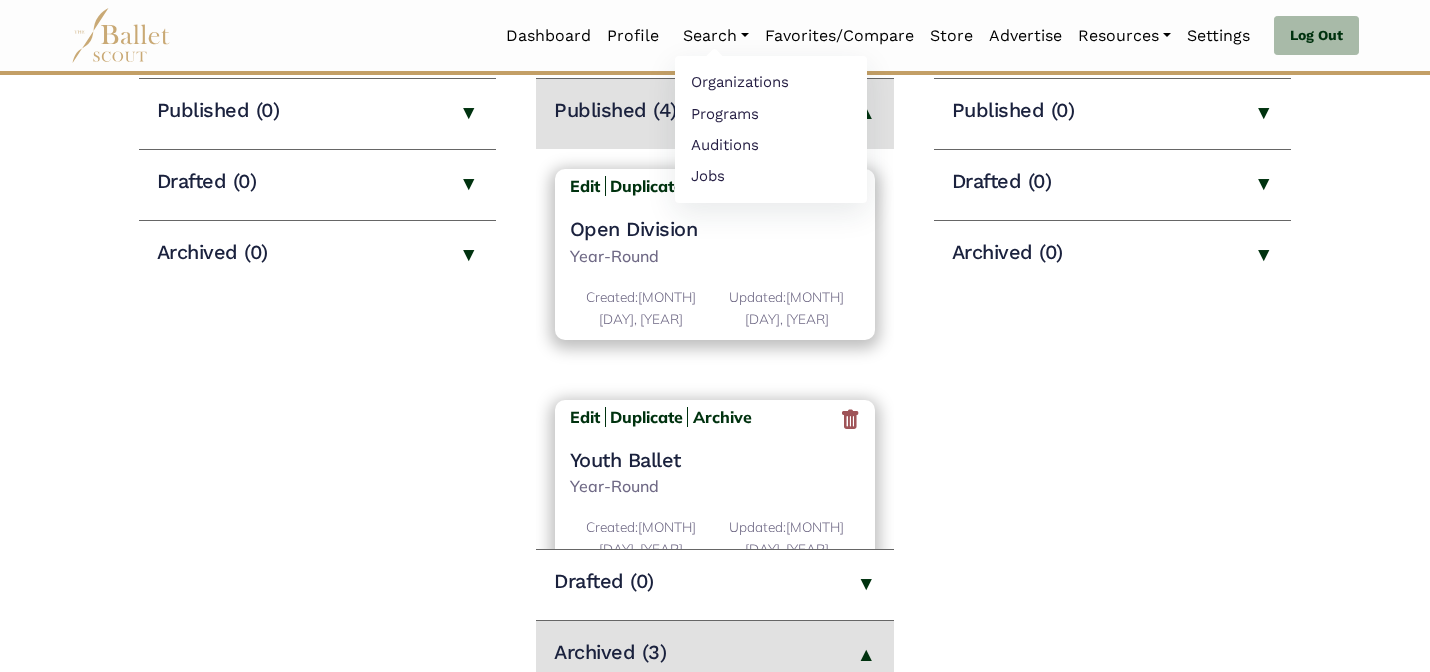 scroll, scrollTop: 312, scrollLeft: 0, axis: vertical 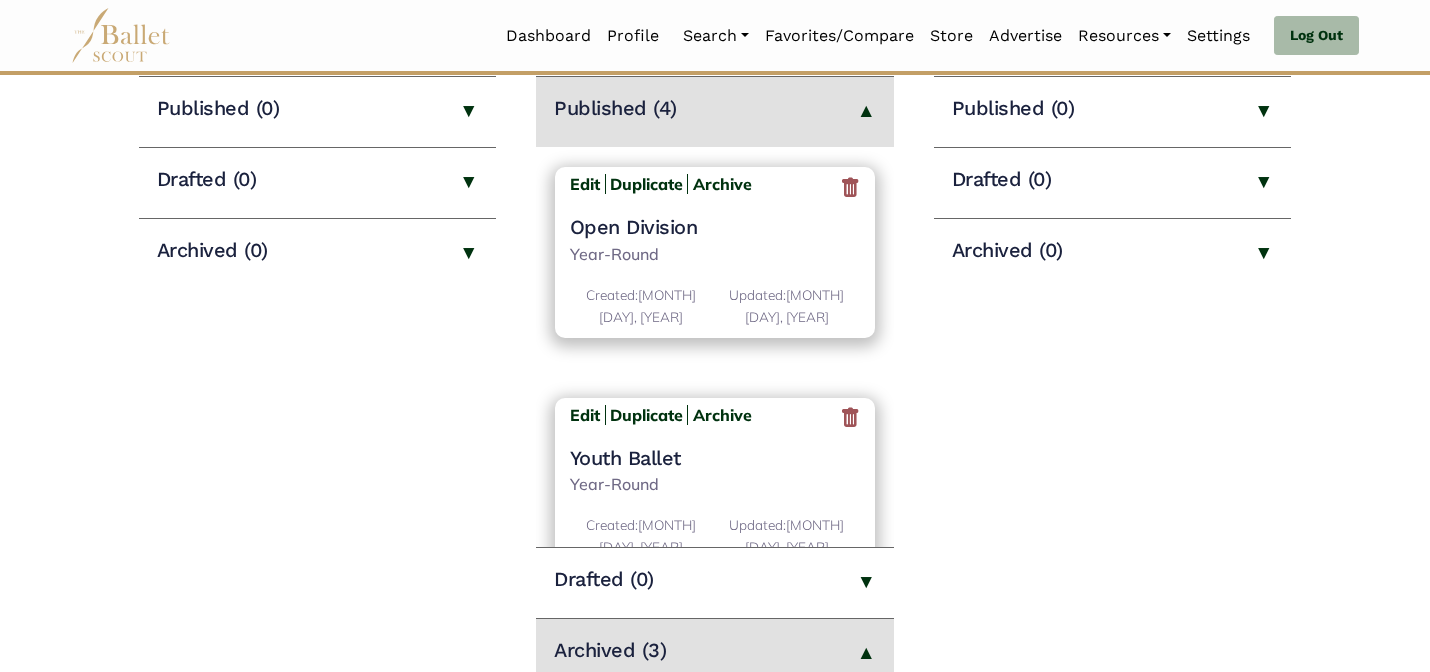 click on "Jobs
Create New Job Listing  >
Published (0)
Drafted (0)
Archived (0)
Programs
Create New Program Listing  >
Published (4)
Edit
Duplicate
Archive
Created:" at bounding box center (715, 497) 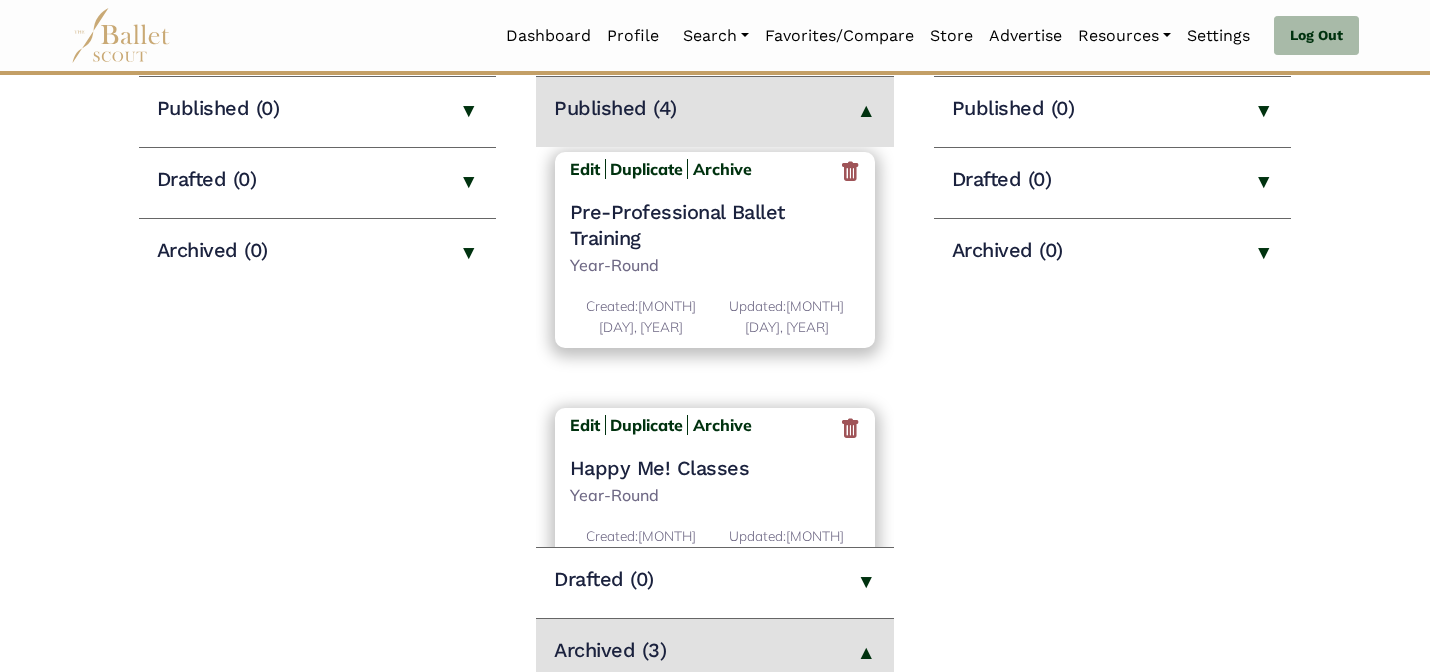 scroll, scrollTop: 482, scrollLeft: 0, axis: vertical 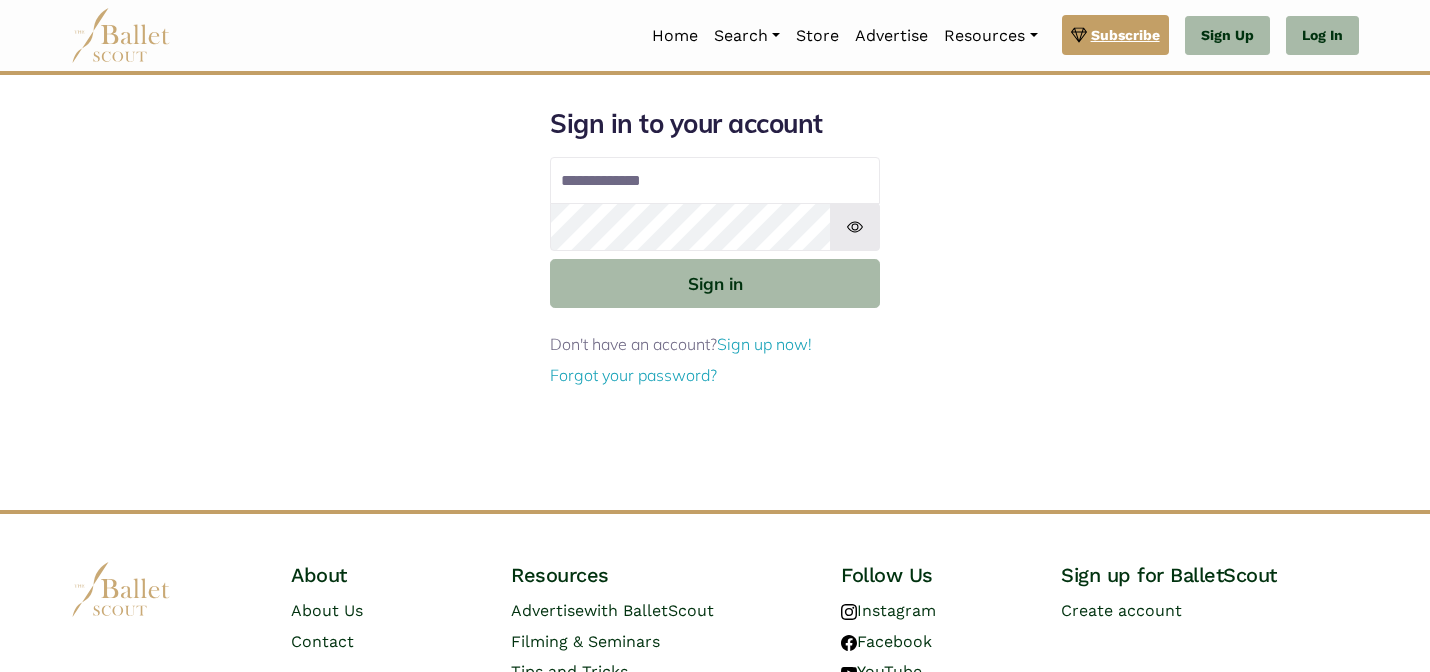 type on "**********" 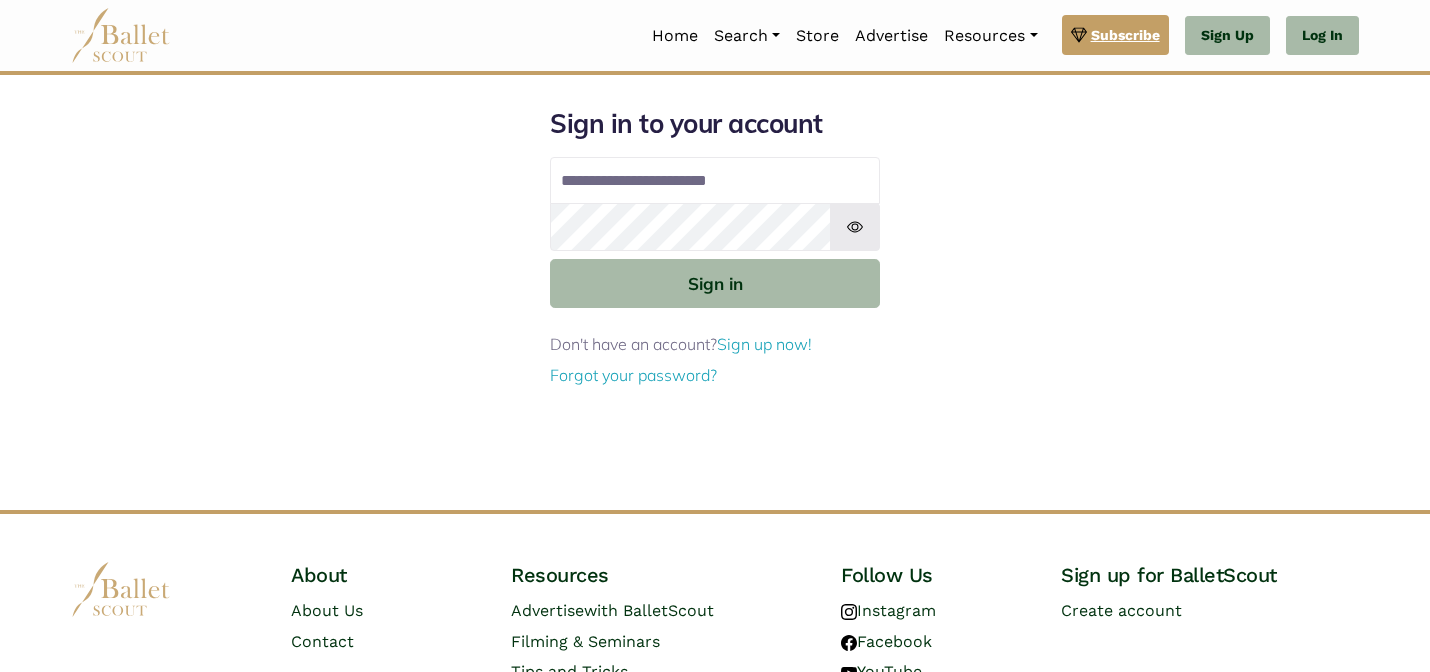 click on "Subscribe" at bounding box center [1115, 35] 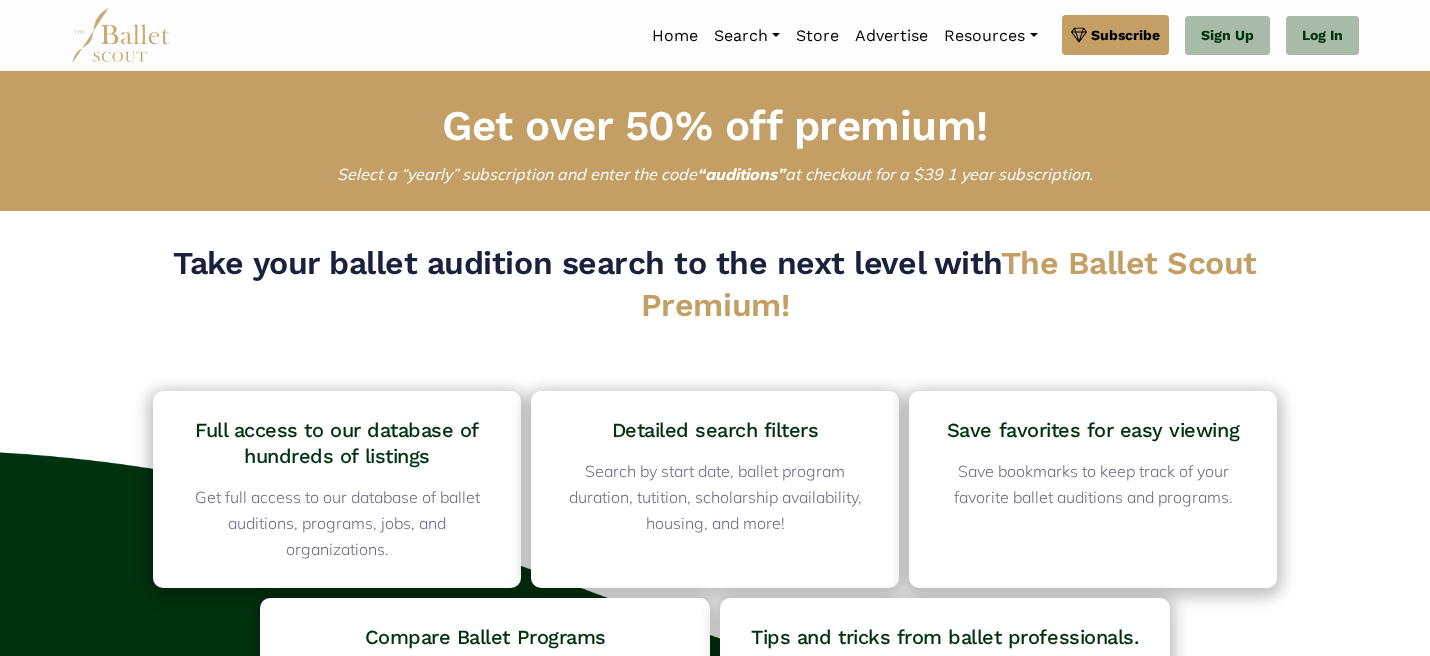 scroll, scrollTop: 0, scrollLeft: 0, axis: both 